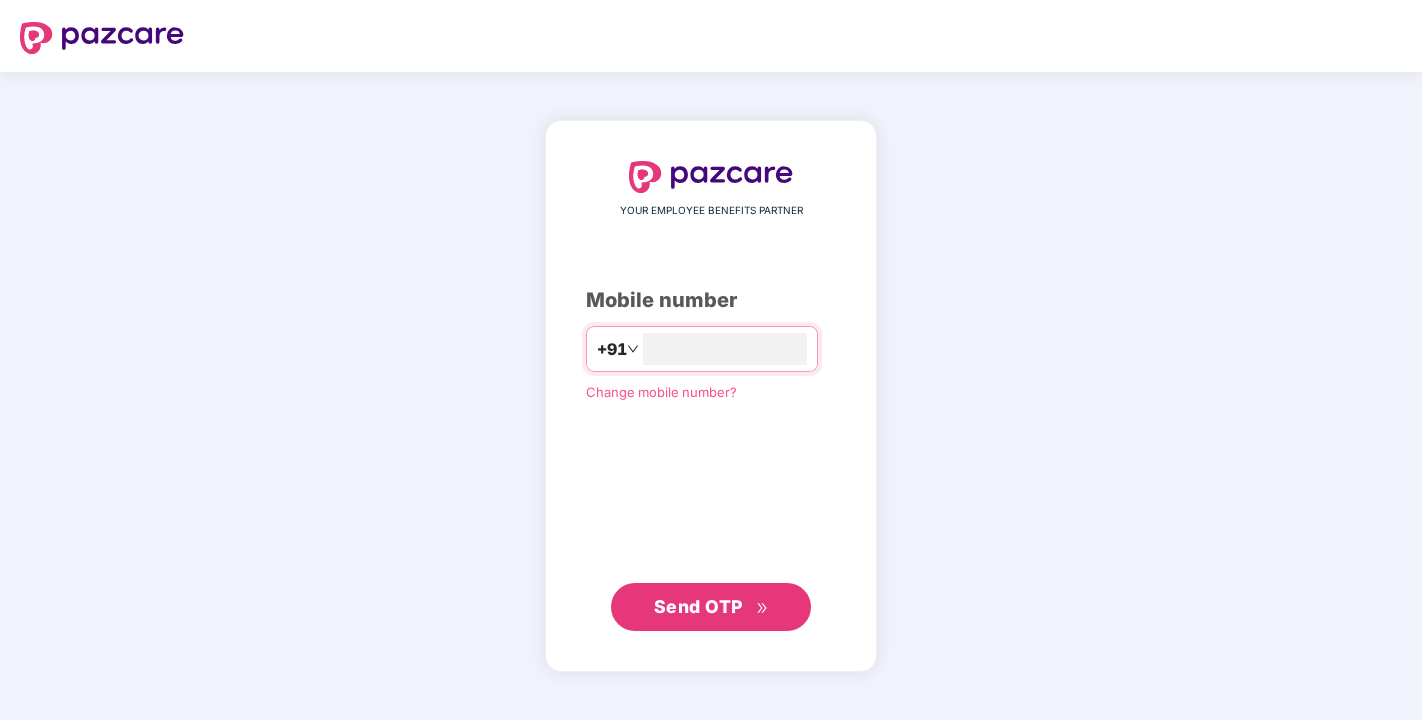 scroll, scrollTop: 0, scrollLeft: 0, axis: both 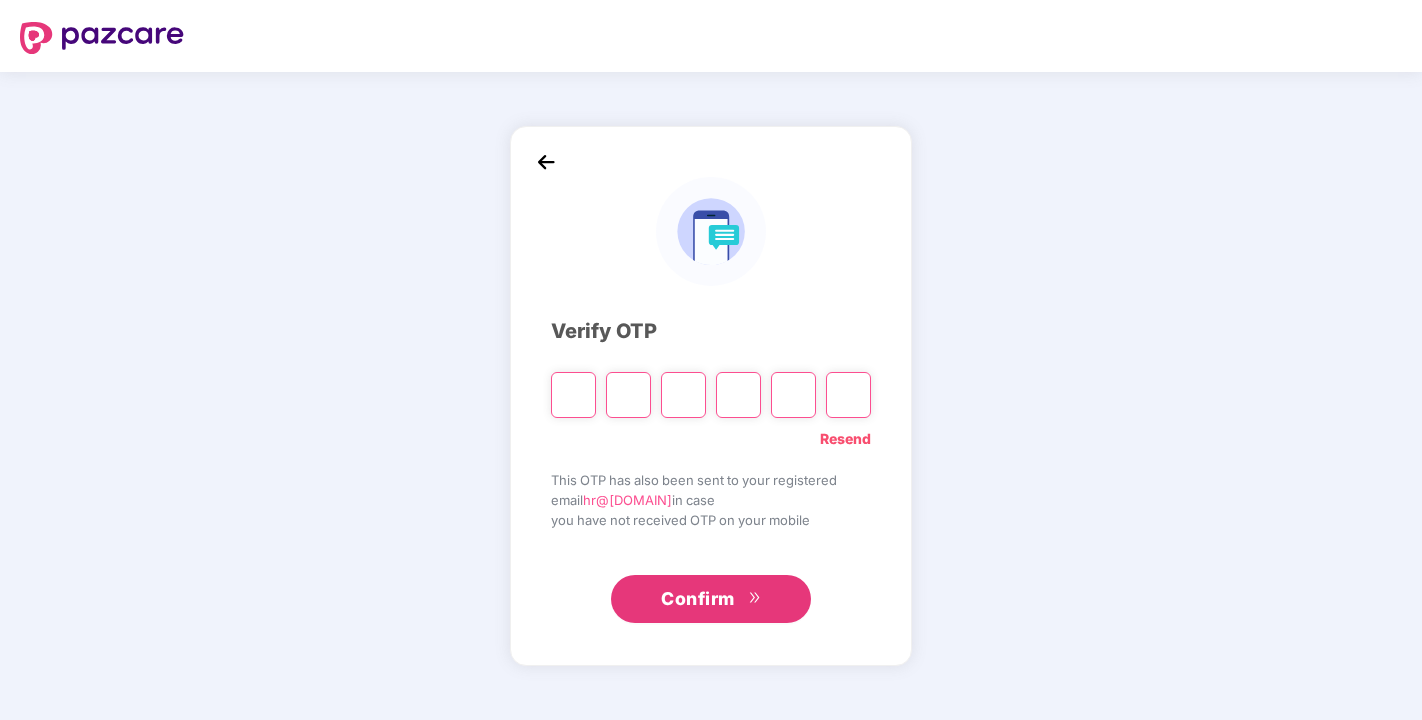 type on "*" 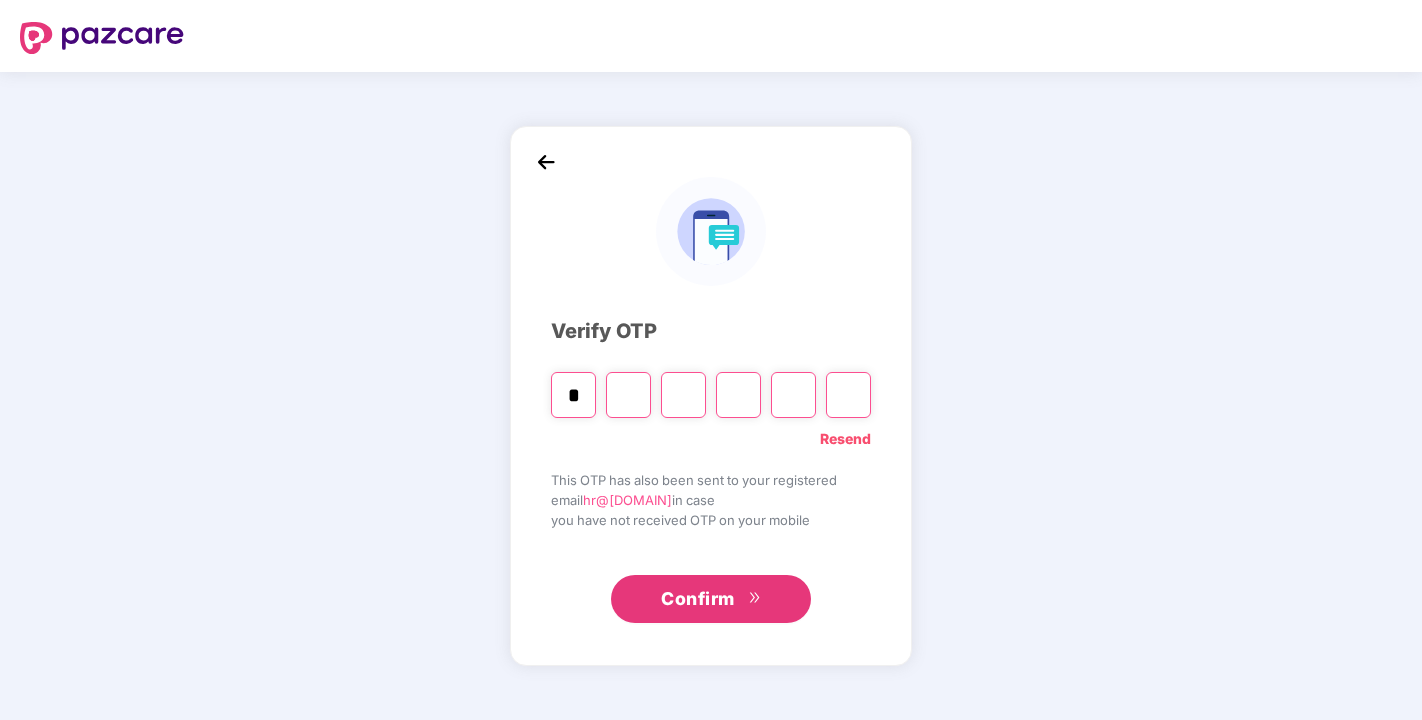 type on "*" 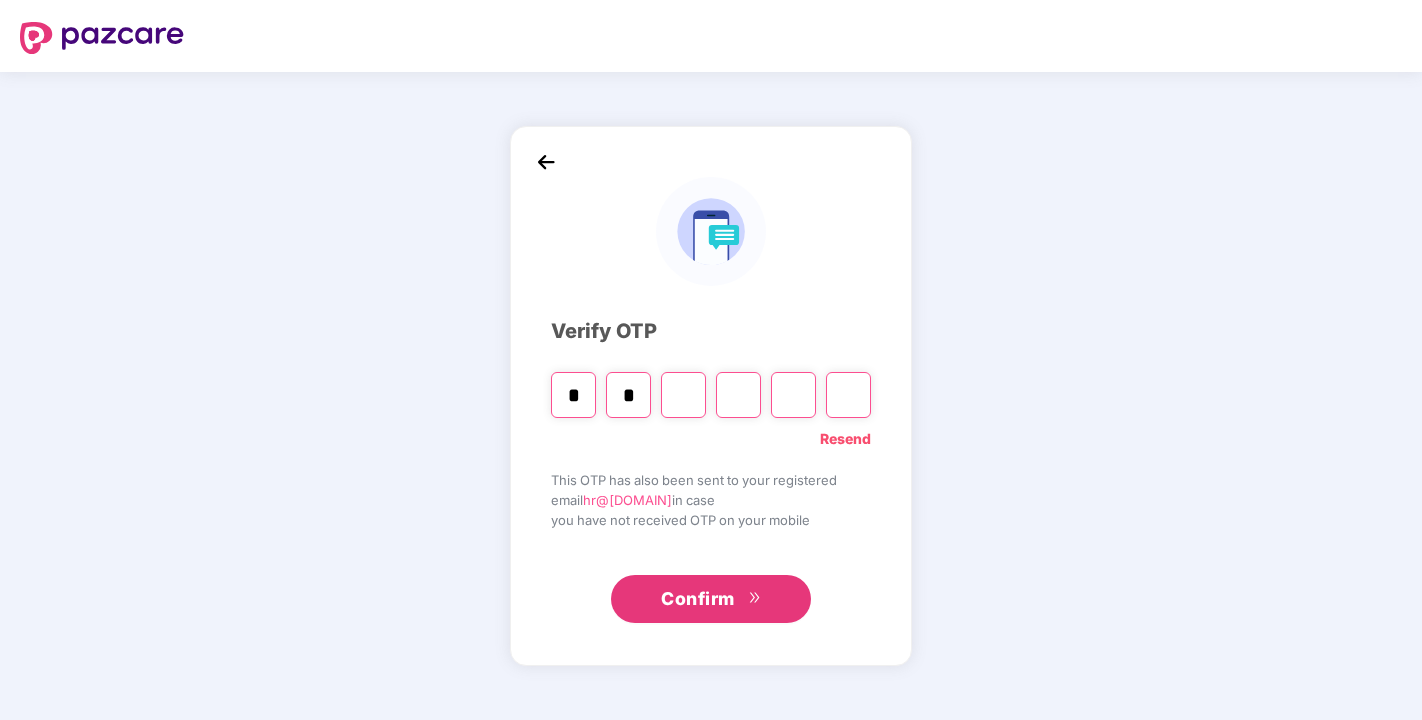type on "*" 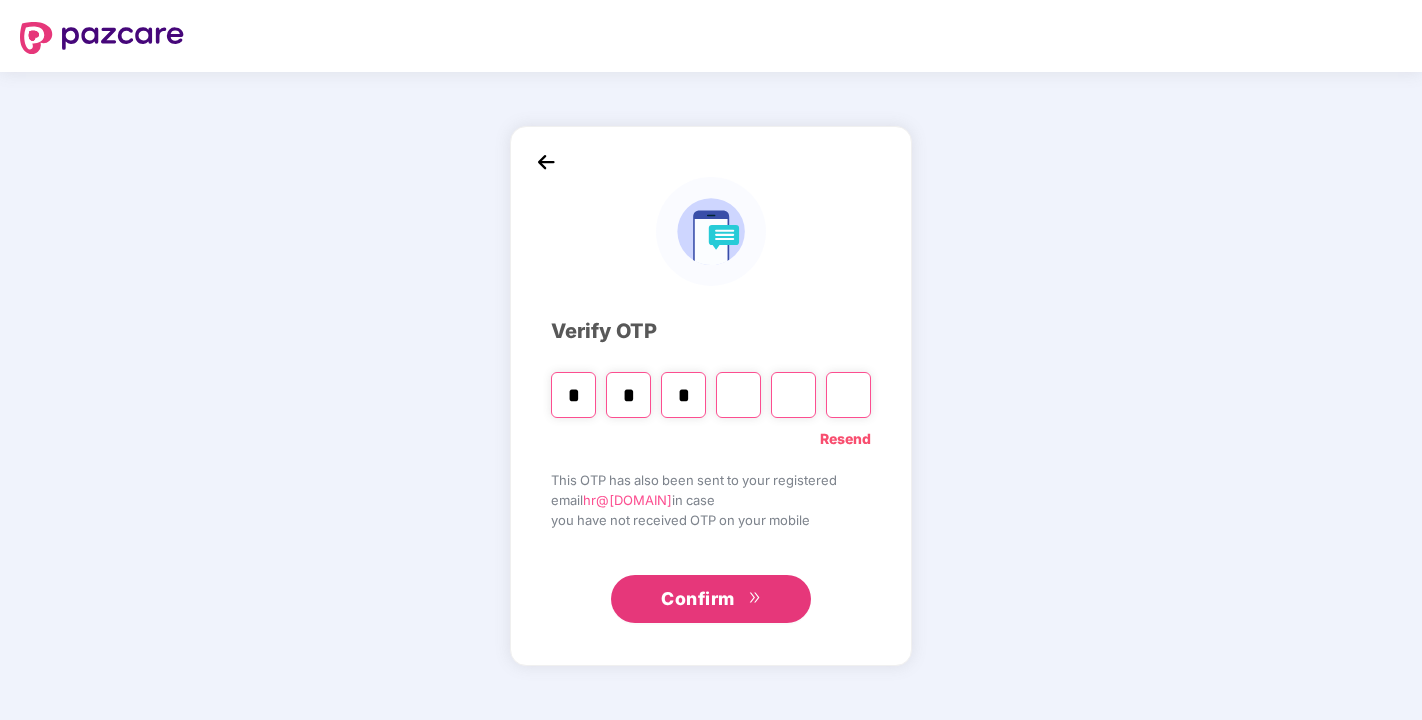 type on "*" 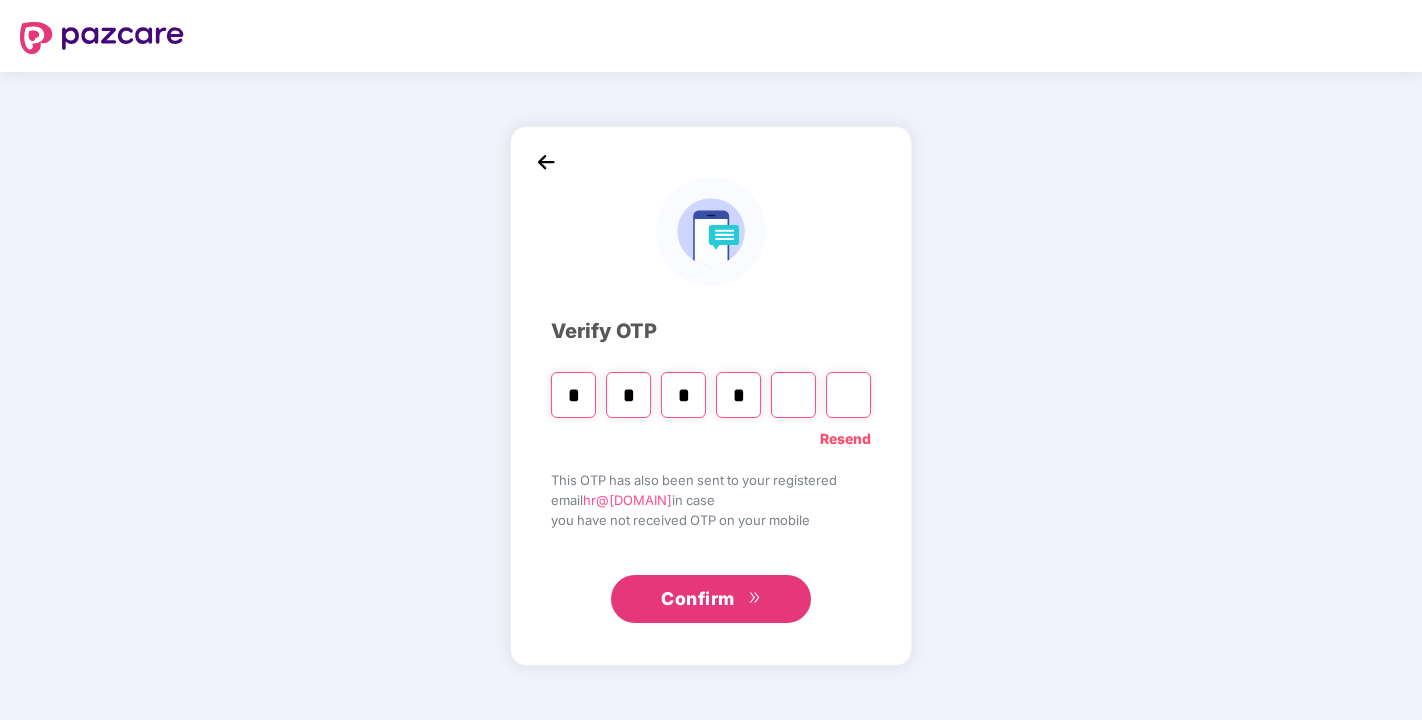 type on "*" 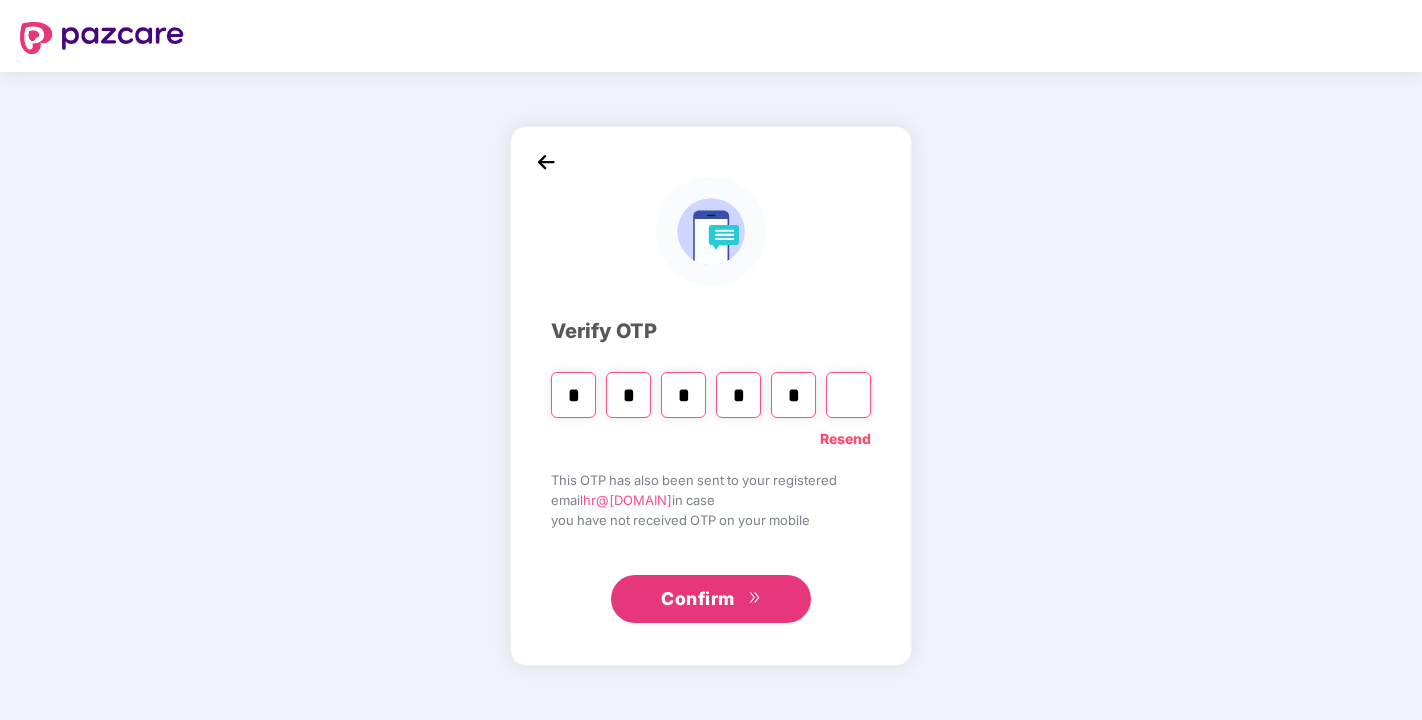 type on "*" 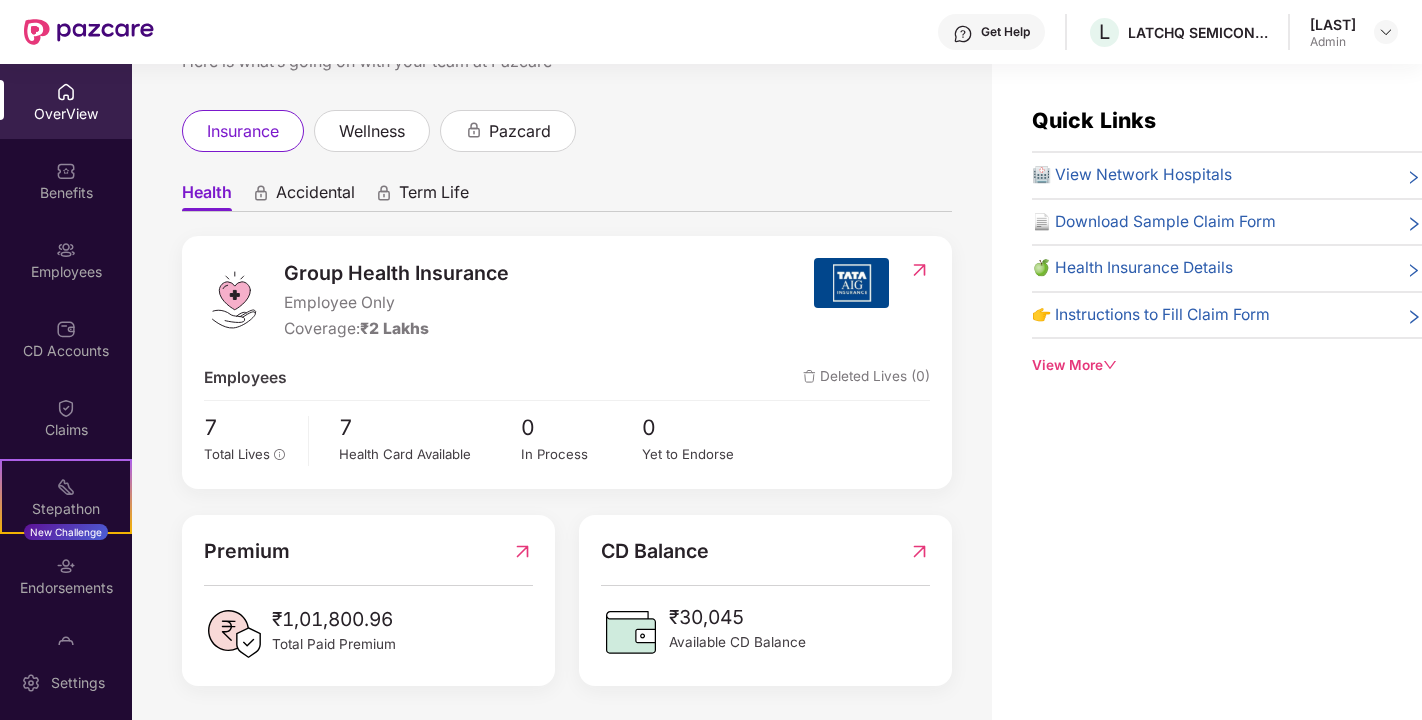 scroll, scrollTop: 80, scrollLeft: 0, axis: vertical 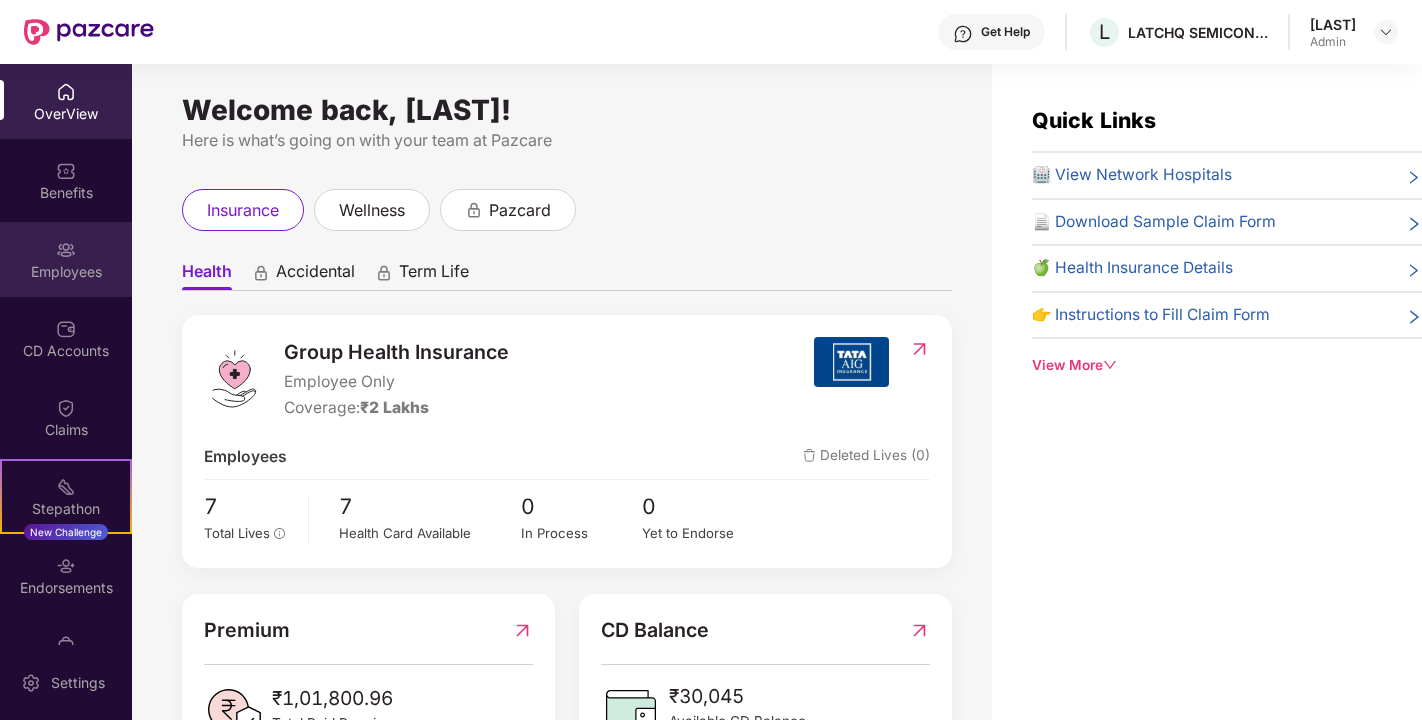 click at bounding box center (66, 250) 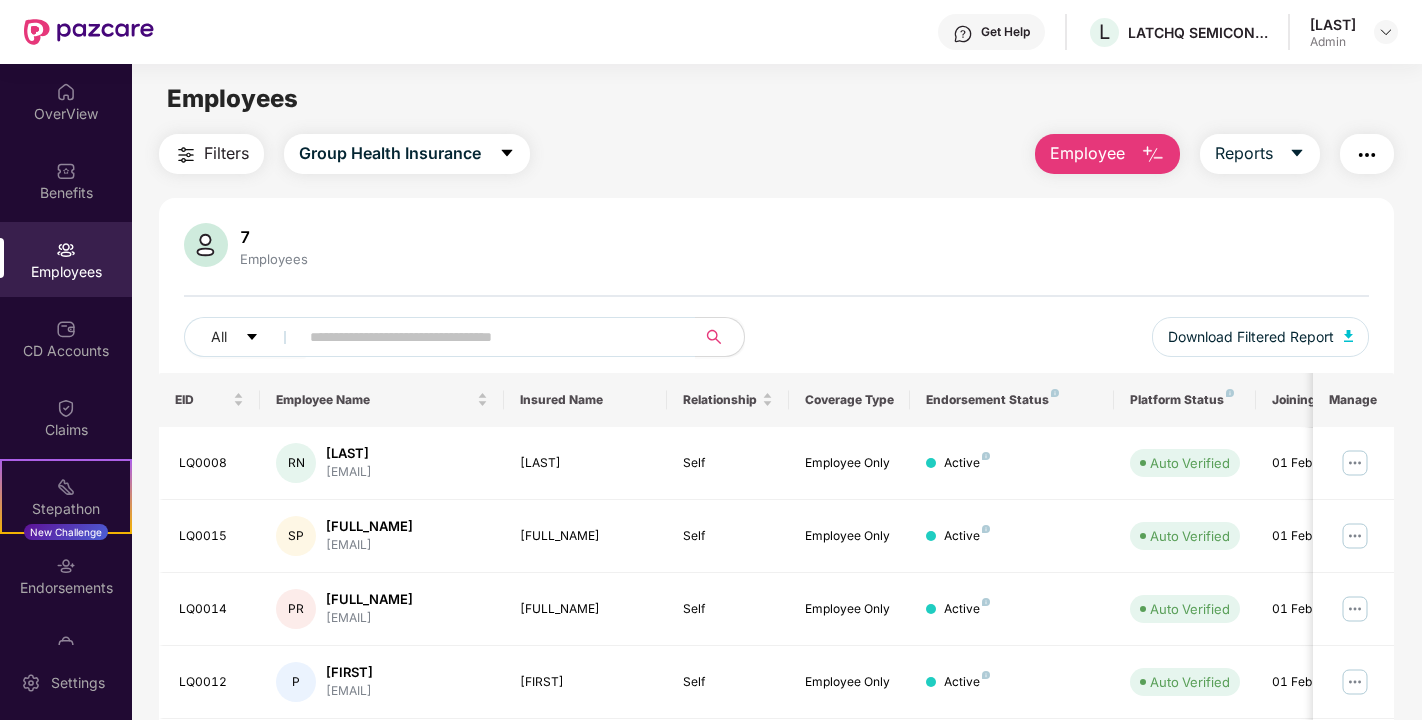 click on "Employee" at bounding box center [1087, 153] 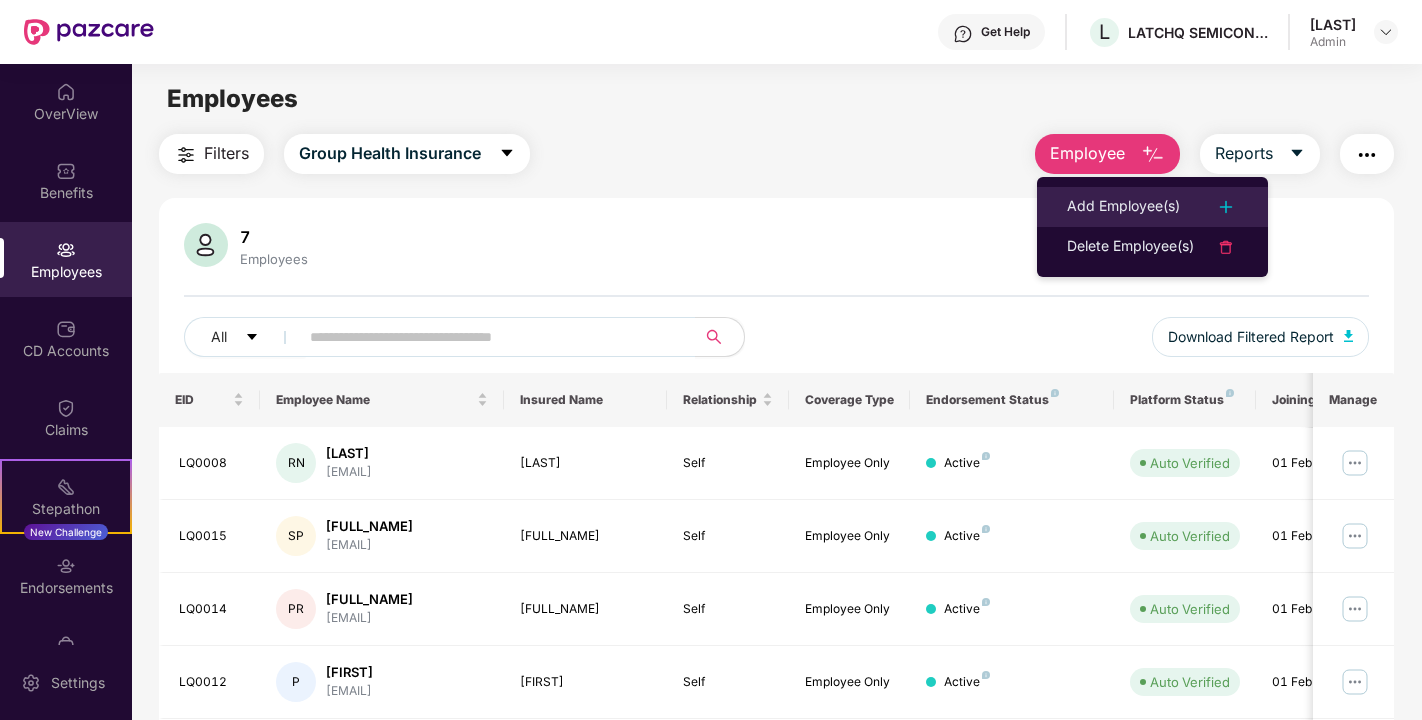 click on "Add Employee(s)" at bounding box center [1123, 207] 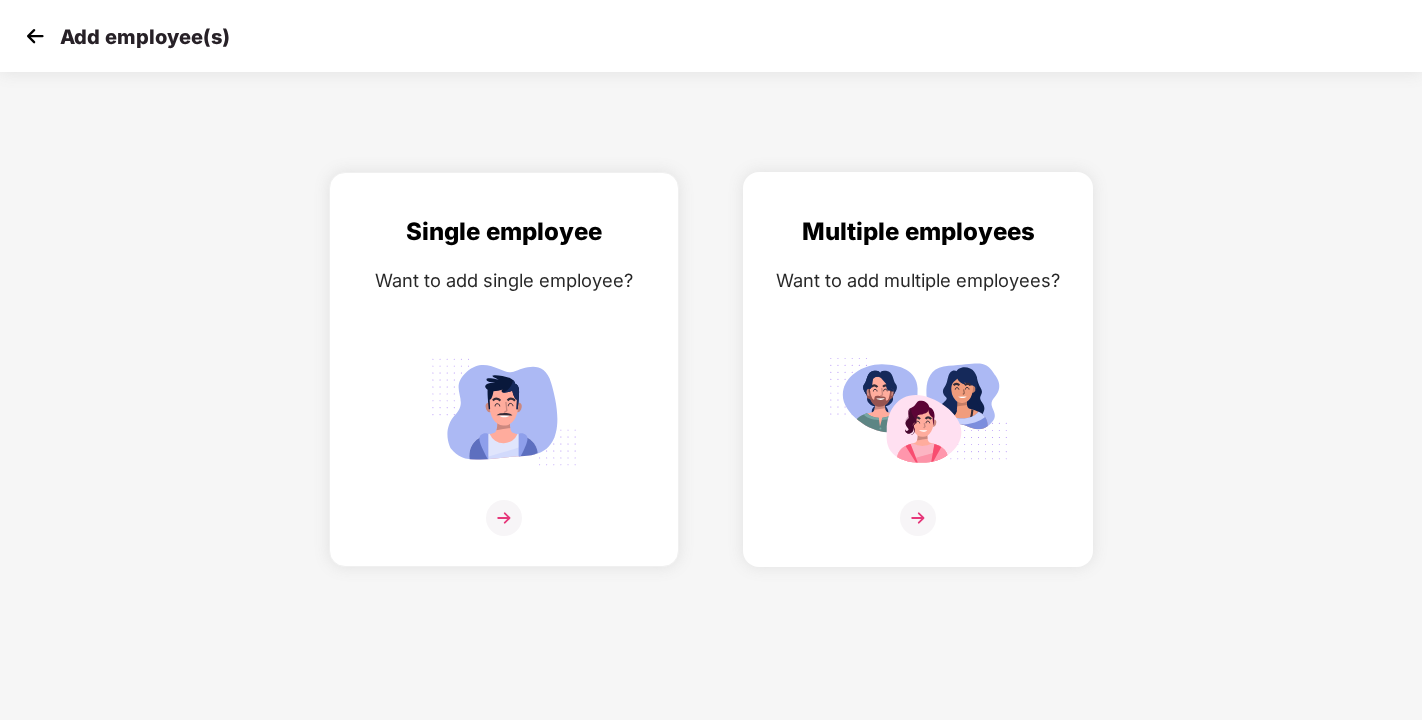 click on "Multiple employees Want to add multiple employees?" at bounding box center (918, 387) 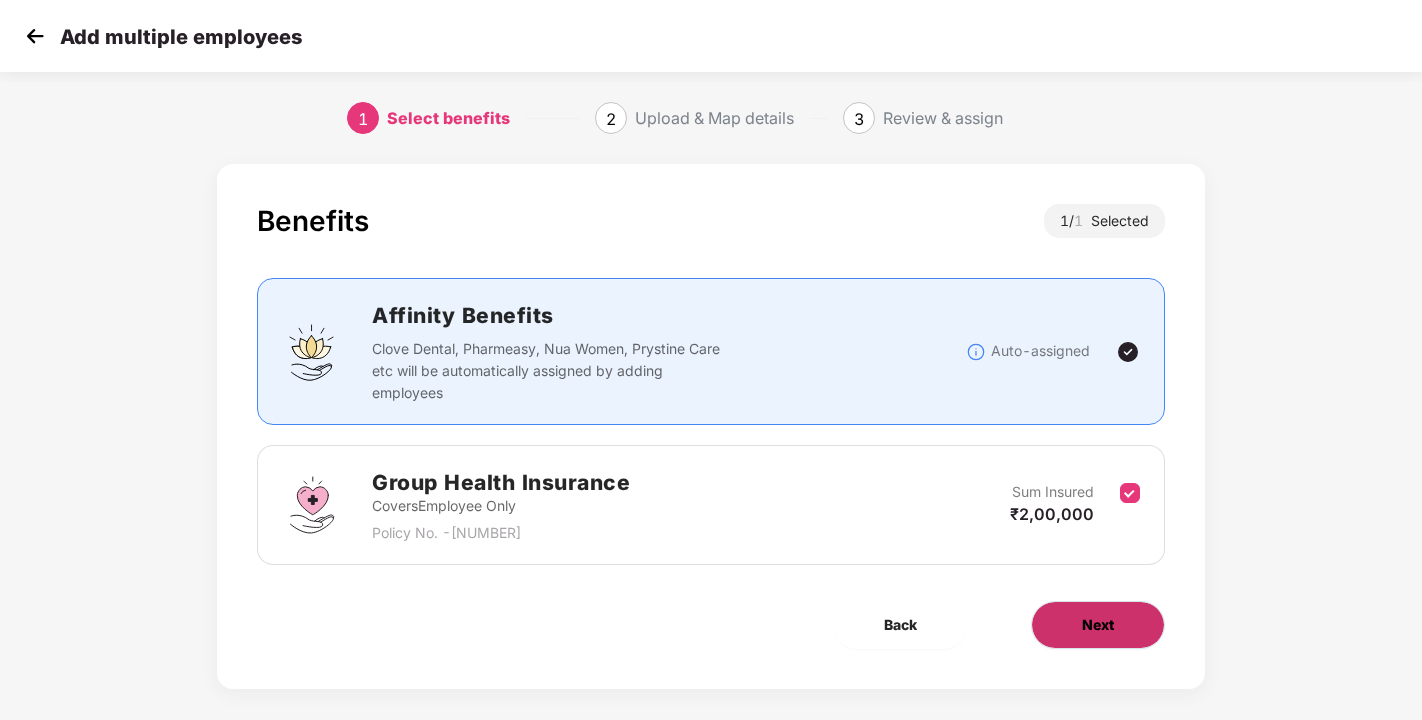 click on "Next" at bounding box center (1098, 625) 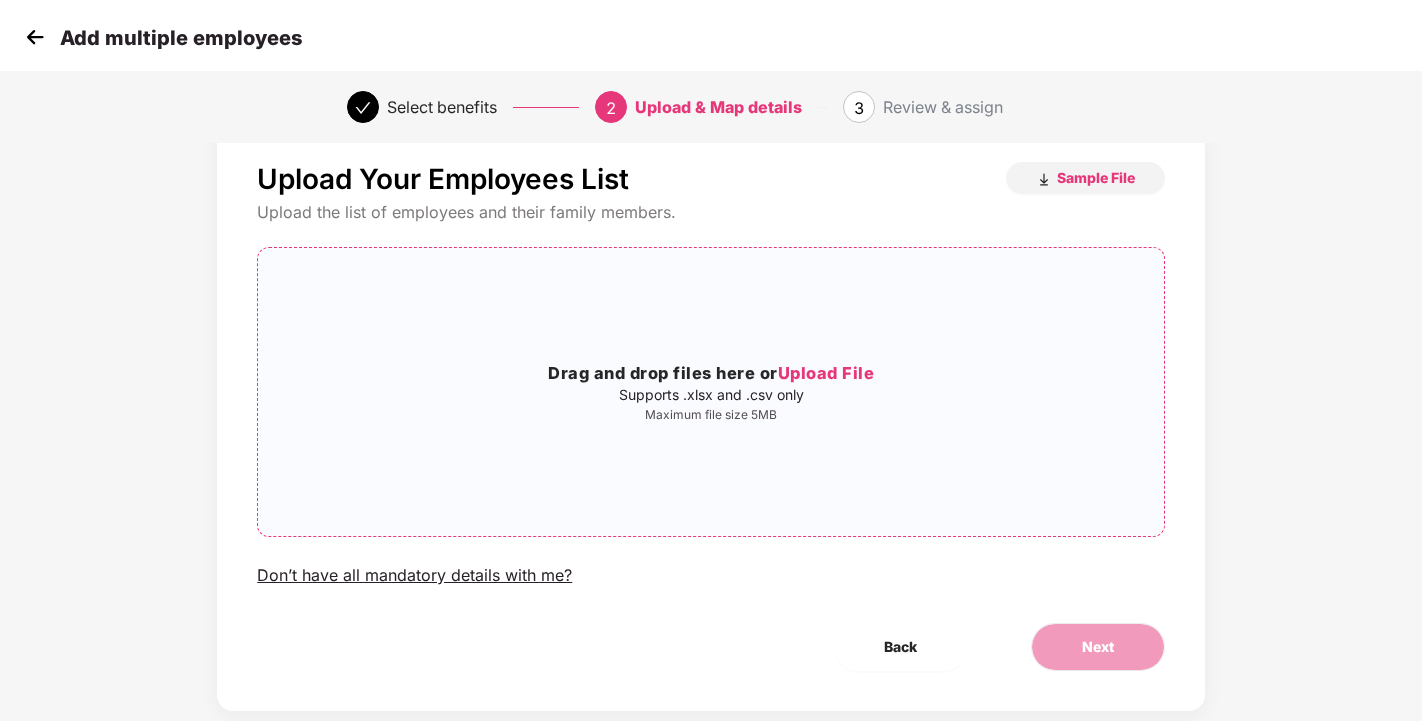scroll, scrollTop: 24, scrollLeft: 1, axis: both 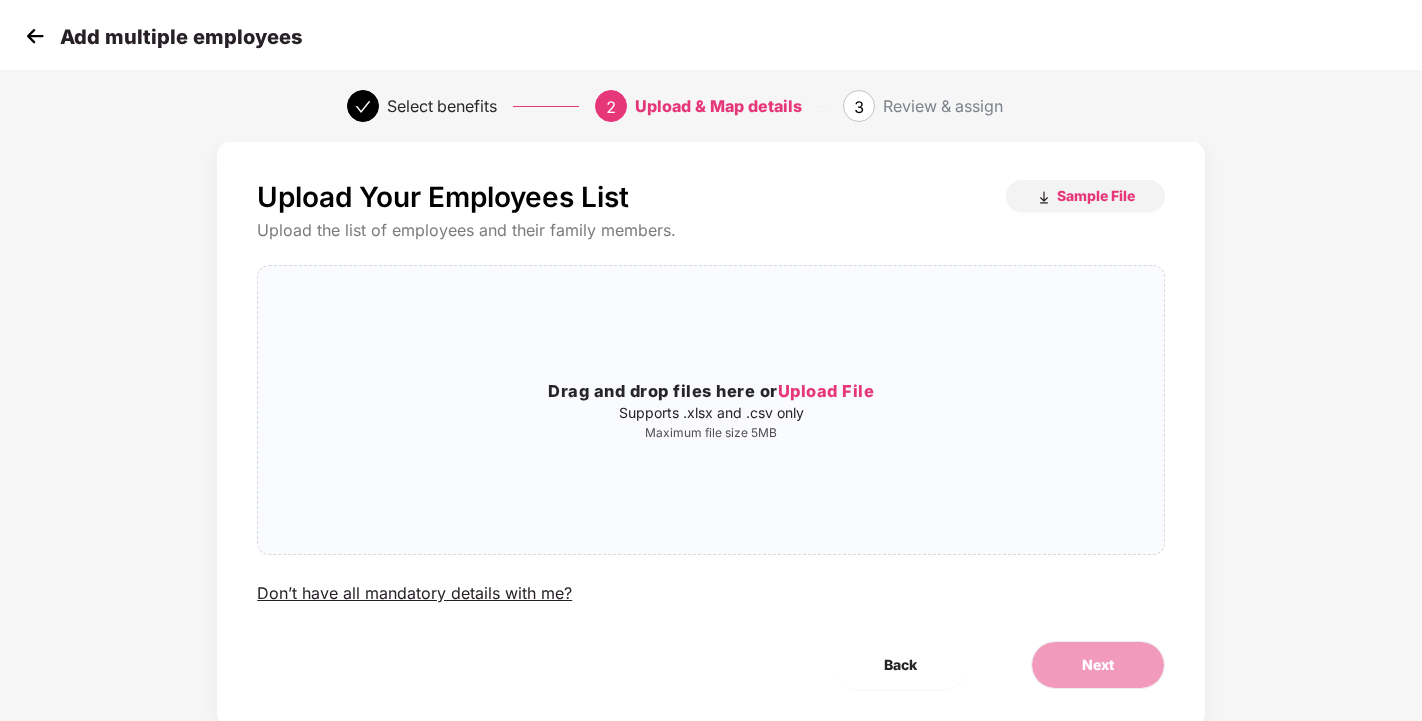 click on "Select benefits" at bounding box center [442, 106] 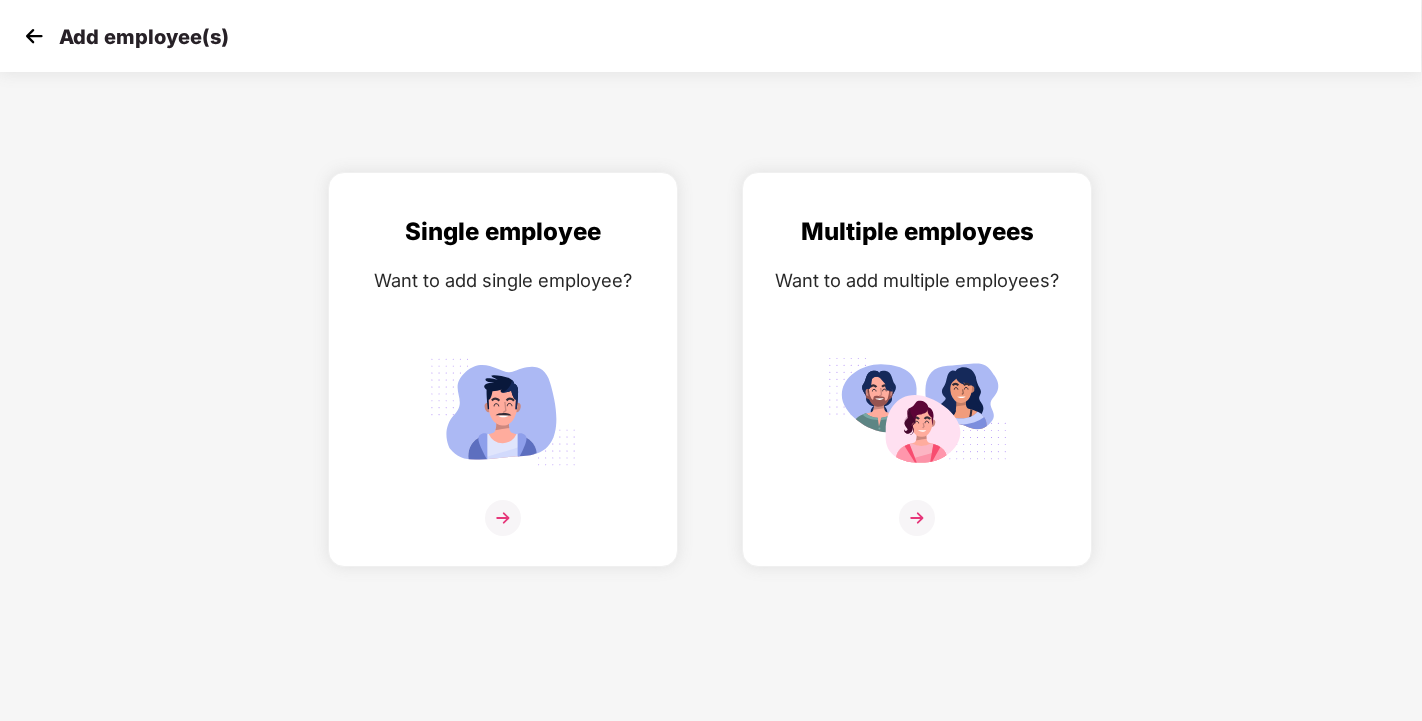 scroll, scrollTop: 0, scrollLeft: 0, axis: both 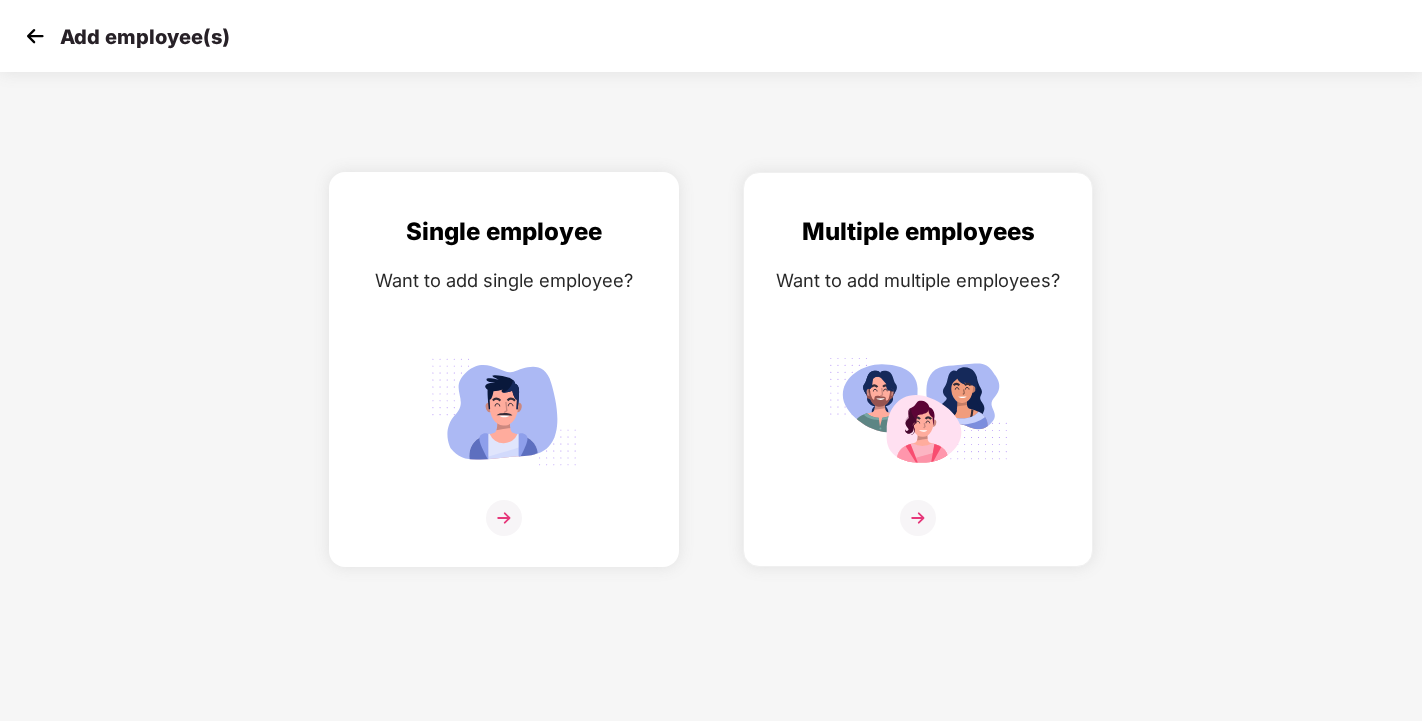 click at bounding box center (504, 411) 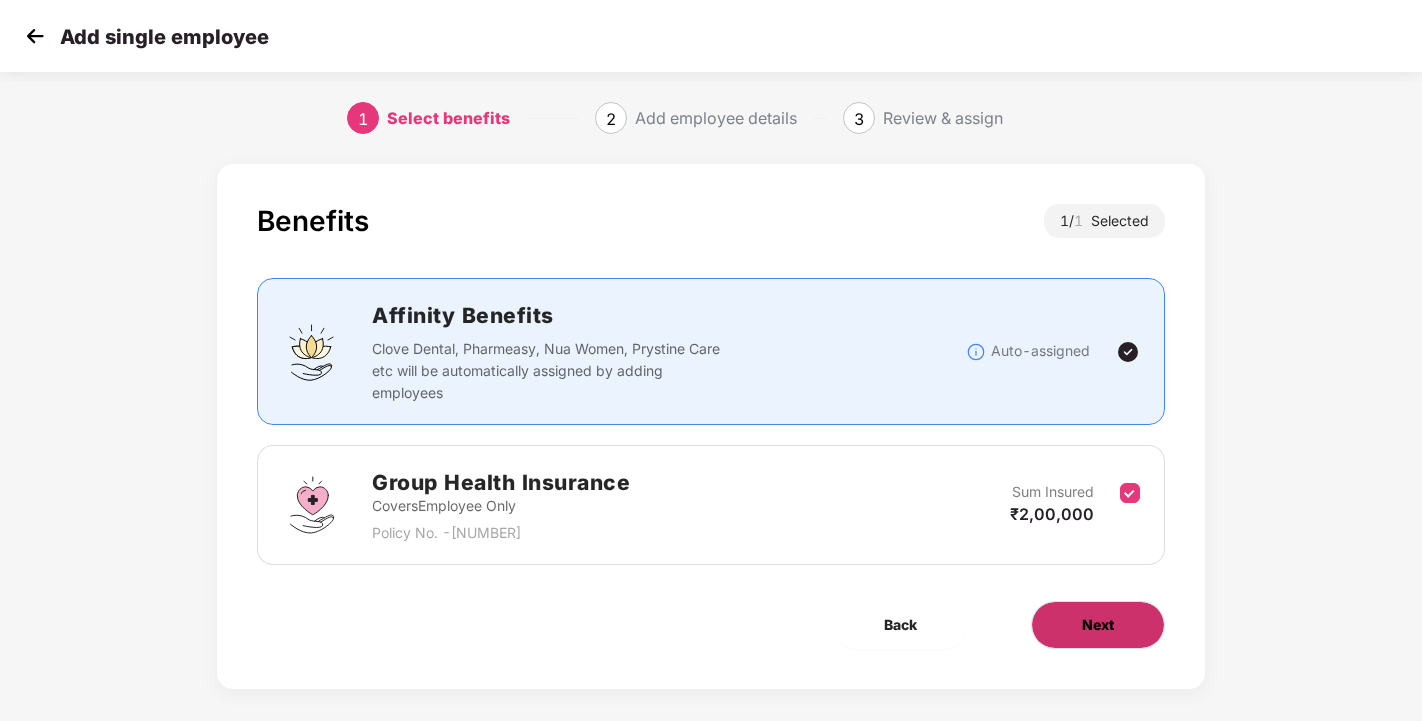 click on "Next" at bounding box center [1098, 625] 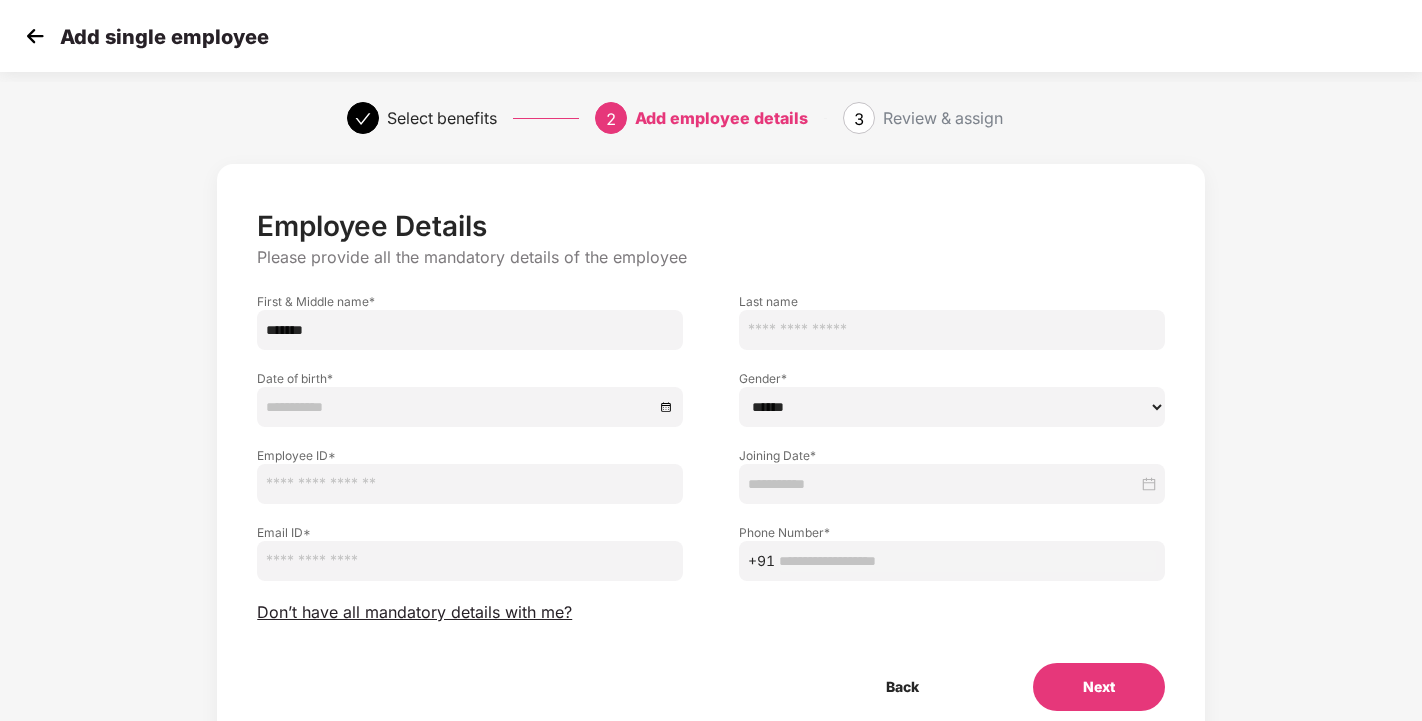 type on "*******" 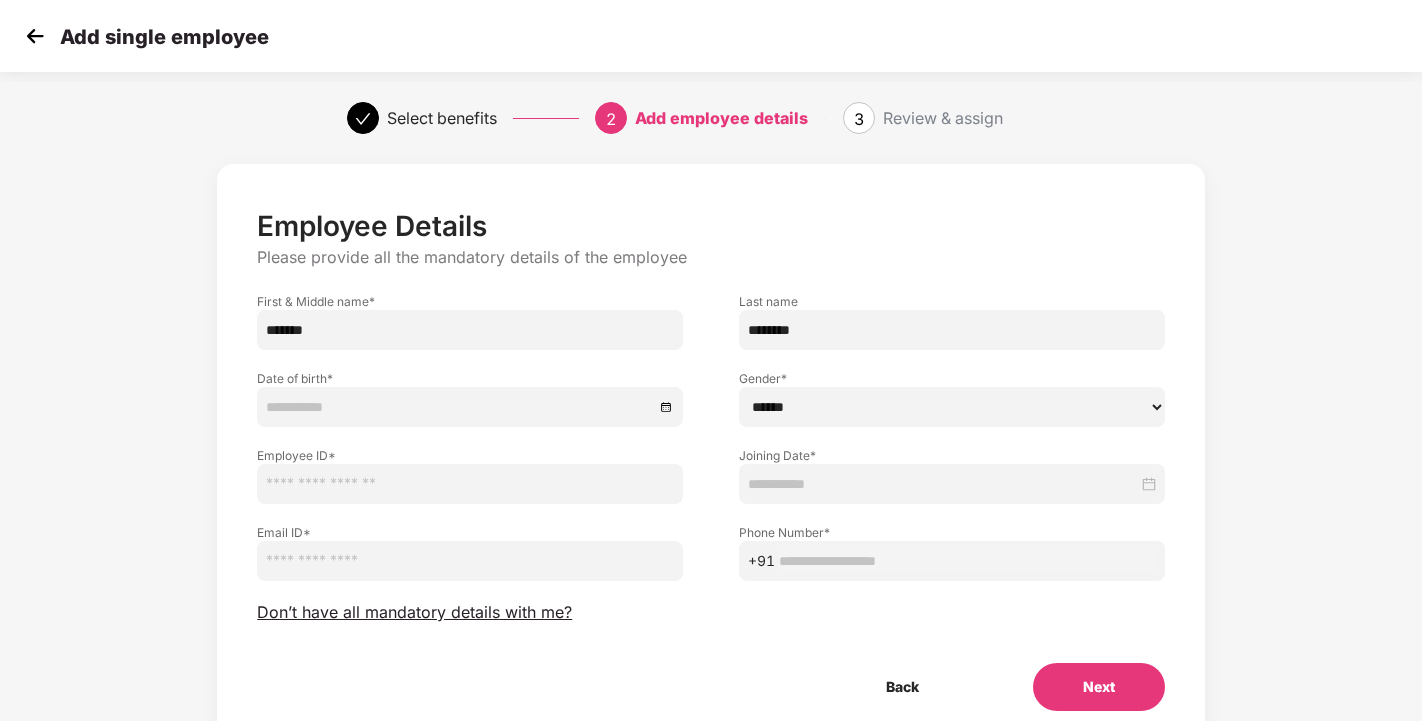 type on "********" 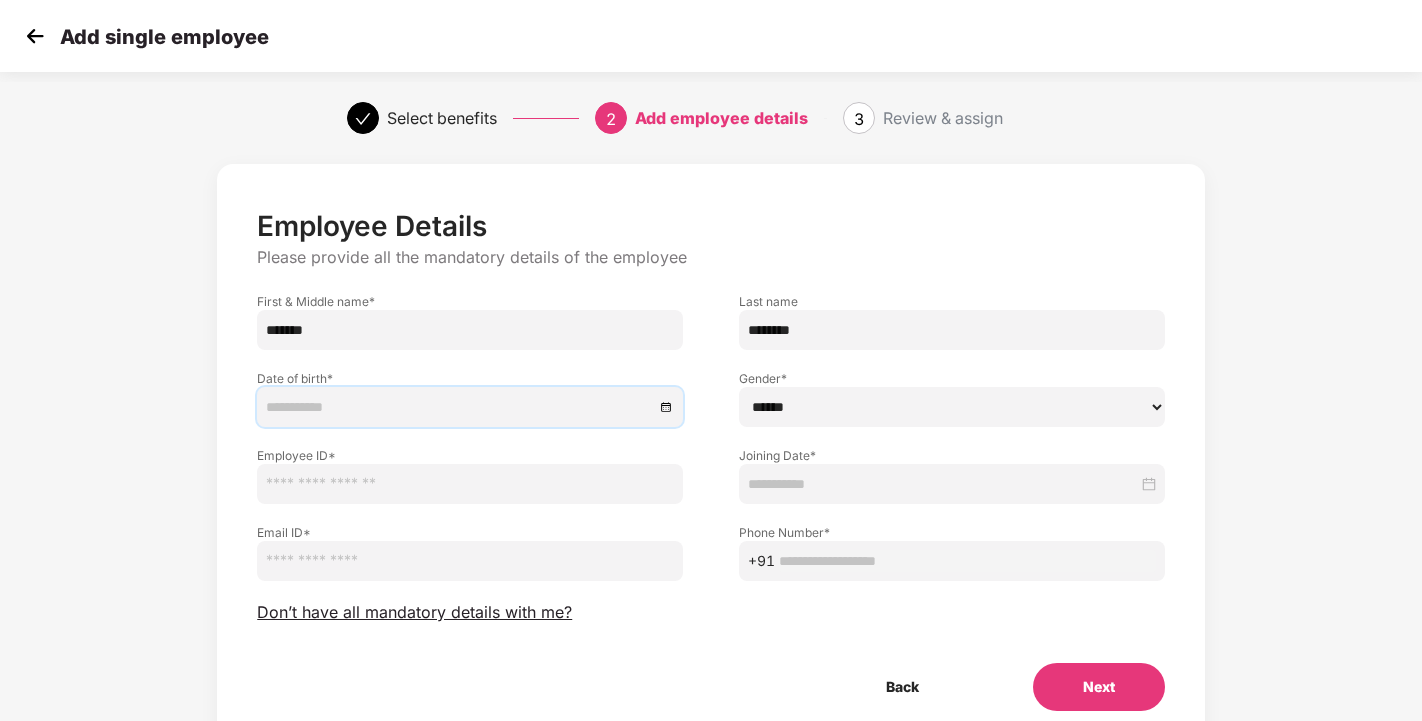 click at bounding box center (460, 407) 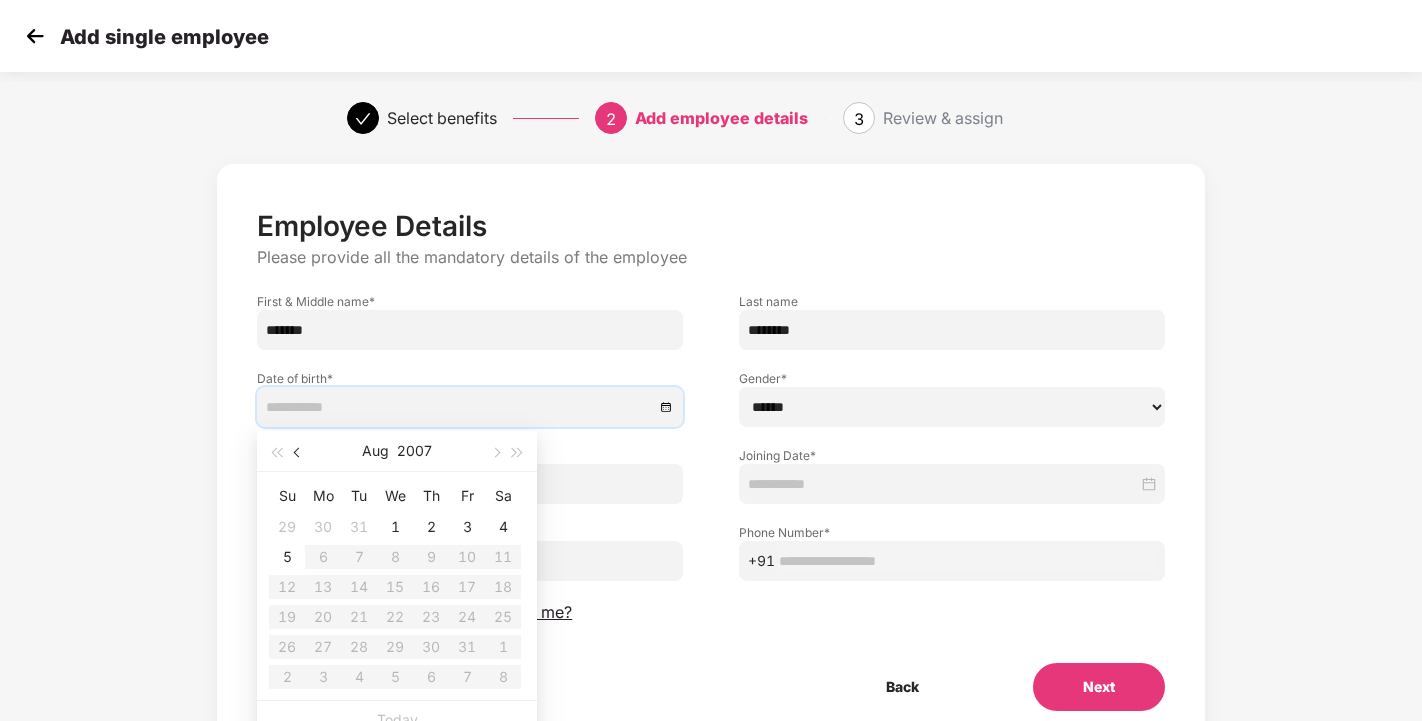 click at bounding box center (299, 453) 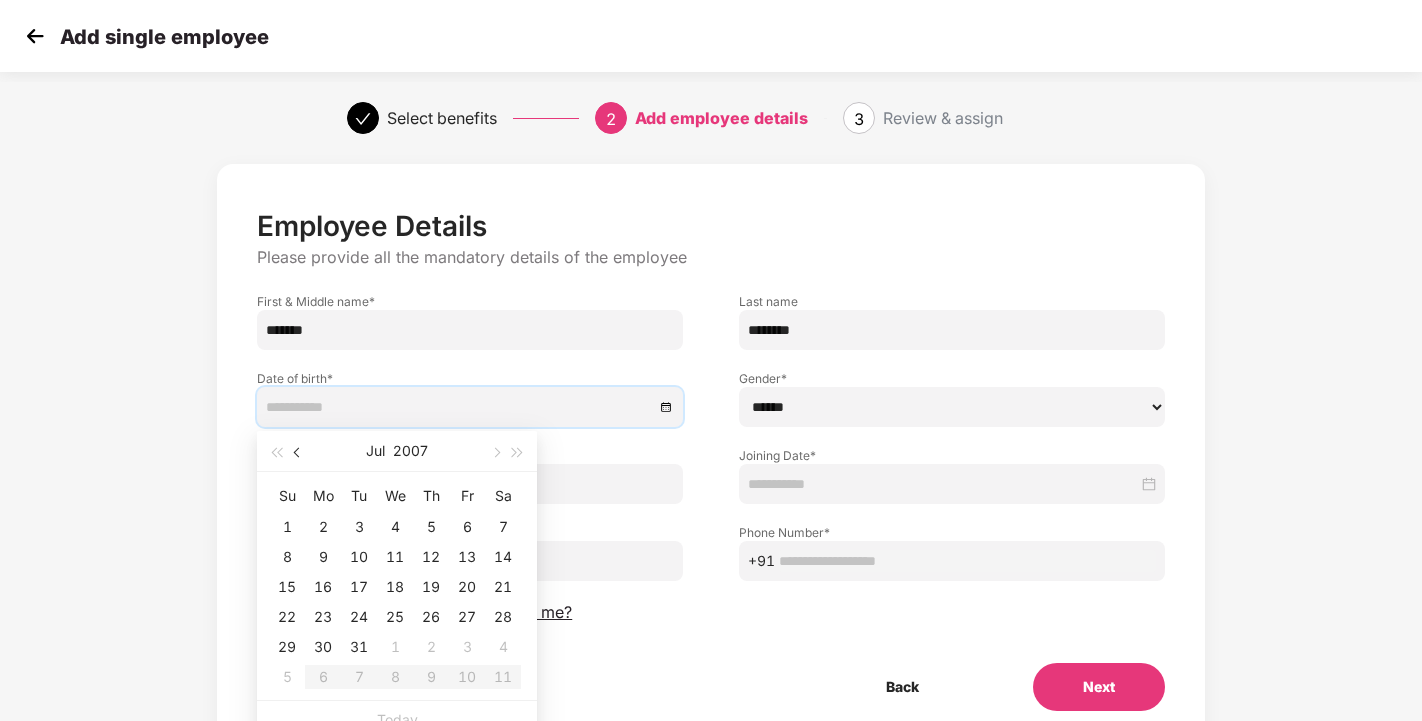 click at bounding box center (299, 453) 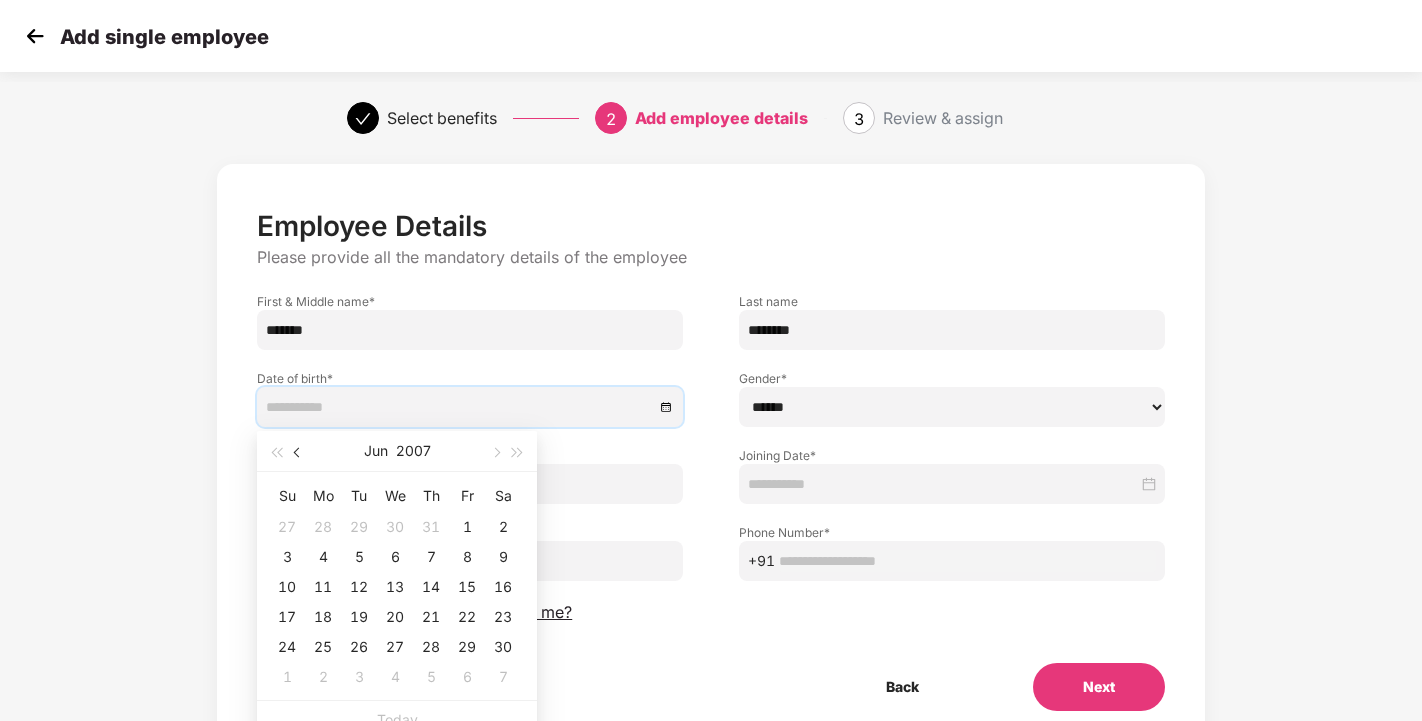 click at bounding box center [299, 453] 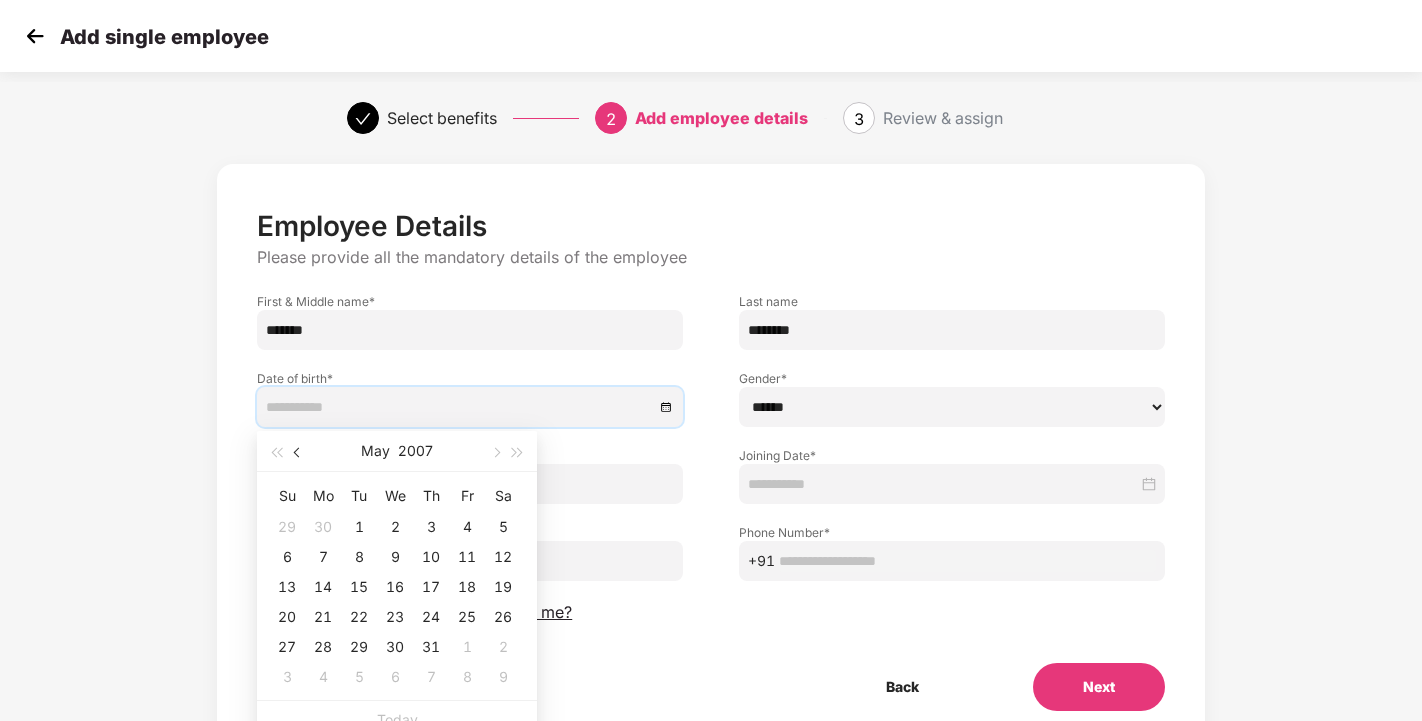 click at bounding box center (299, 453) 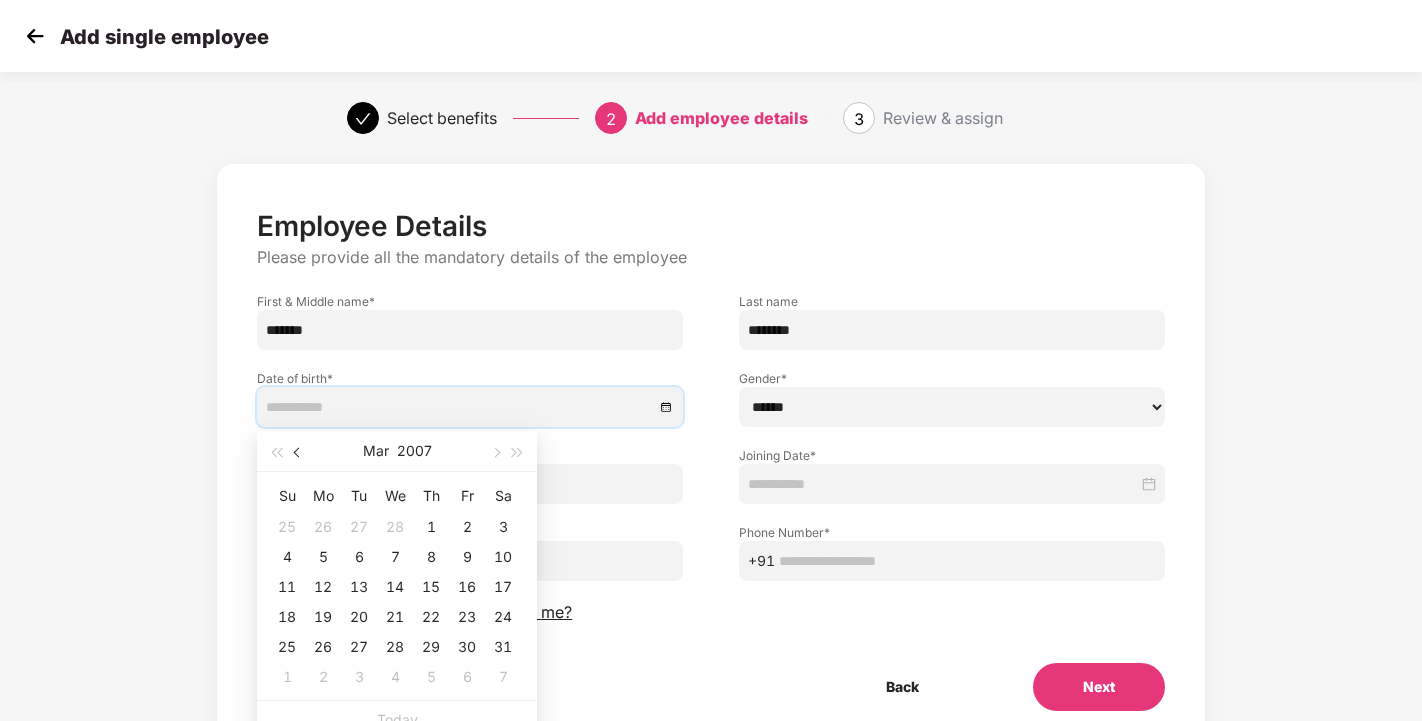 click at bounding box center (299, 453) 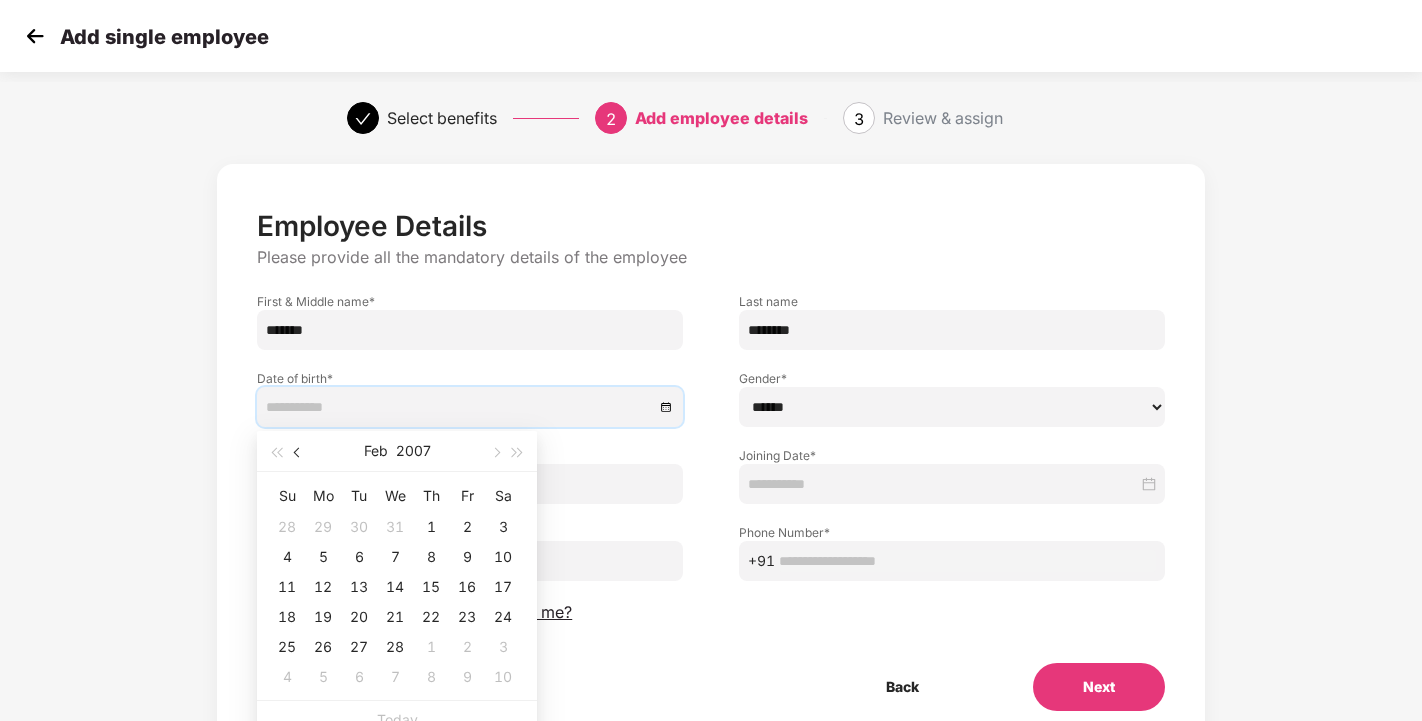 click at bounding box center [299, 453] 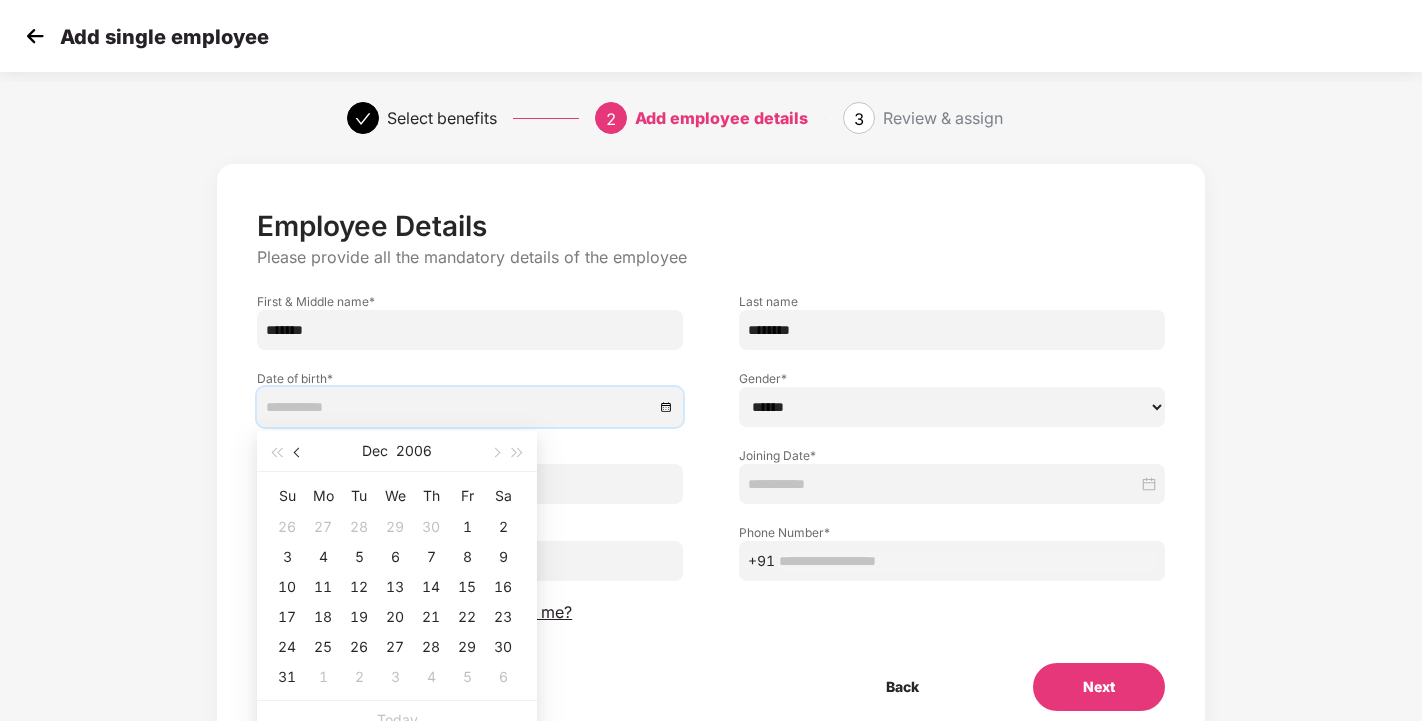 click at bounding box center (299, 453) 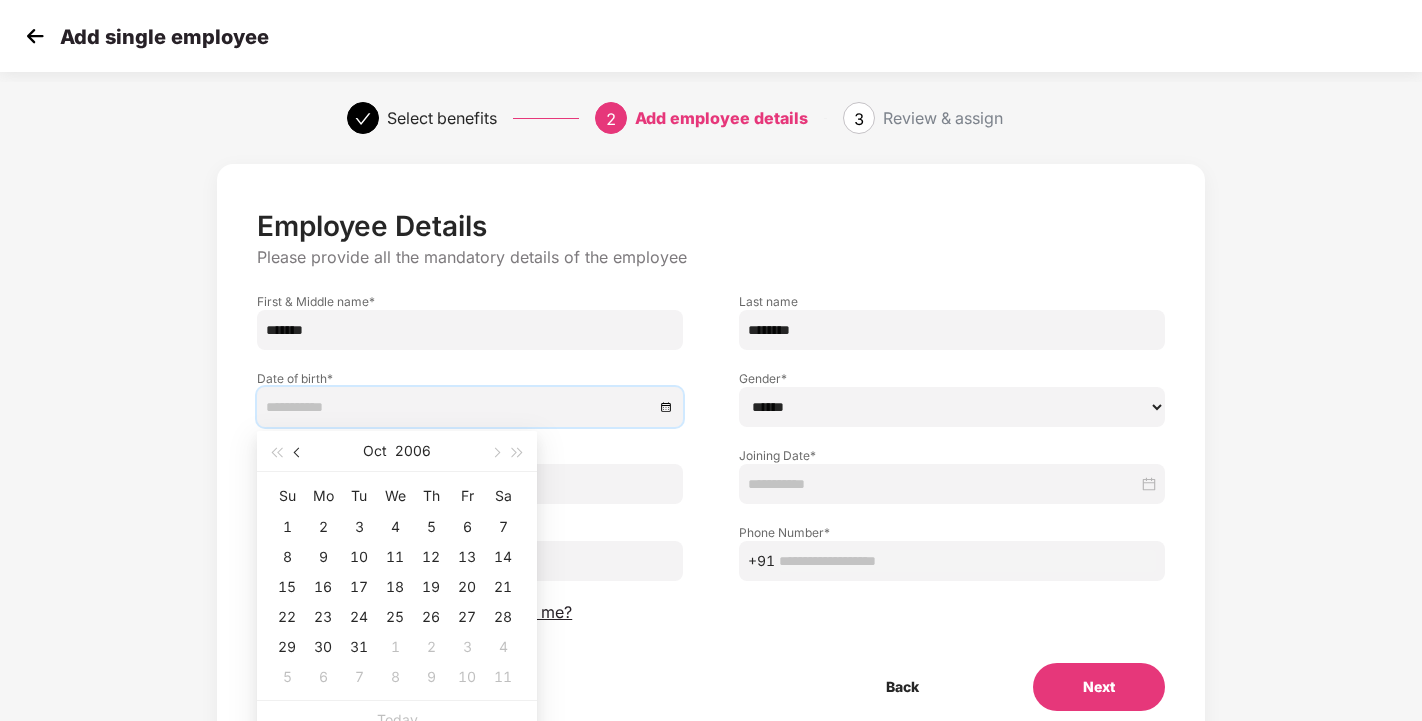 click at bounding box center [299, 453] 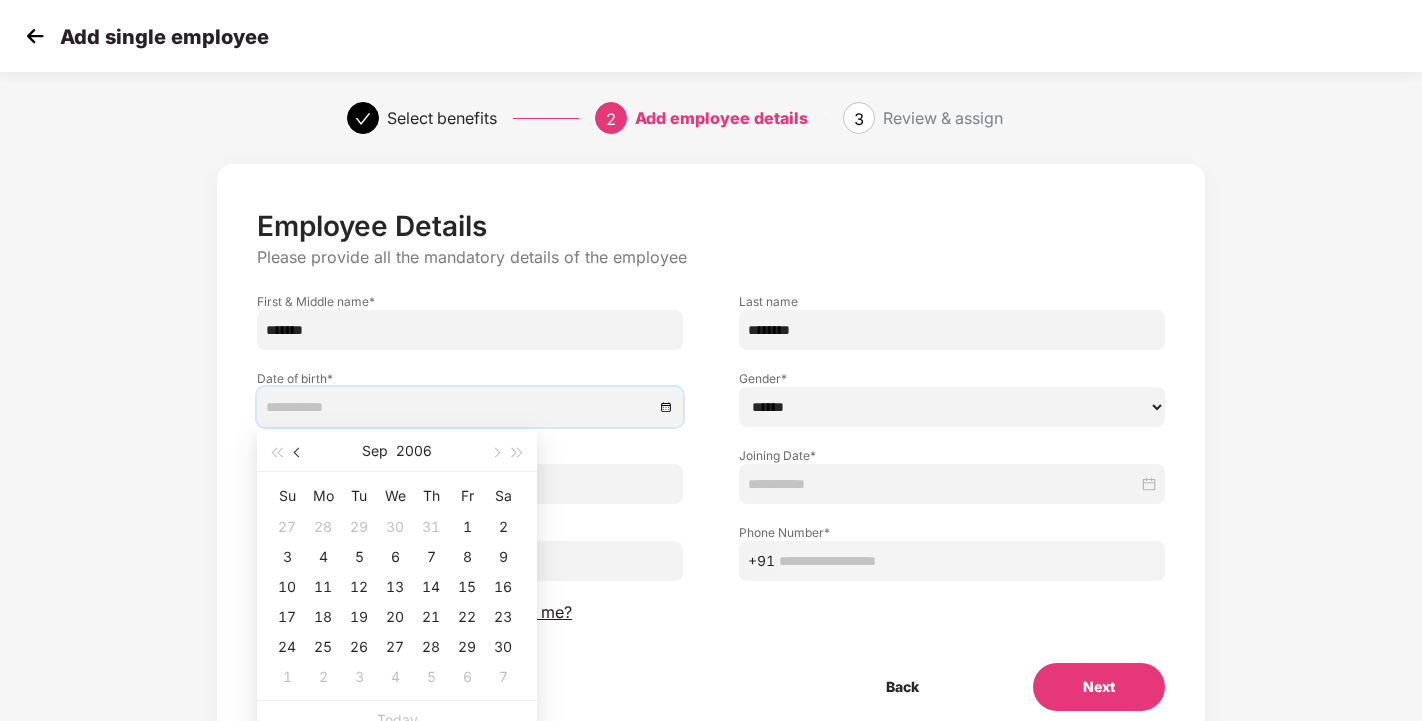 click at bounding box center [299, 453] 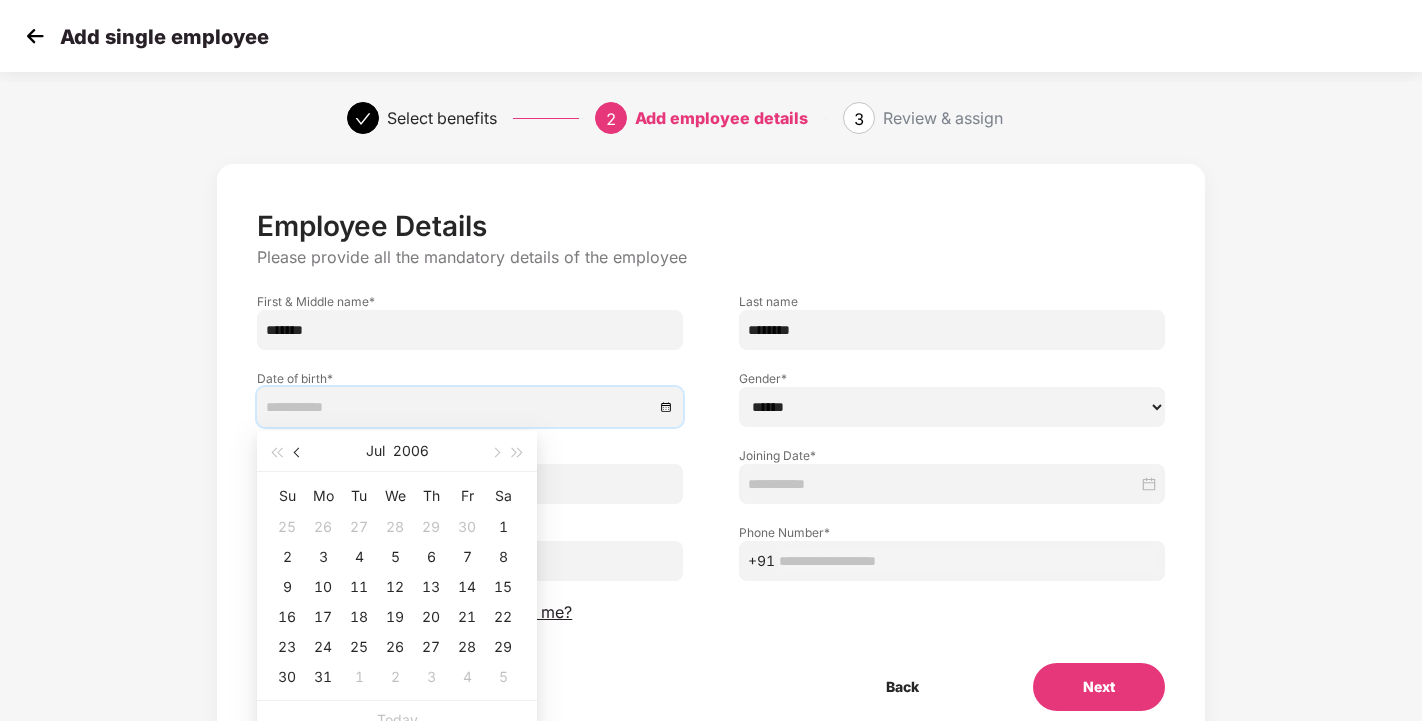 click at bounding box center (299, 453) 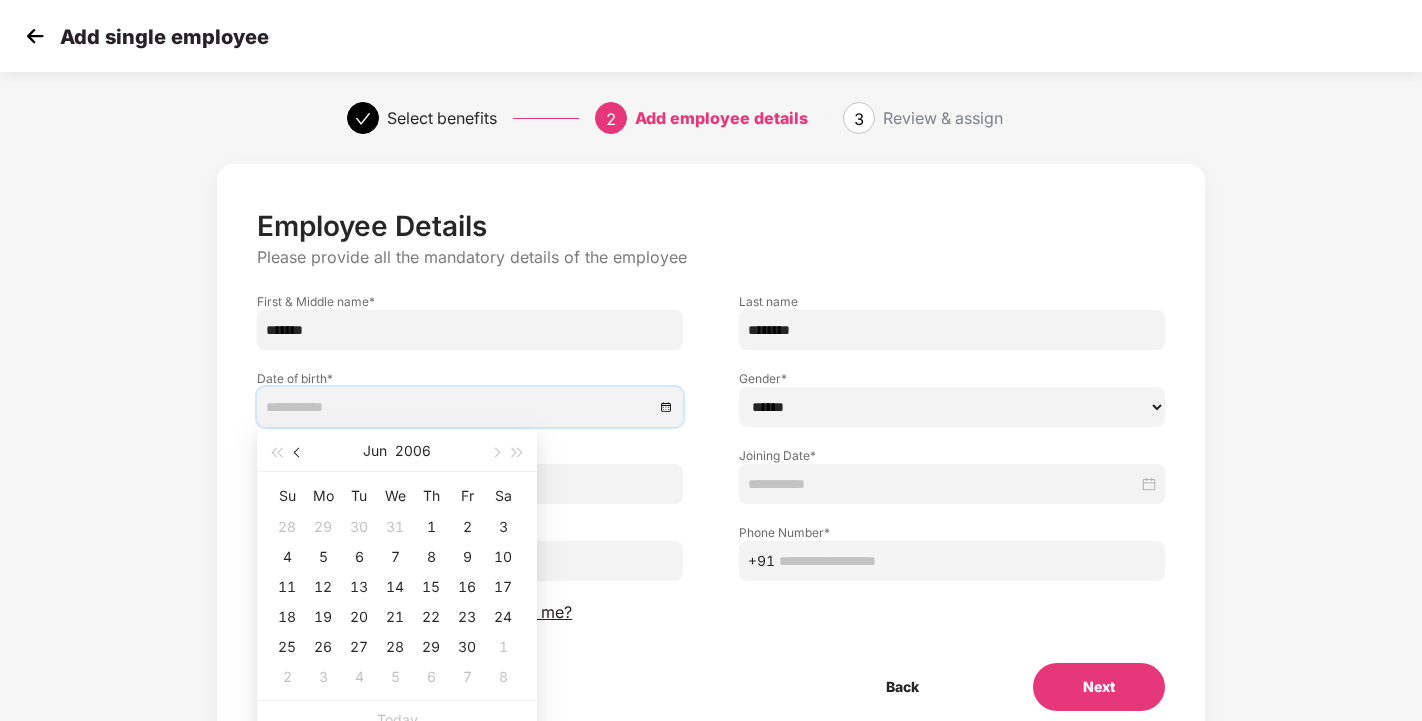 click at bounding box center [299, 453] 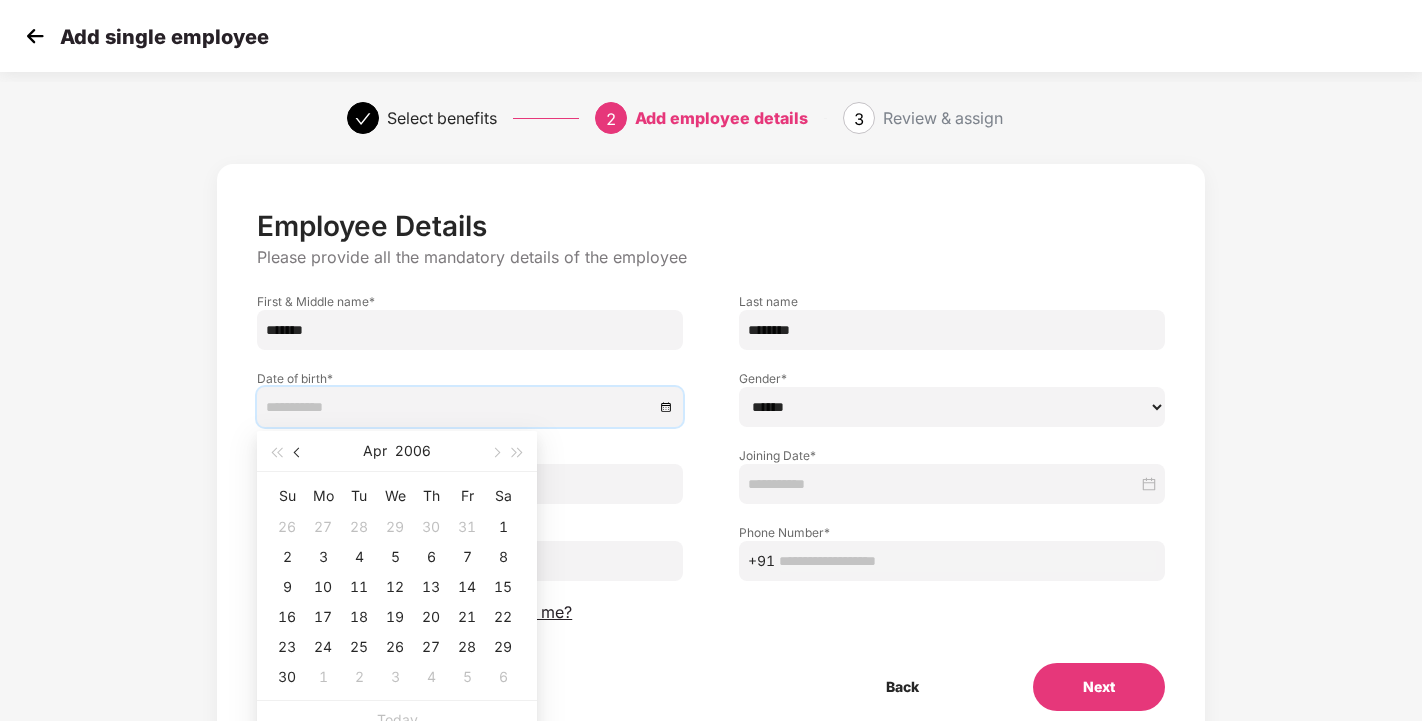 click at bounding box center [299, 453] 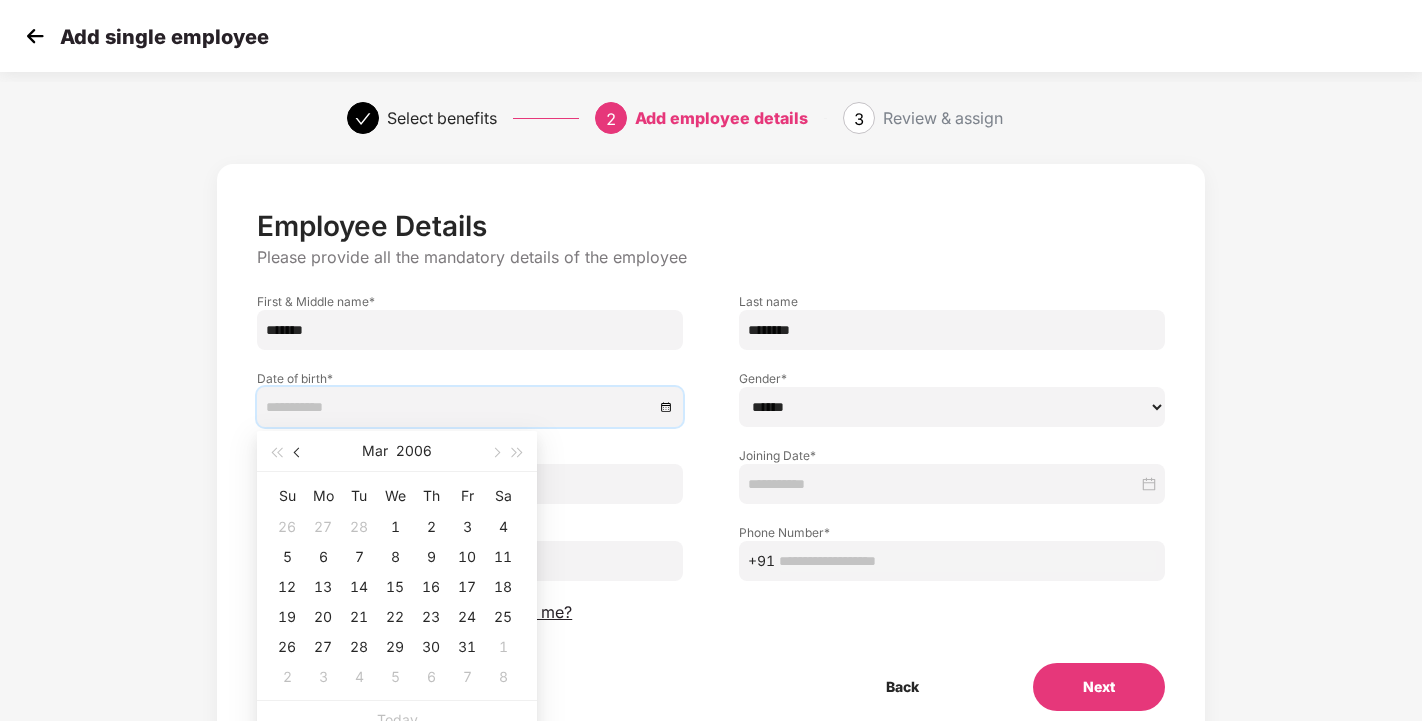 click at bounding box center [299, 453] 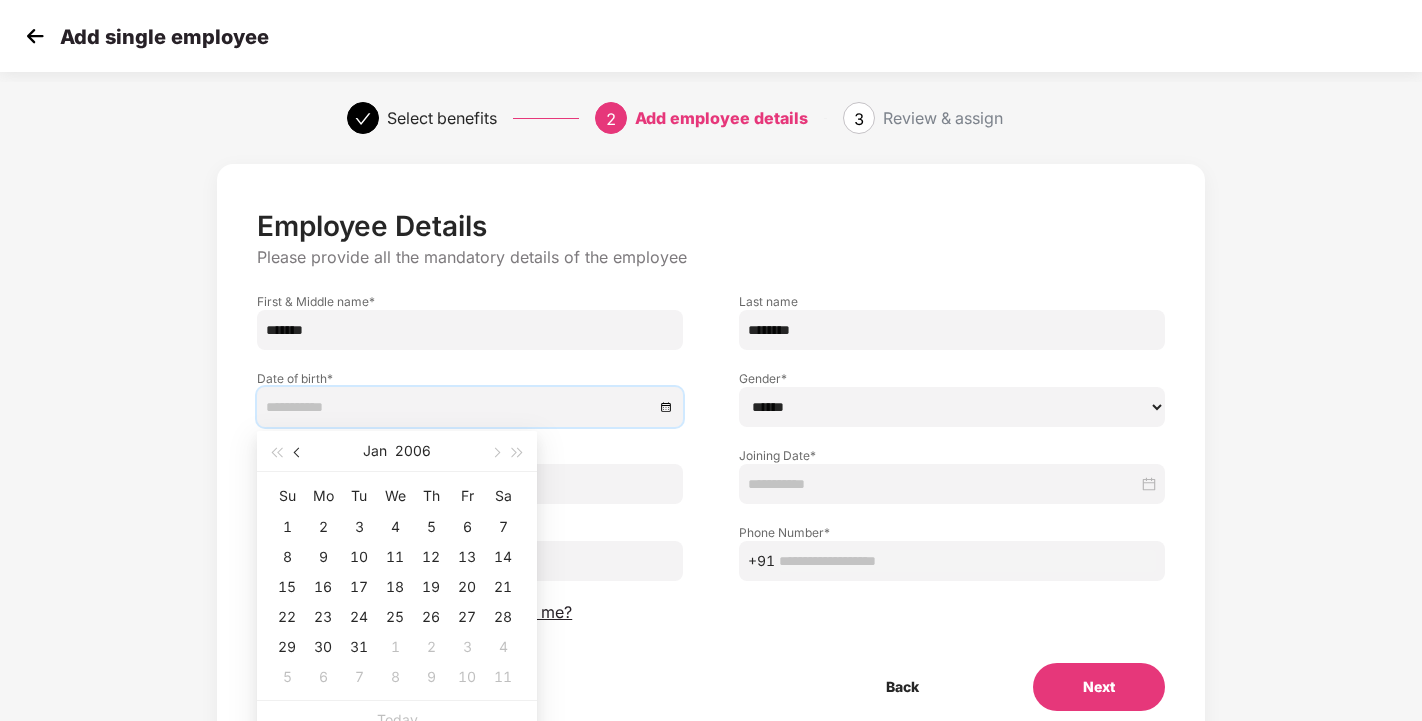 click at bounding box center (299, 453) 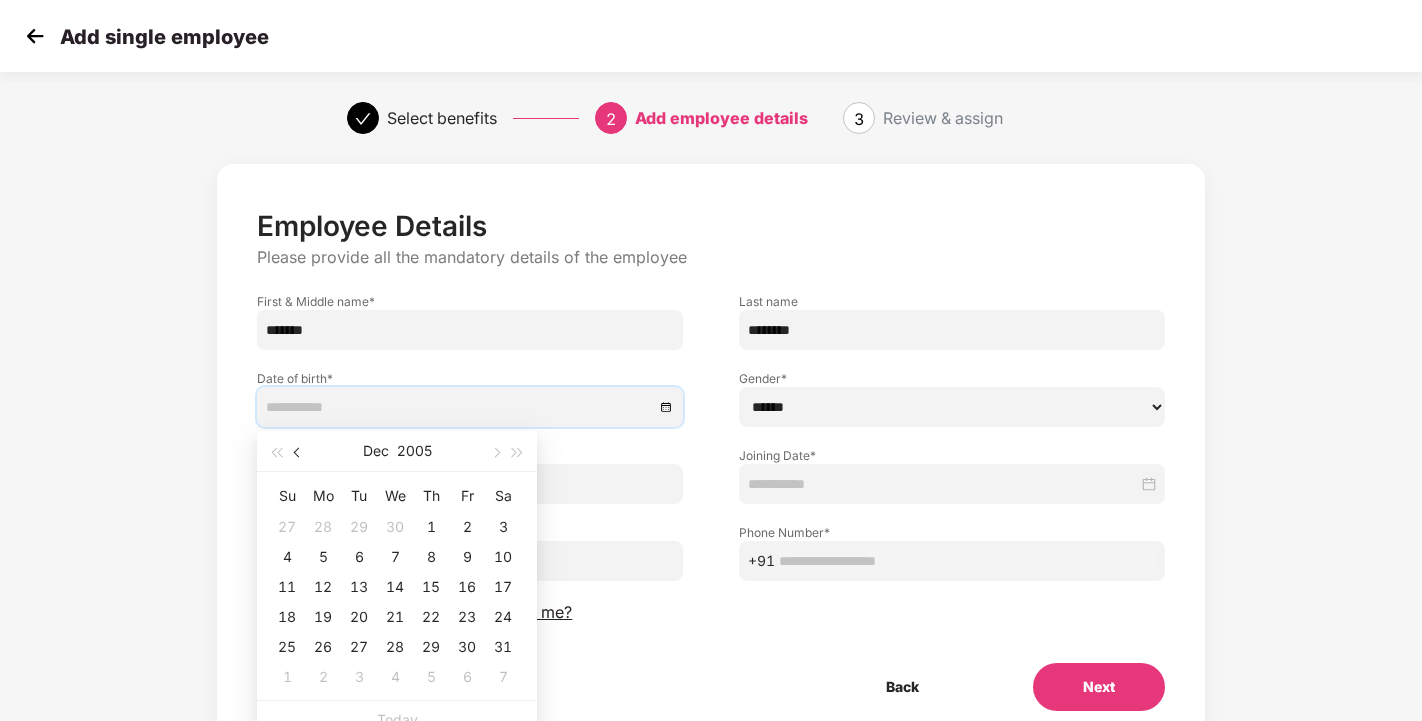 click at bounding box center (299, 453) 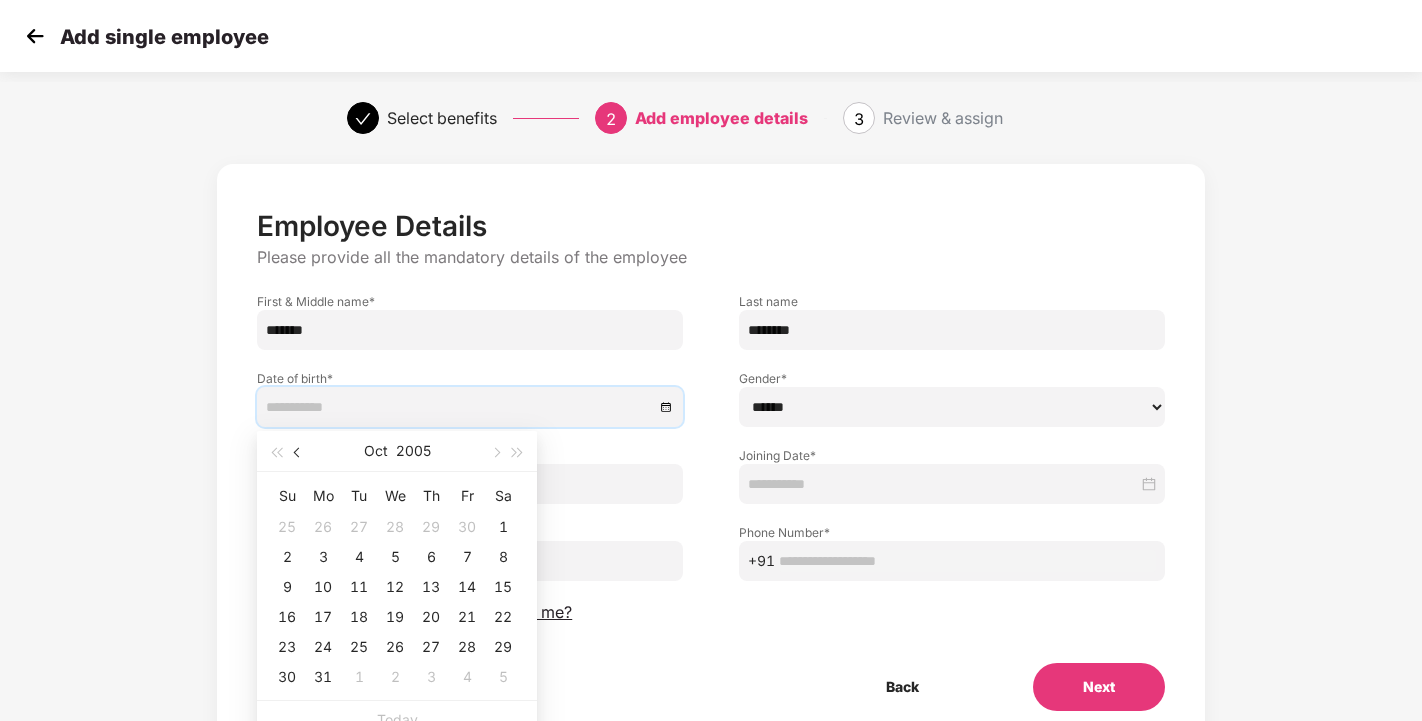 click at bounding box center [299, 453] 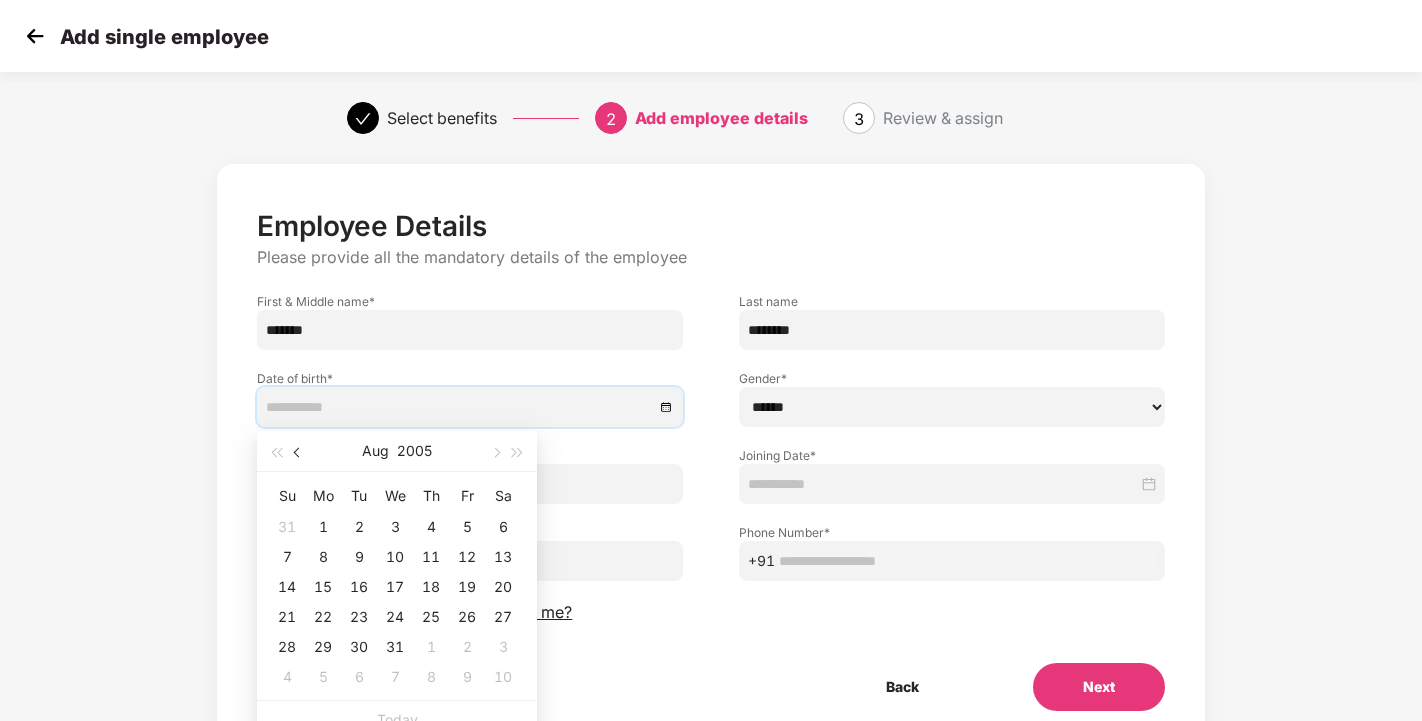 click at bounding box center (299, 453) 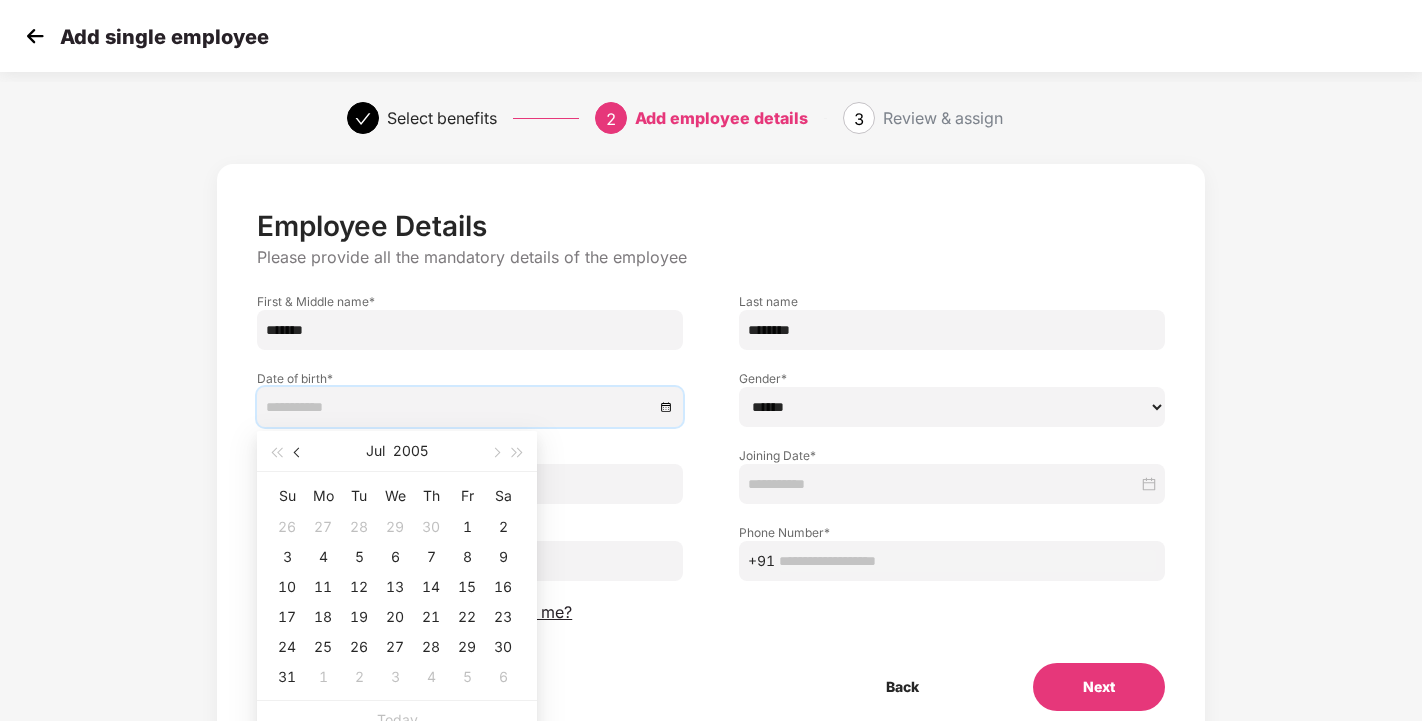 click at bounding box center [299, 453] 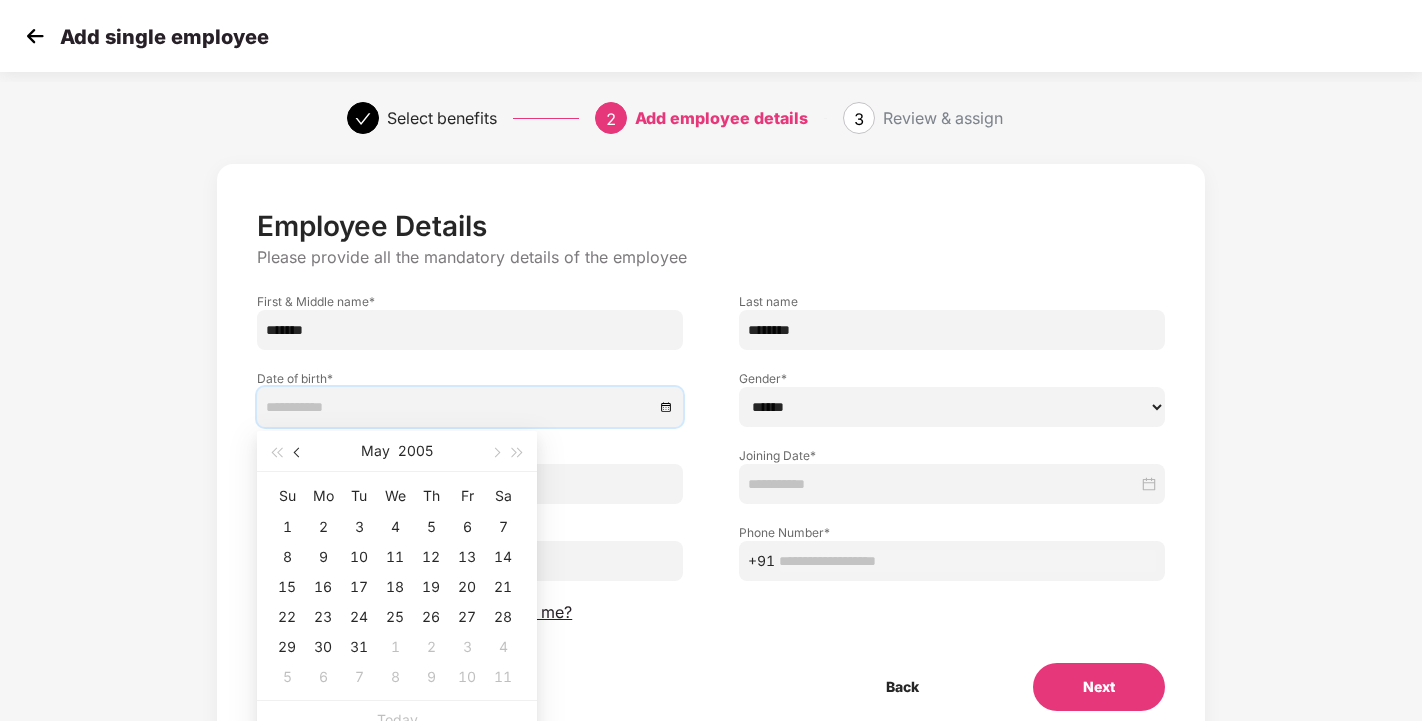 click at bounding box center [299, 453] 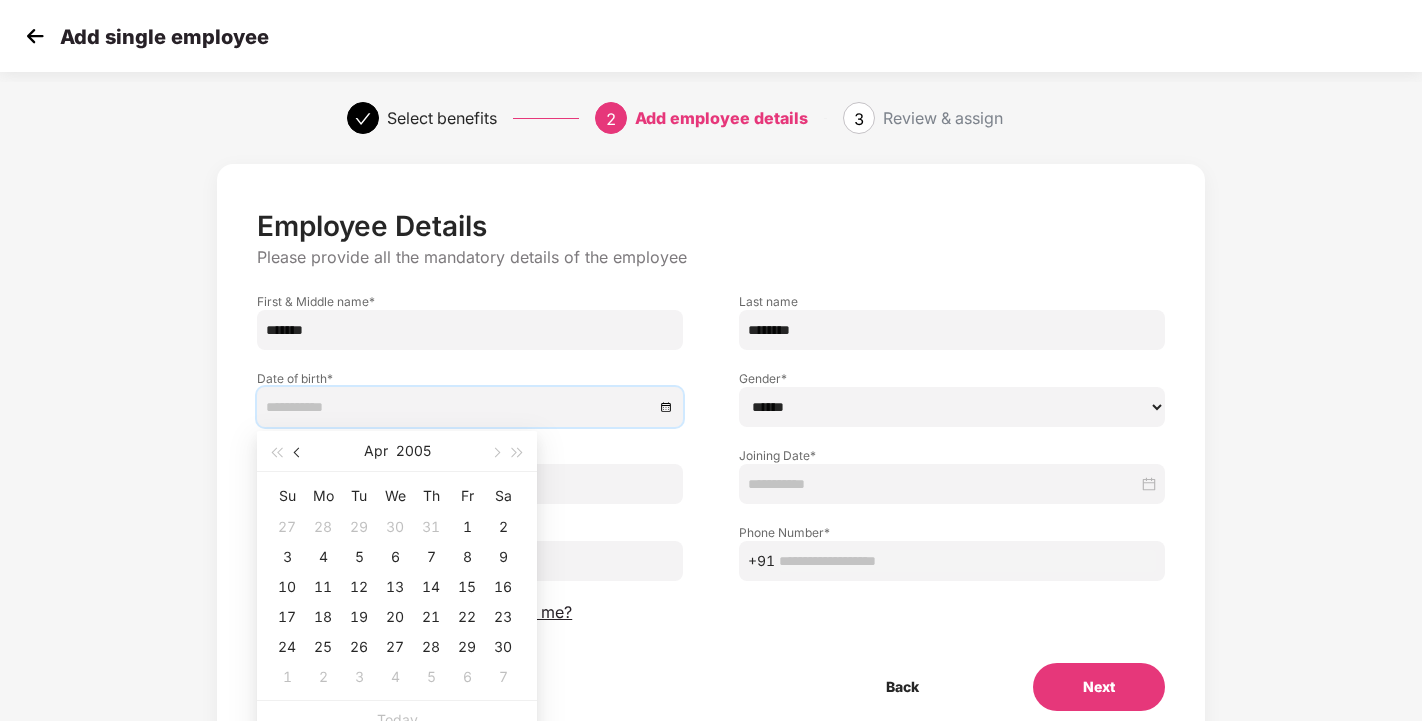 click at bounding box center [299, 453] 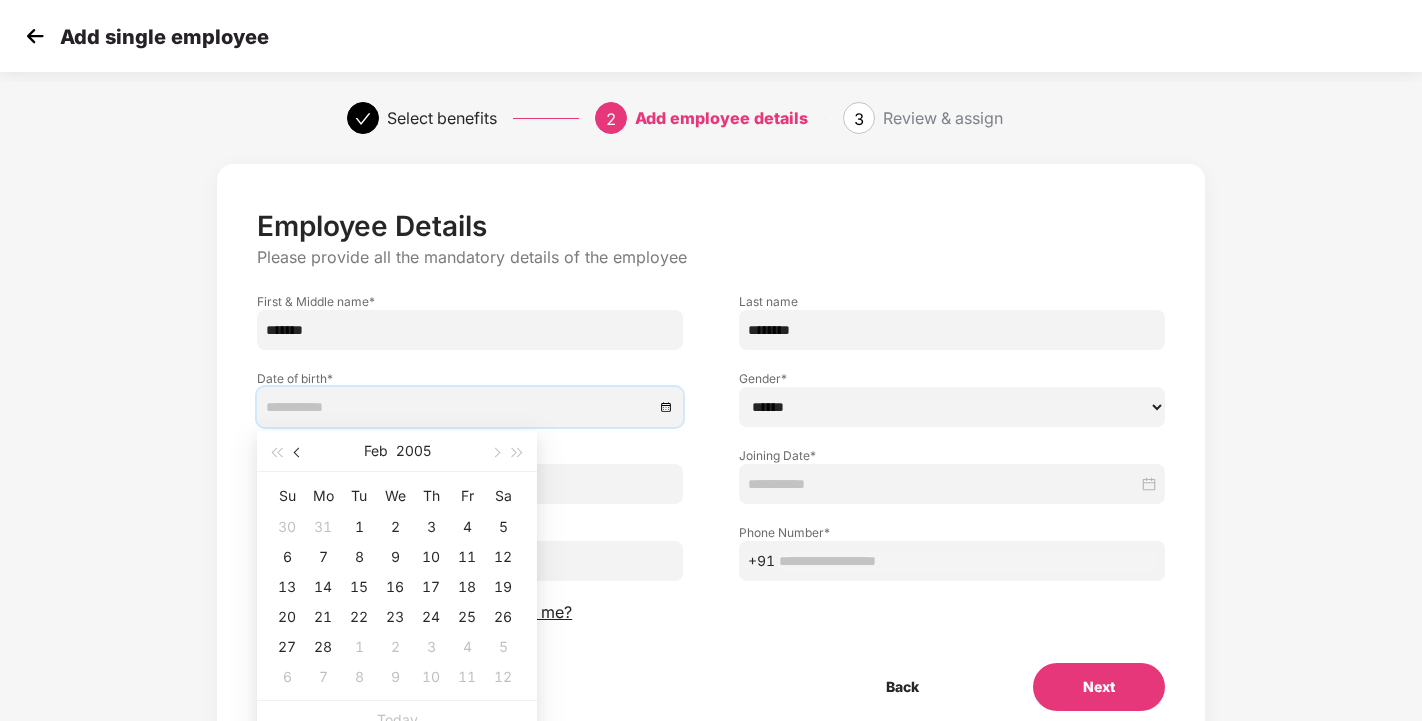 click at bounding box center (299, 453) 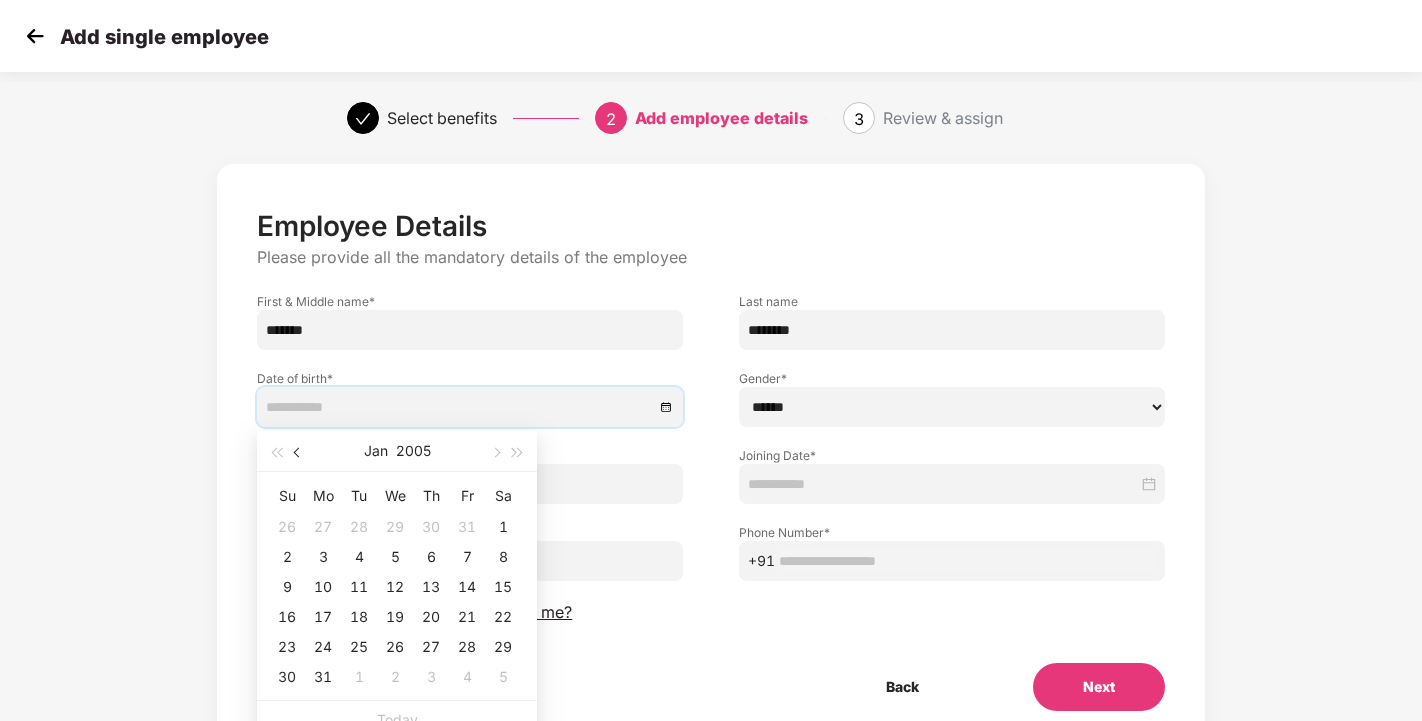 click at bounding box center [299, 453] 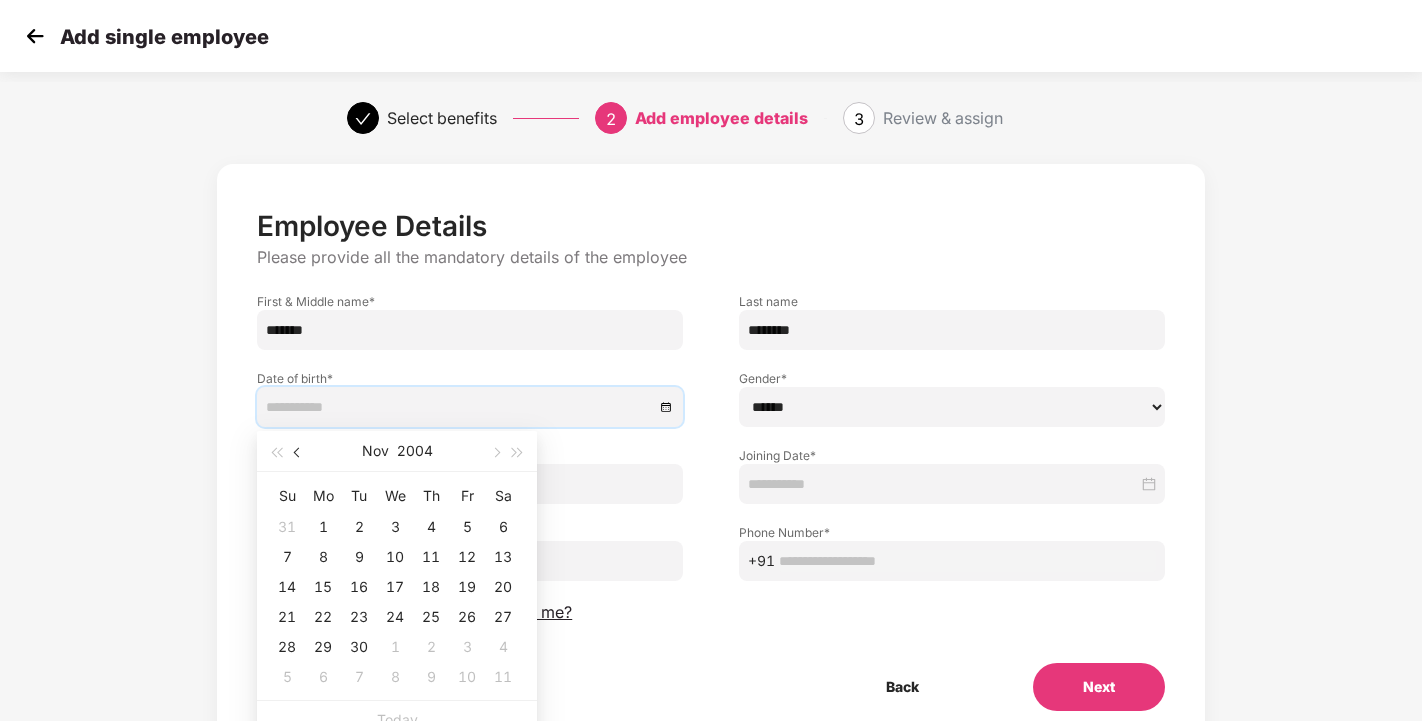 click at bounding box center [299, 453] 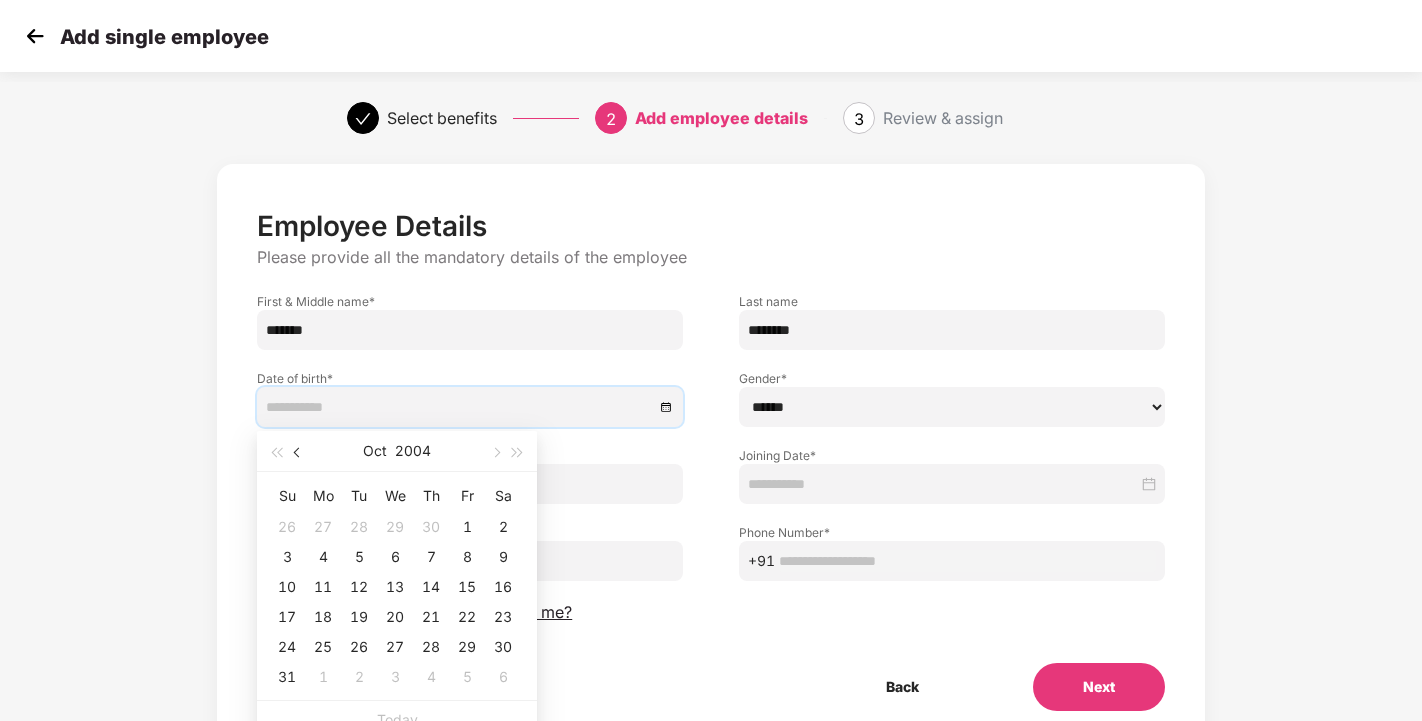 click at bounding box center (299, 453) 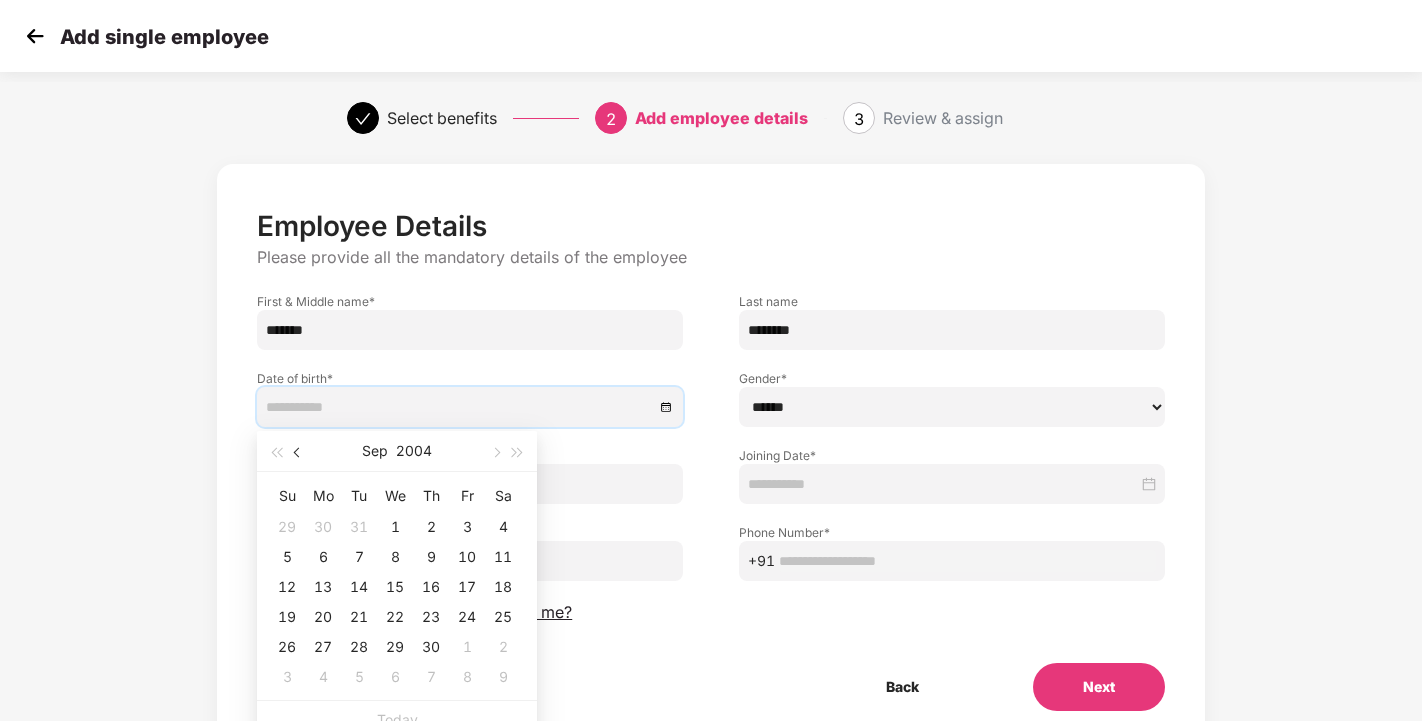 click at bounding box center (299, 453) 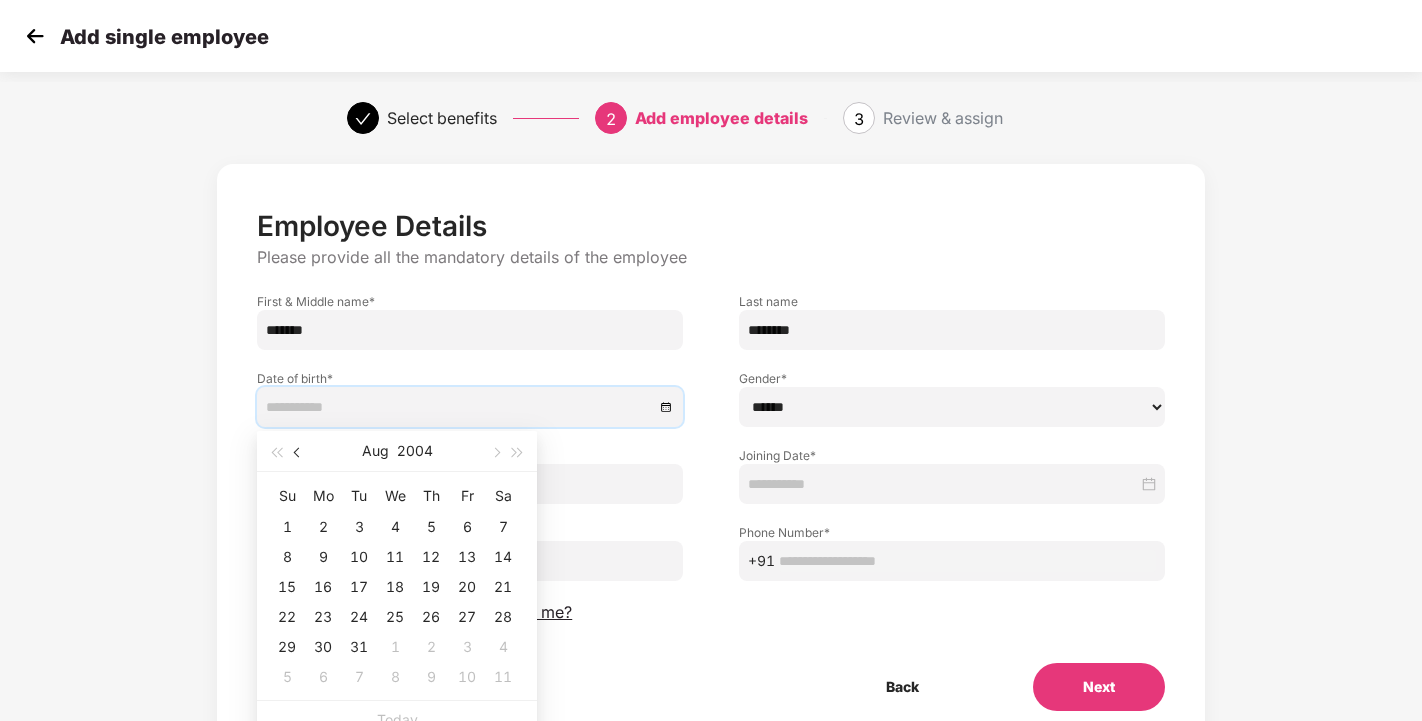 click at bounding box center [299, 453] 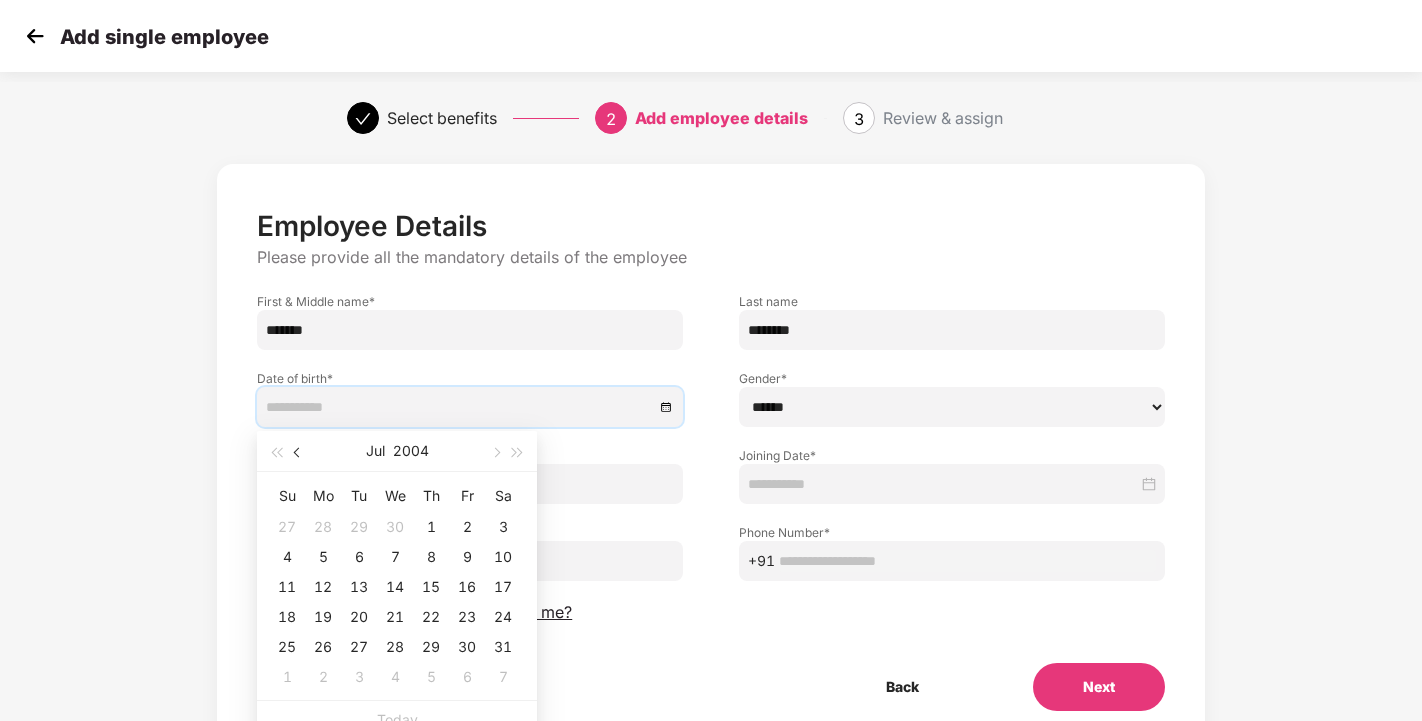 click at bounding box center [299, 453] 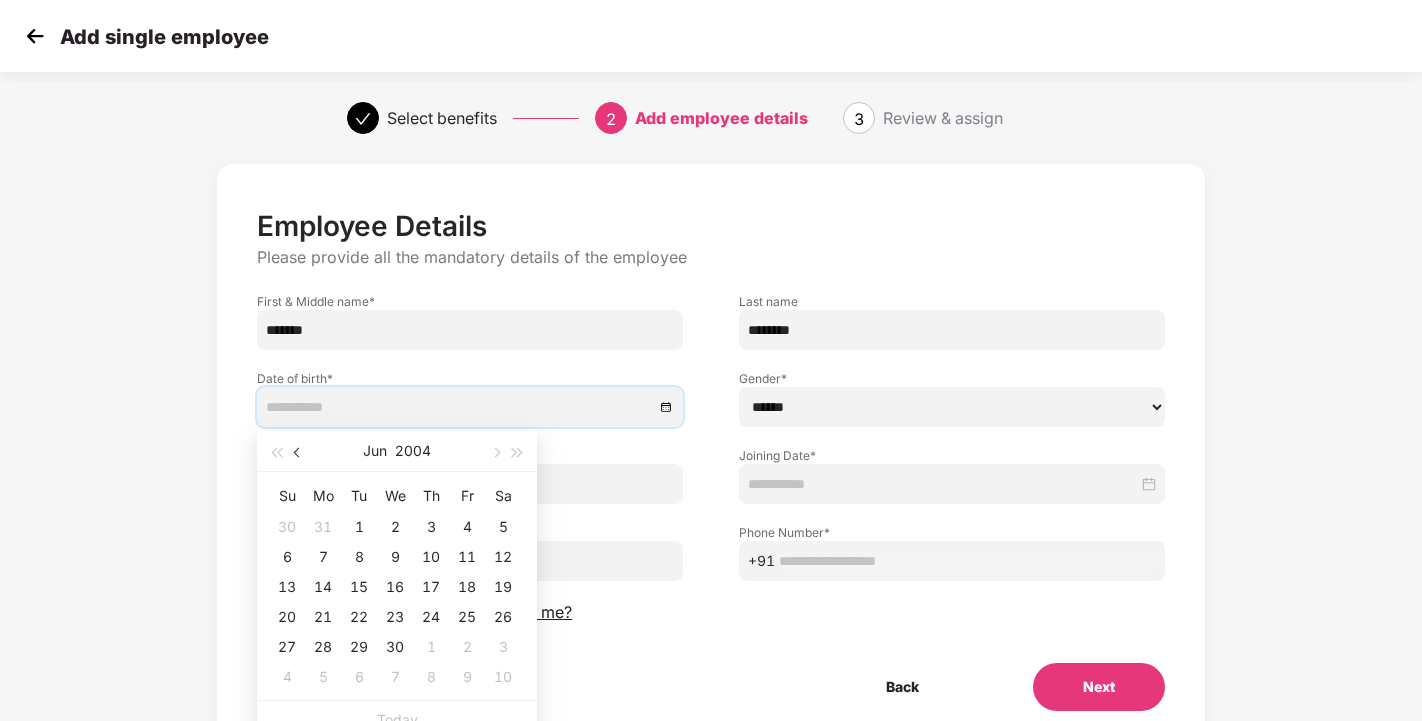 click at bounding box center [299, 453] 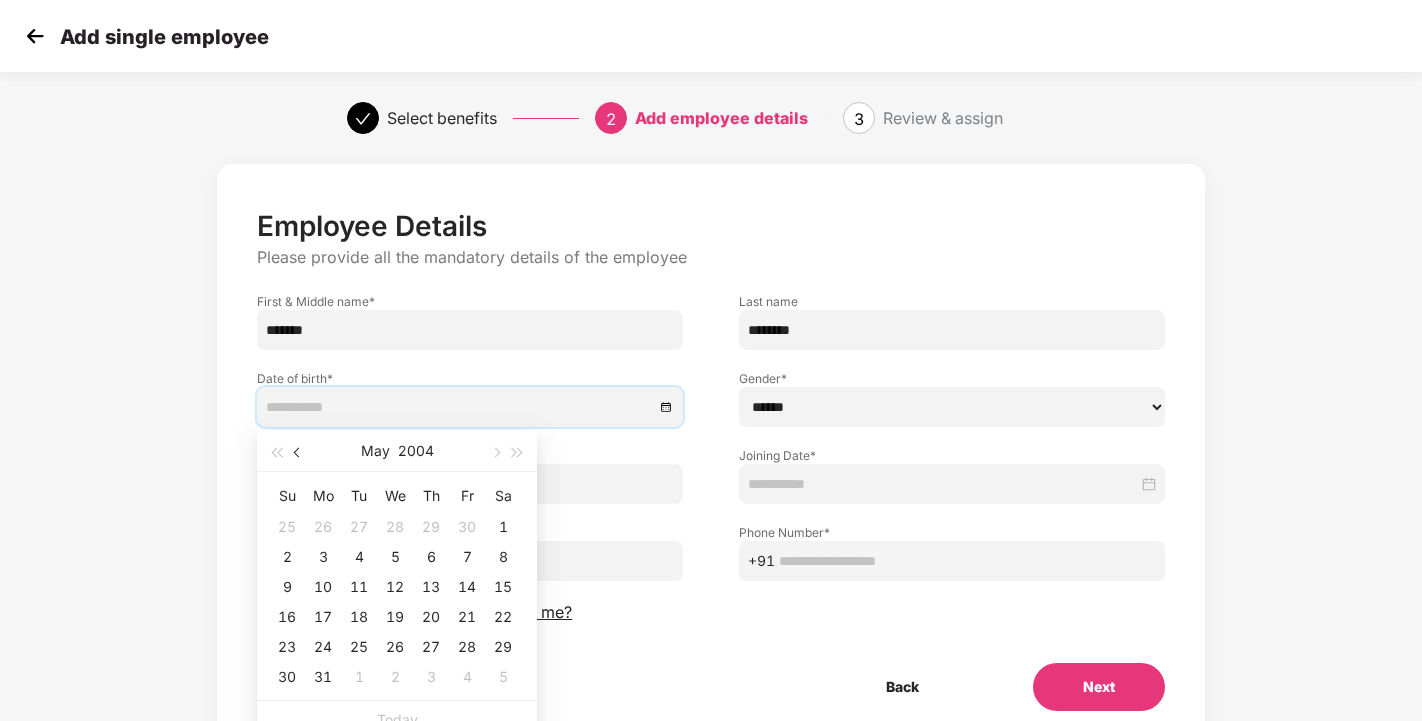 click at bounding box center (299, 453) 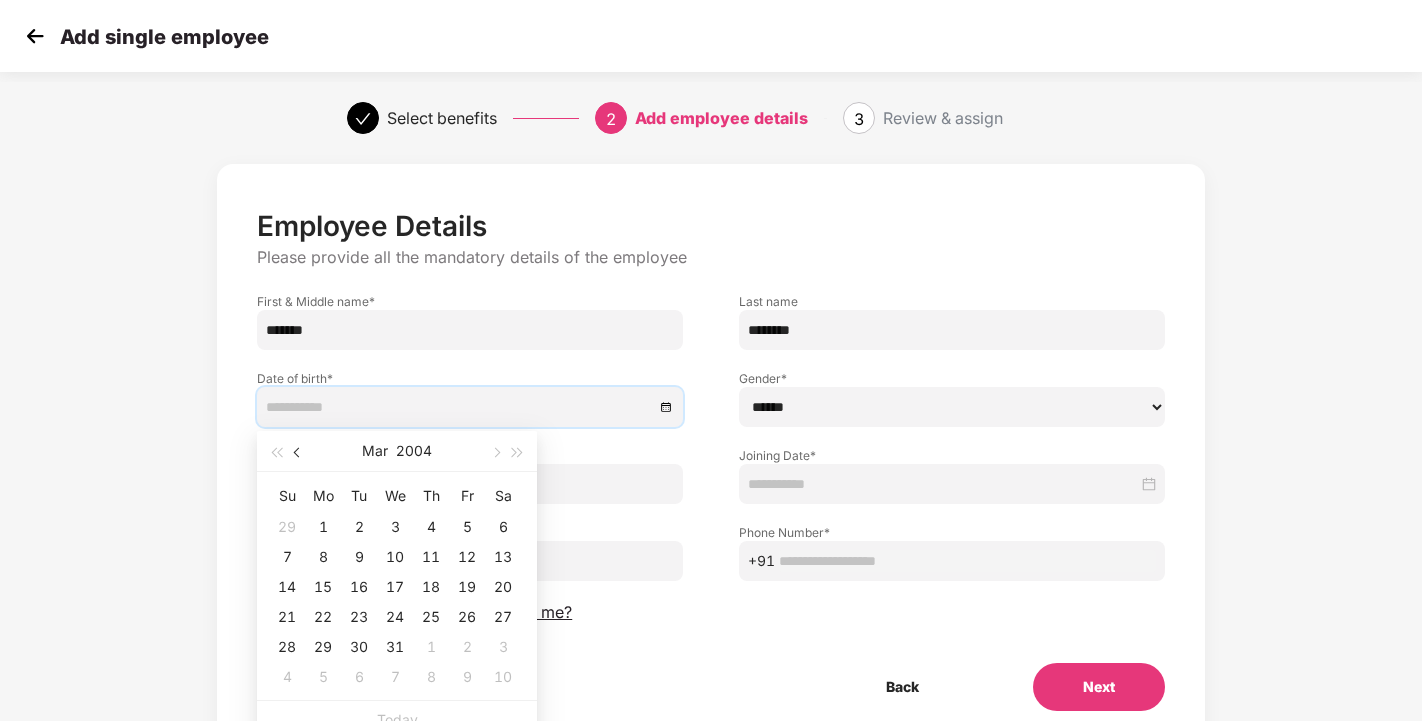click at bounding box center [299, 453] 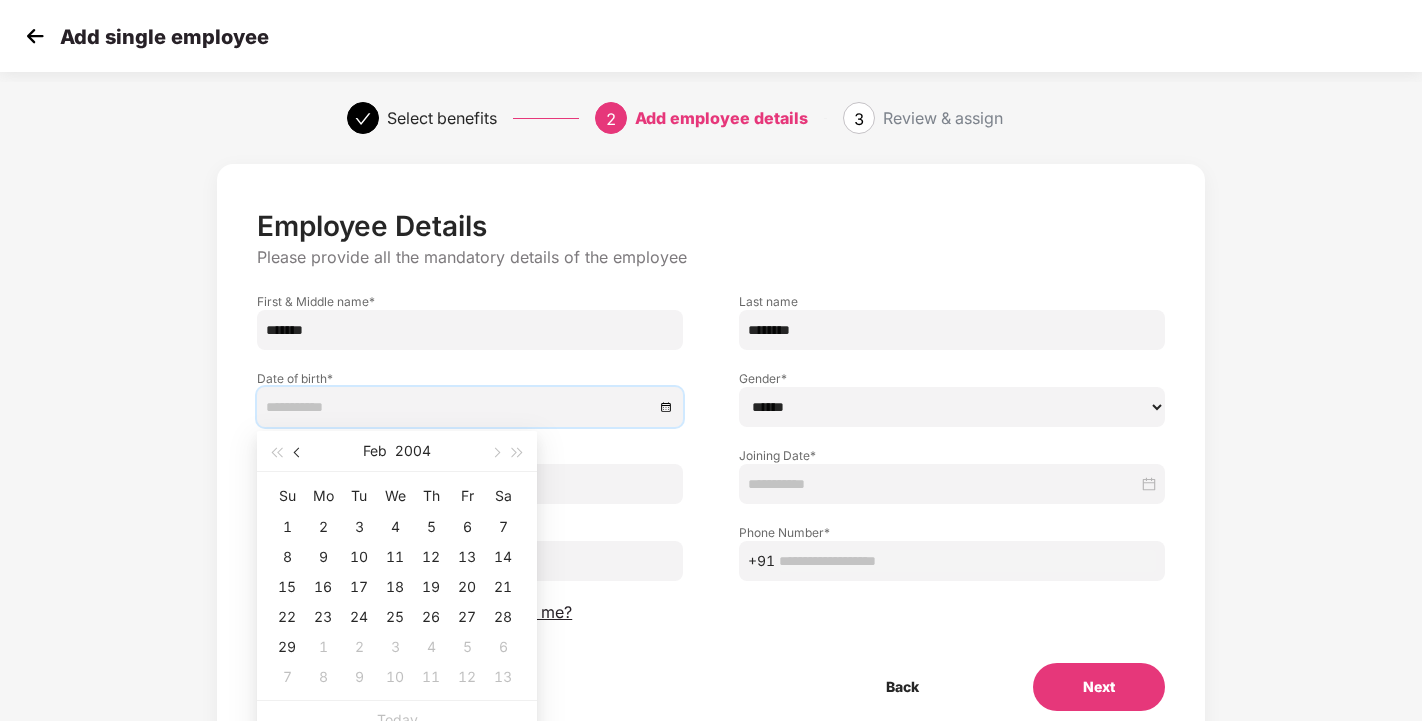 click at bounding box center [299, 453] 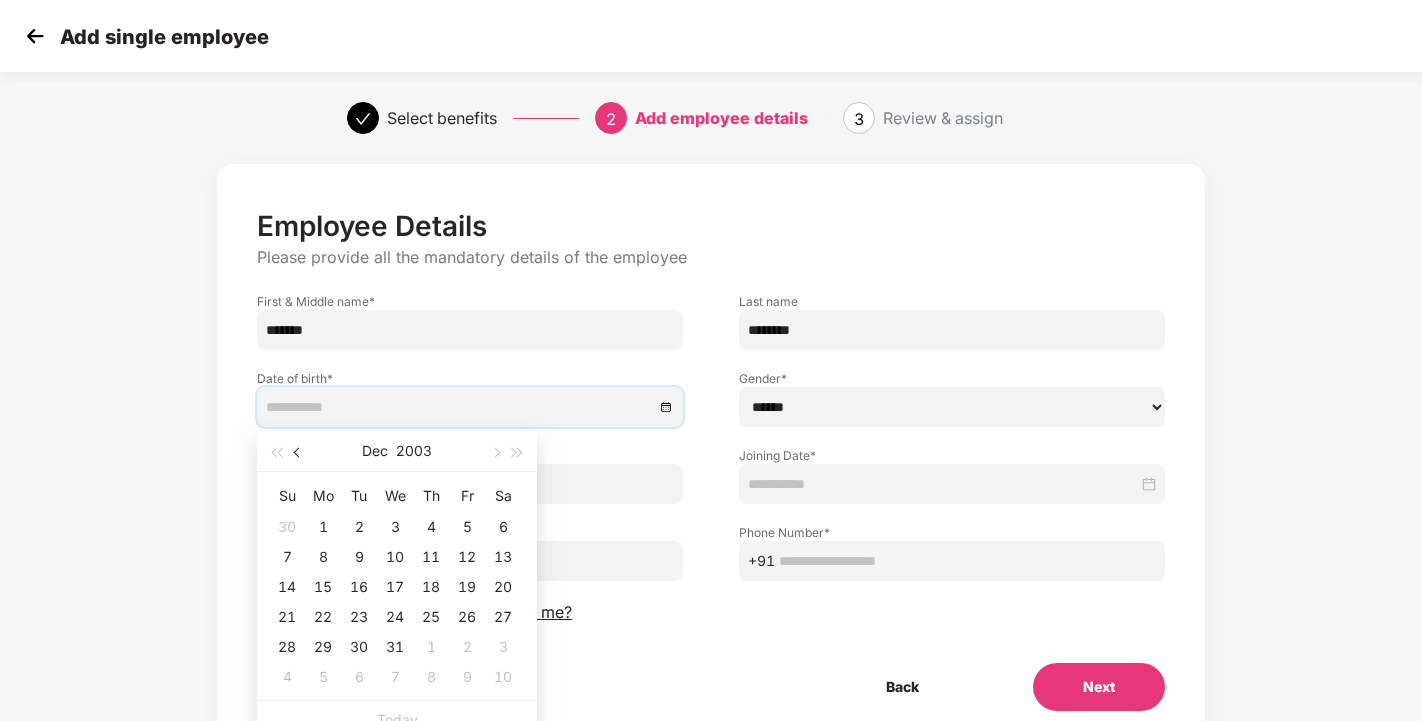 click at bounding box center [299, 453] 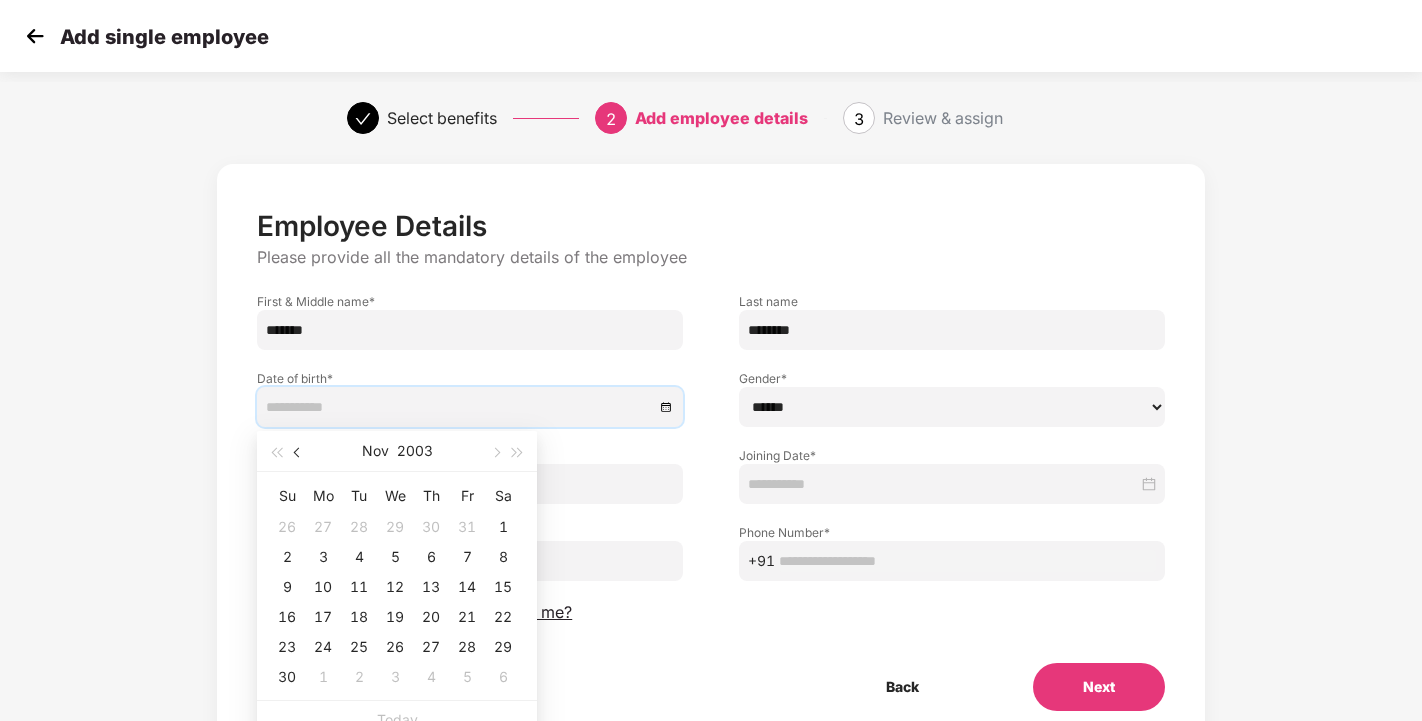 click at bounding box center [299, 453] 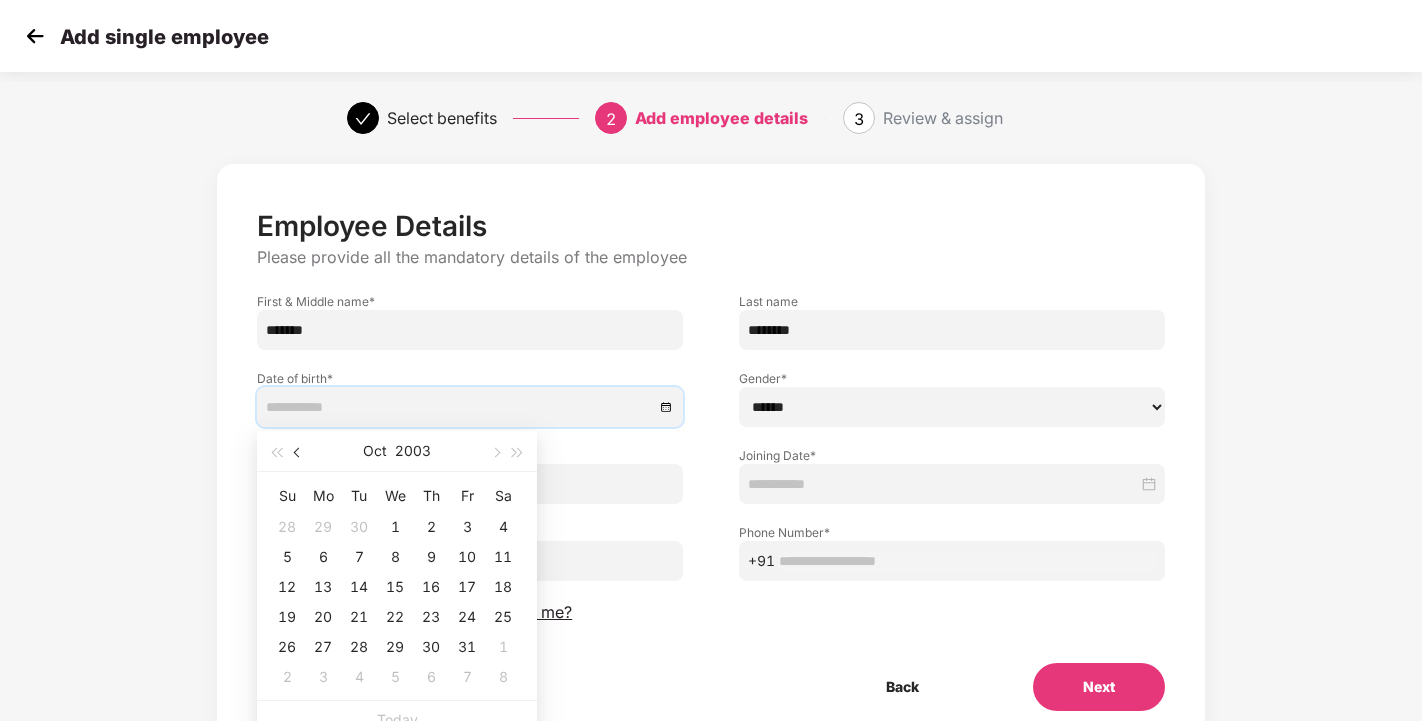 click at bounding box center [299, 453] 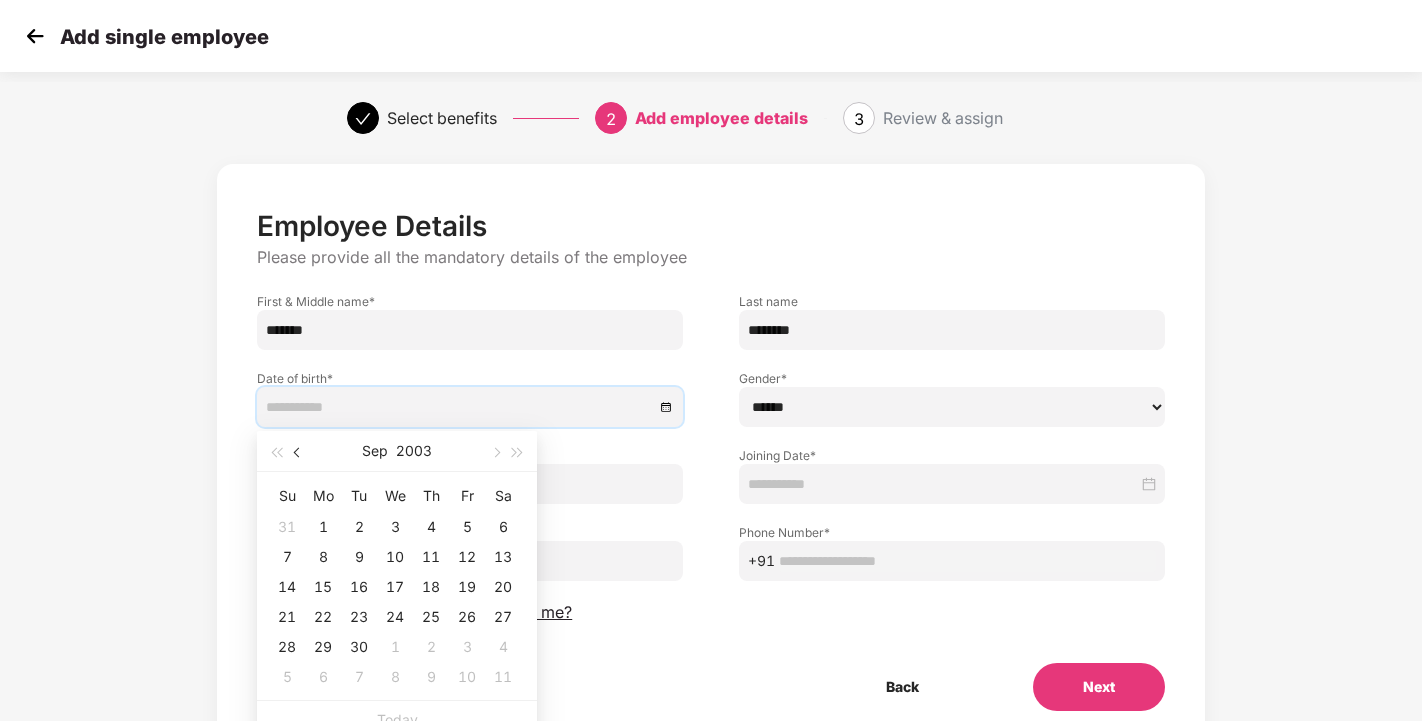 click at bounding box center (299, 453) 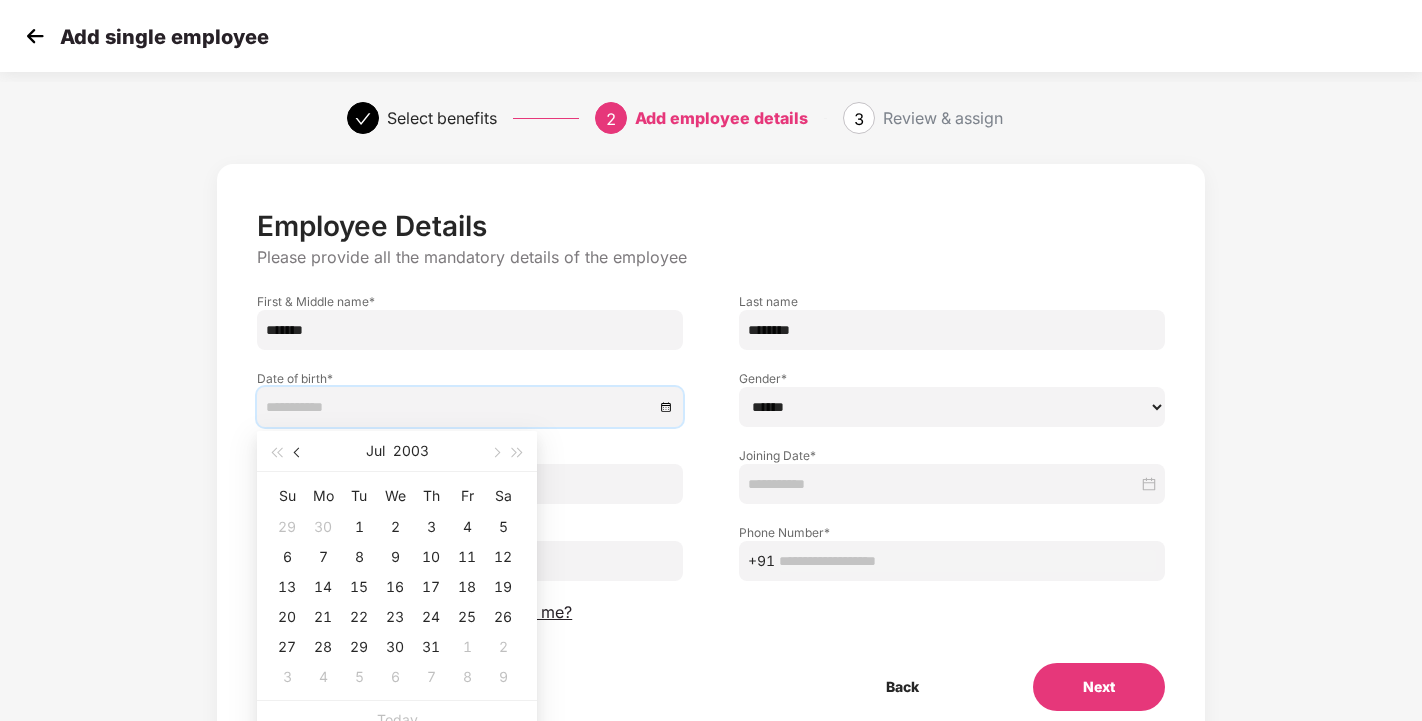 click at bounding box center (299, 453) 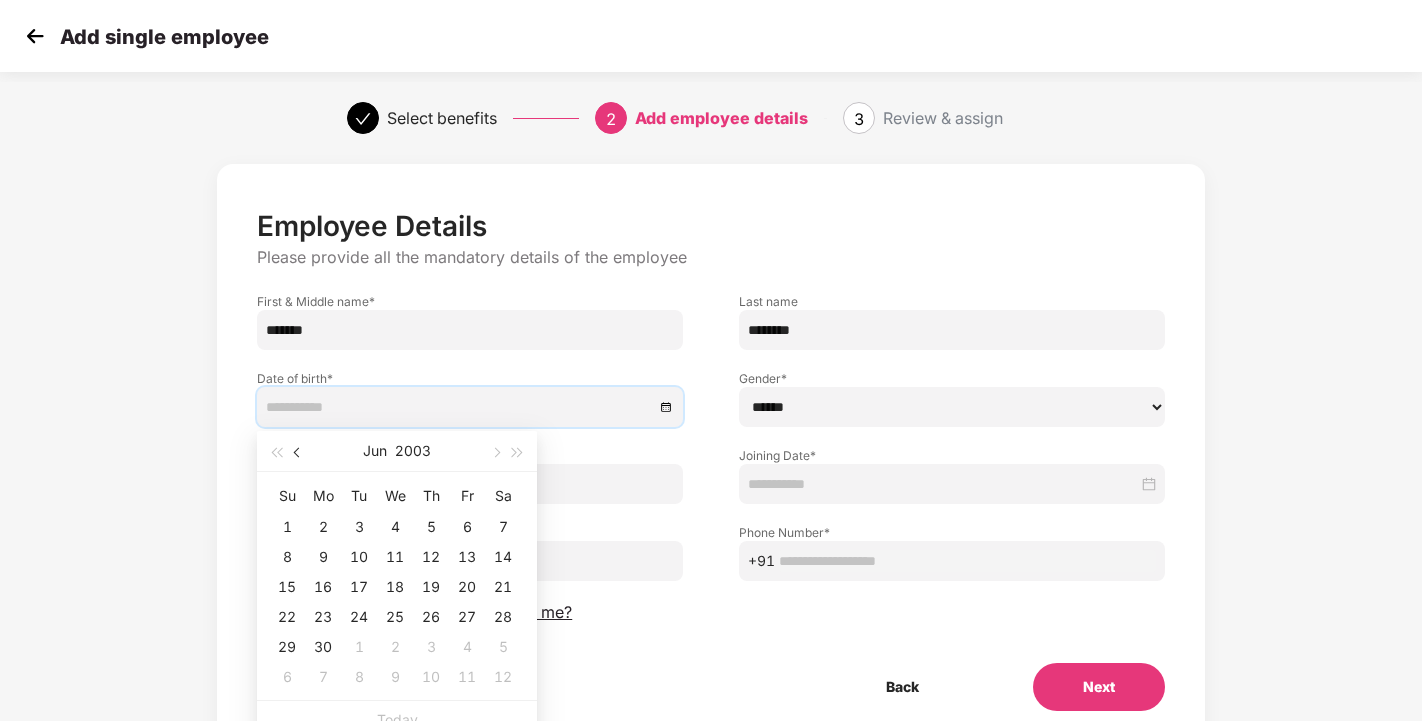 click at bounding box center (299, 453) 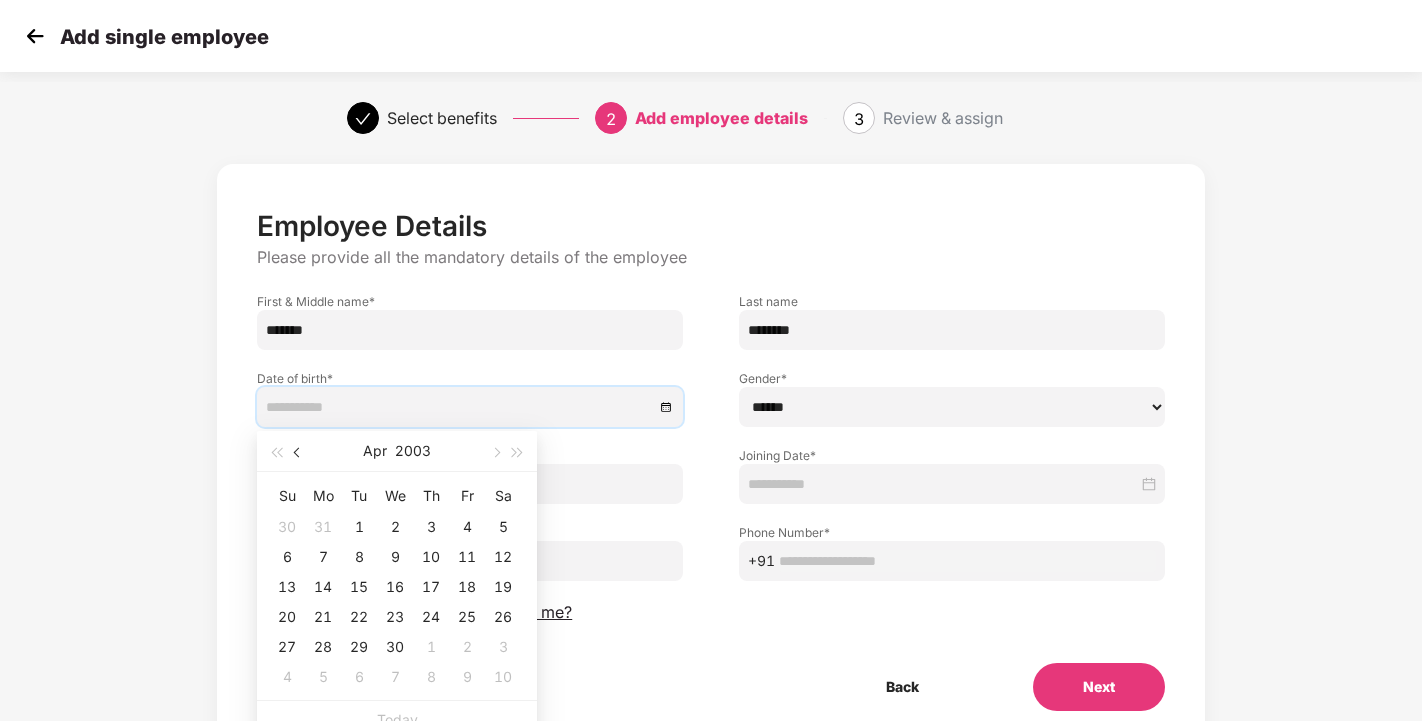 click at bounding box center [299, 453] 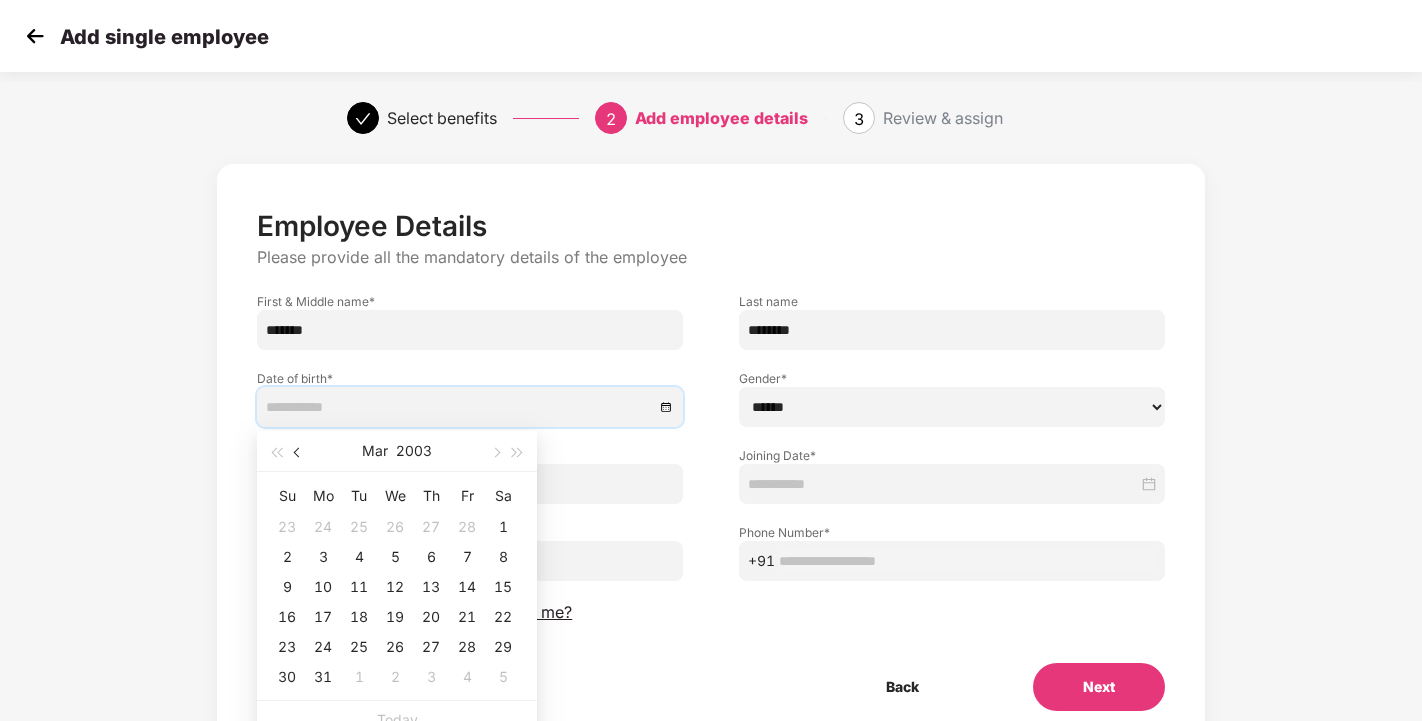click at bounding box center [299, 453] 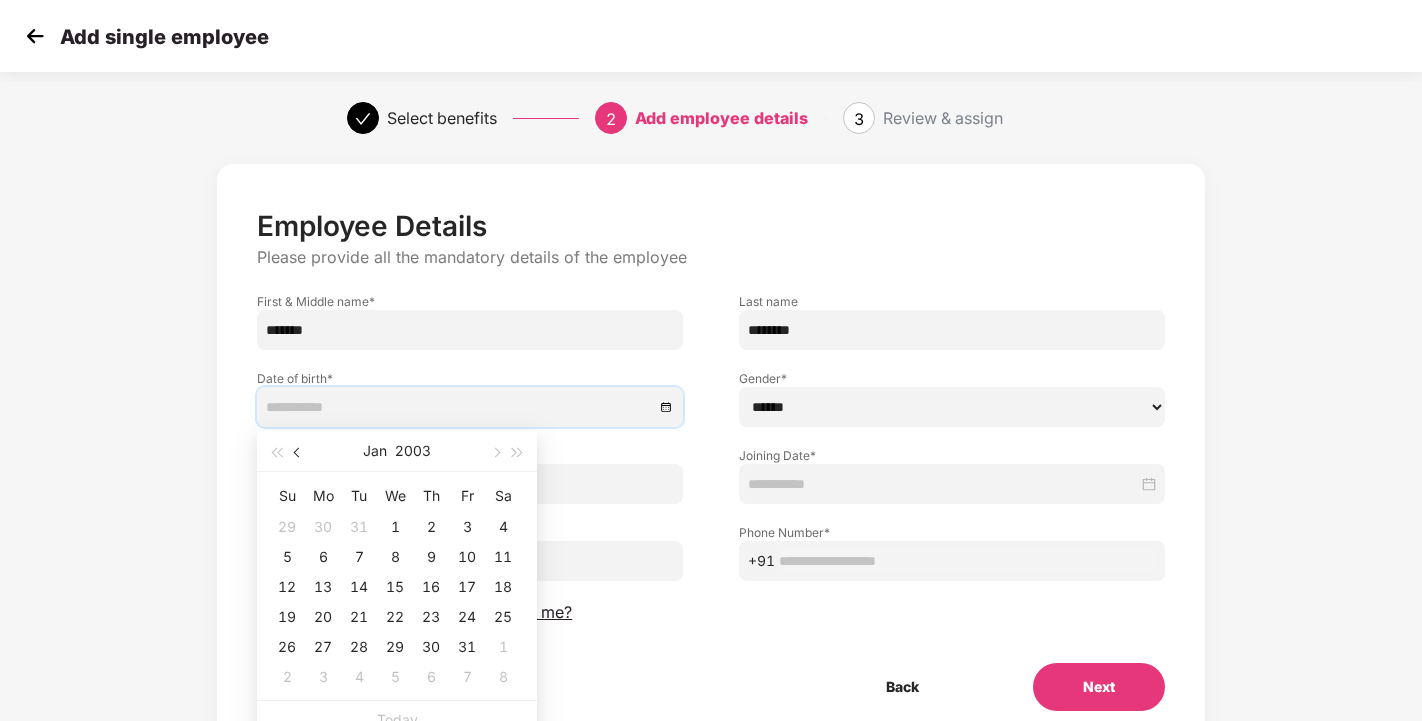 click at bounding box center (299, 453) 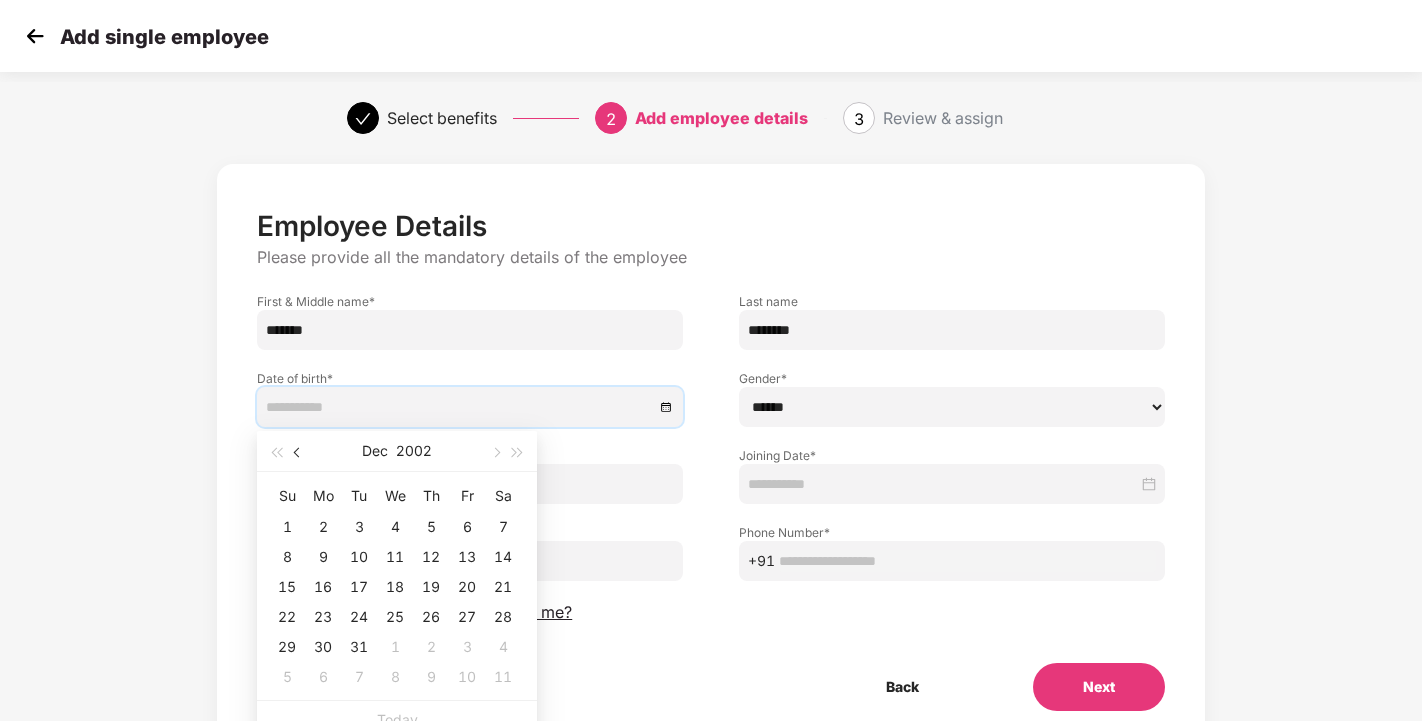 click at bounding box center [299, 453] 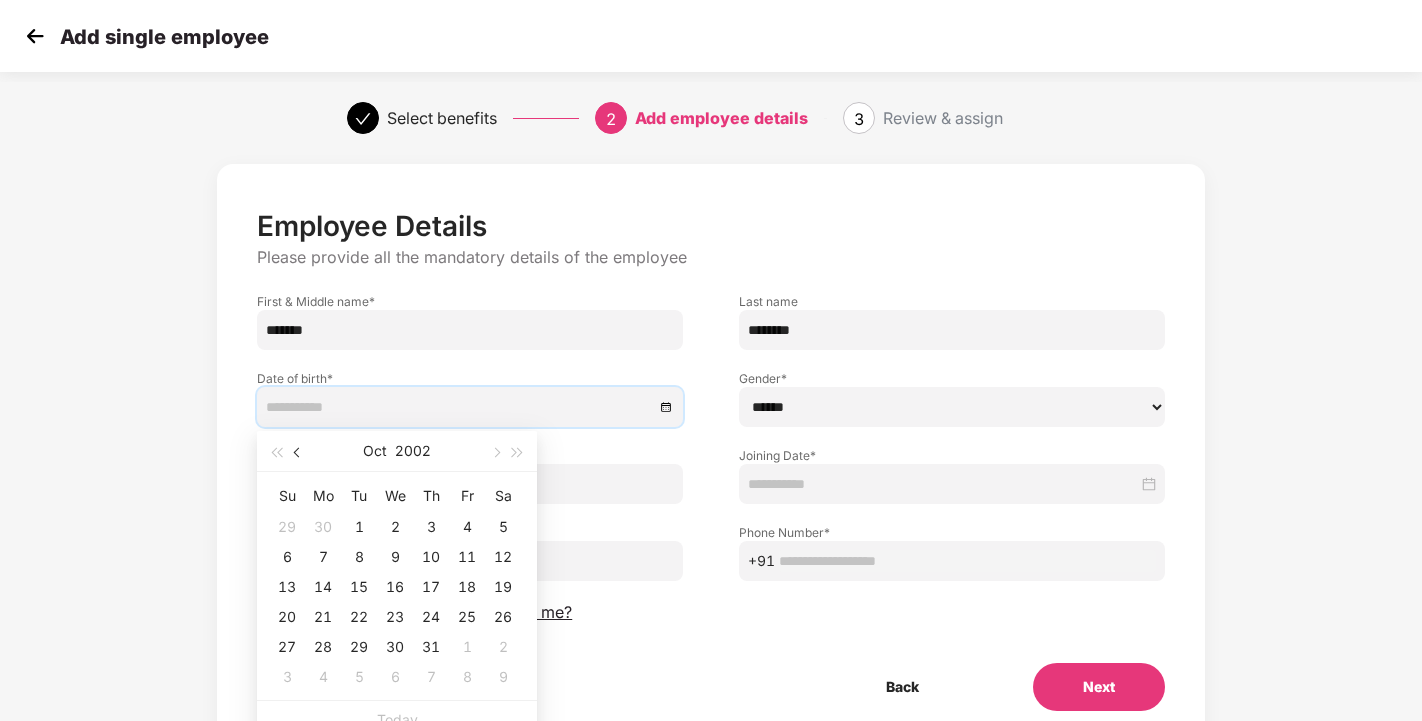 click at bounding box center [299, 453] 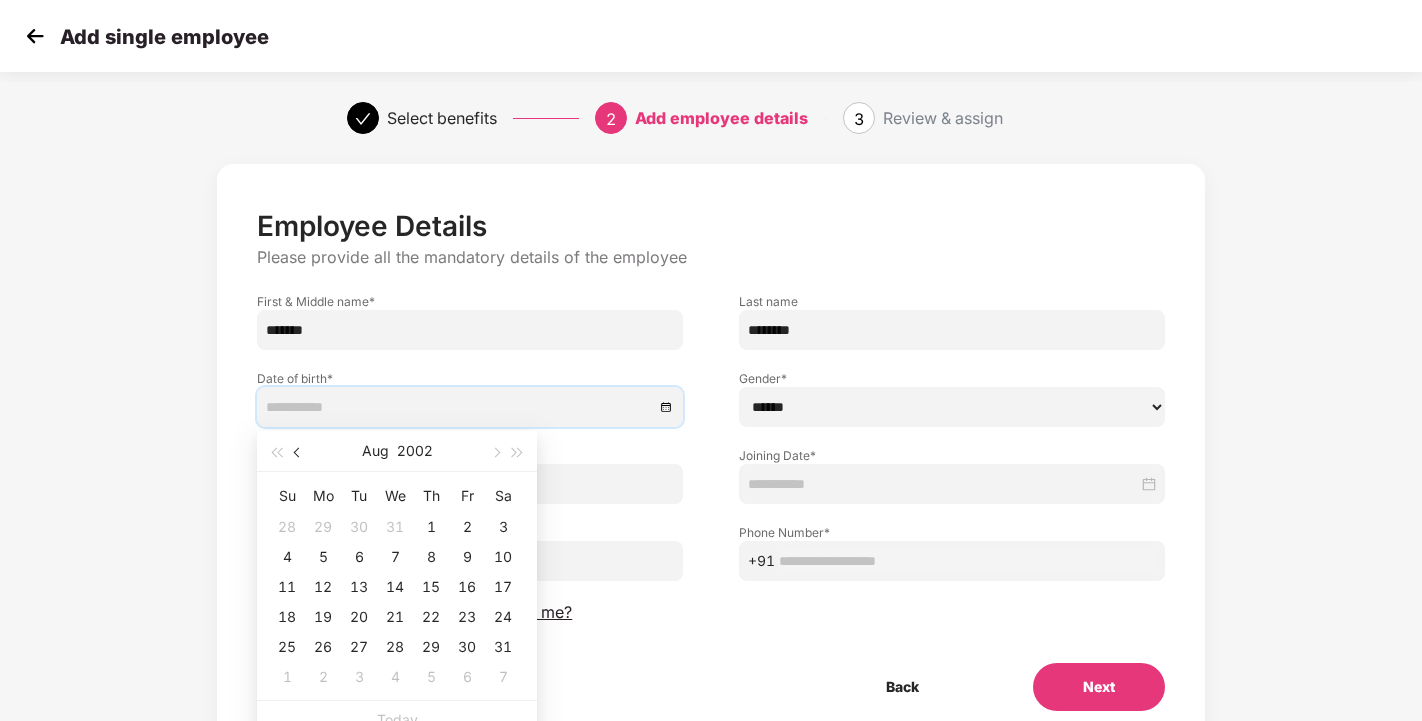 click at bounding box center (299, 453) 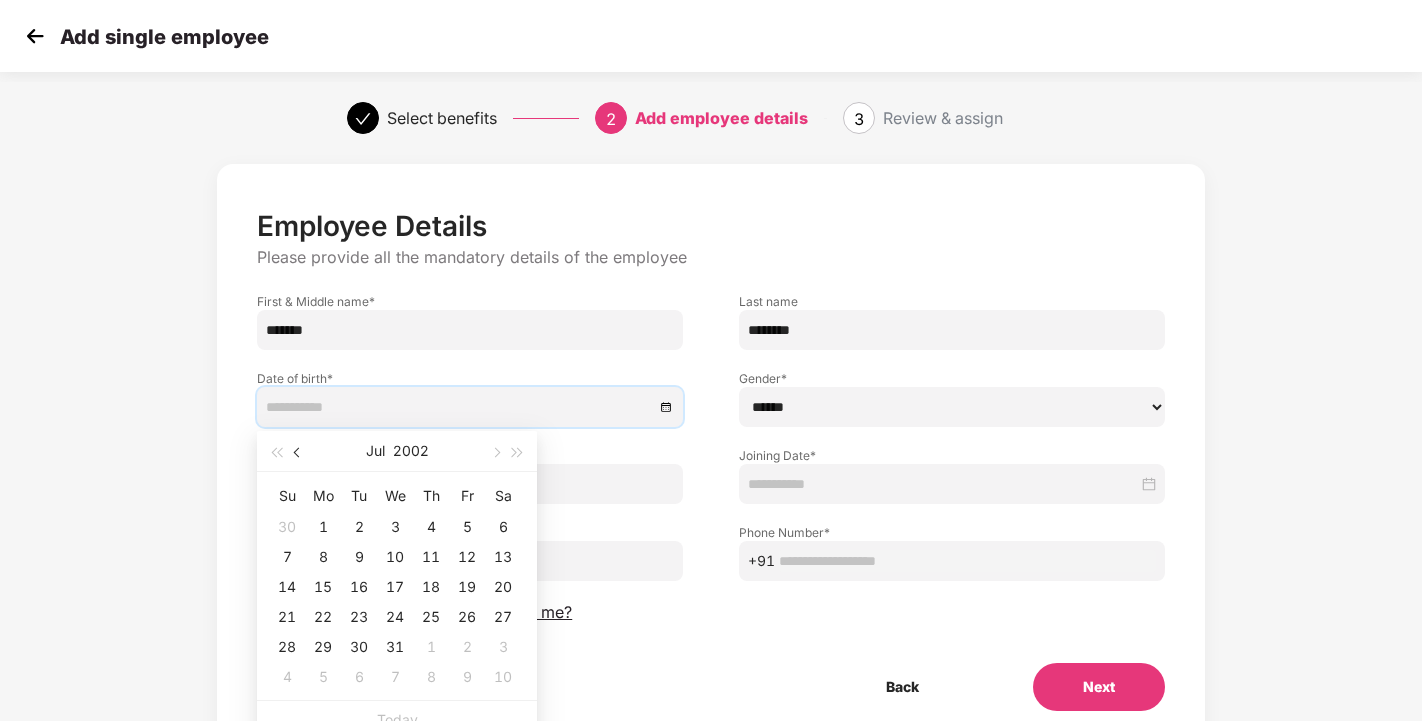 click at bounding box center [299, 453] 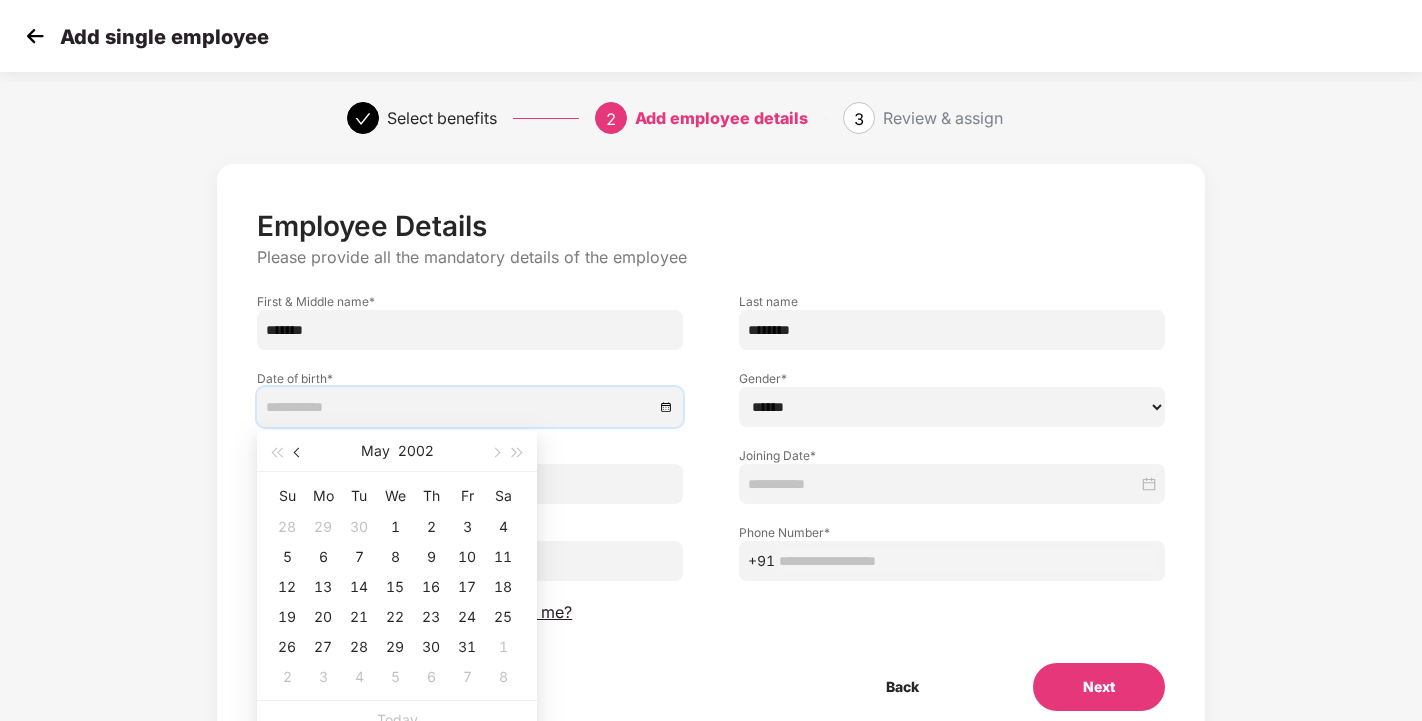 click at bounding box center (299, 453) 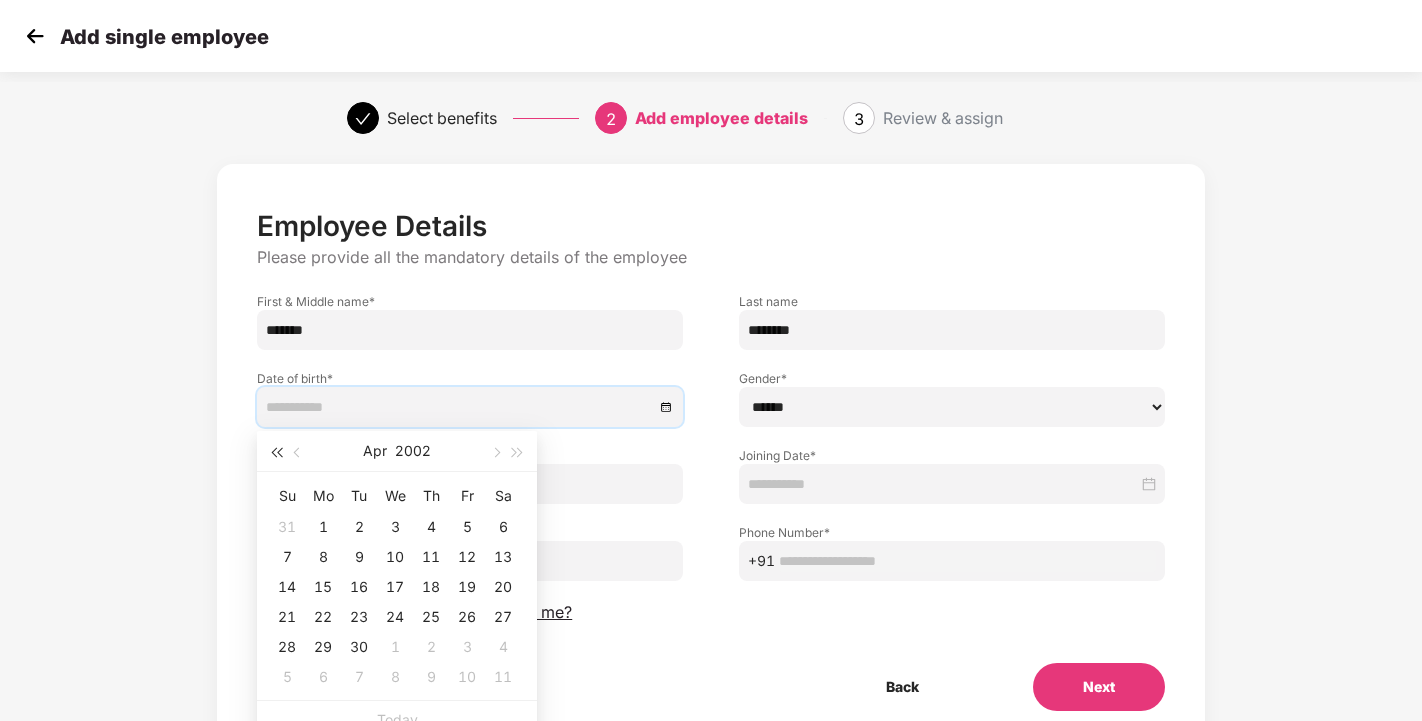 click at bounding box center (276, 453) 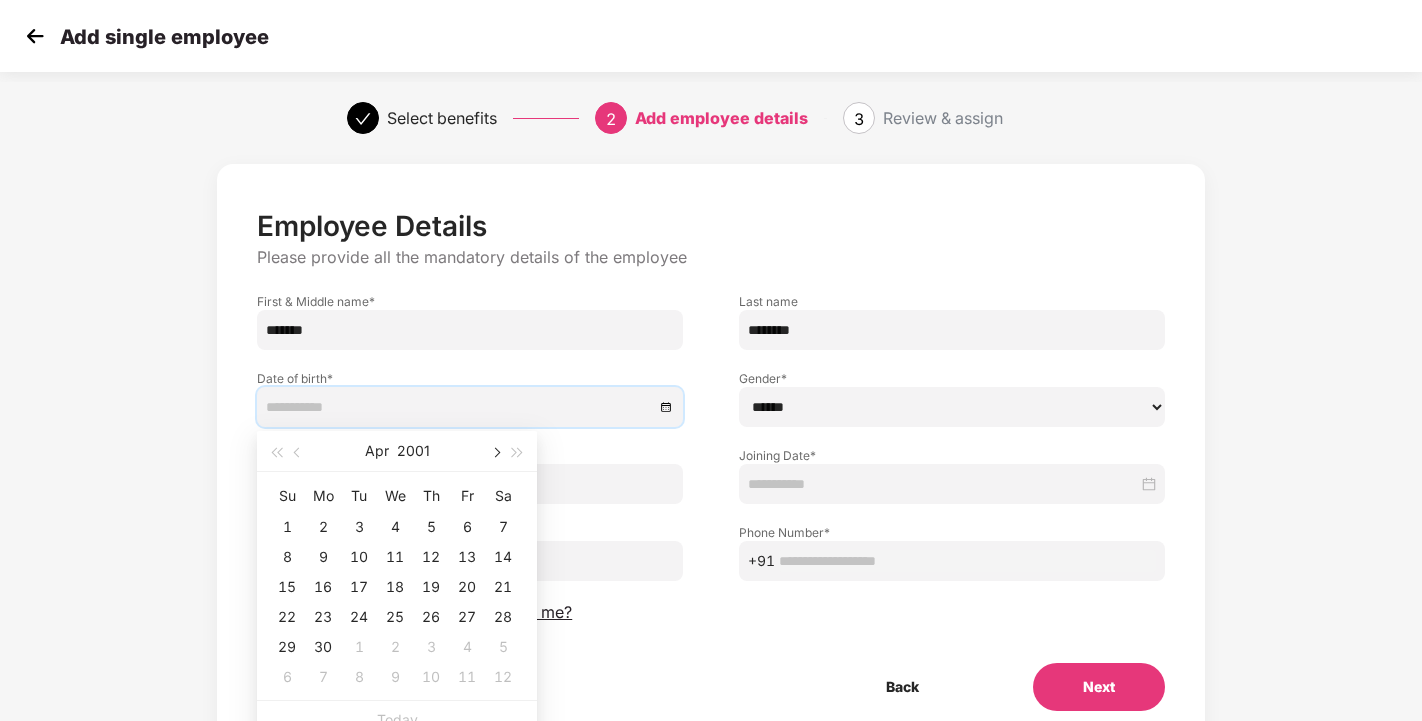 click at bounding box center (495, 451) 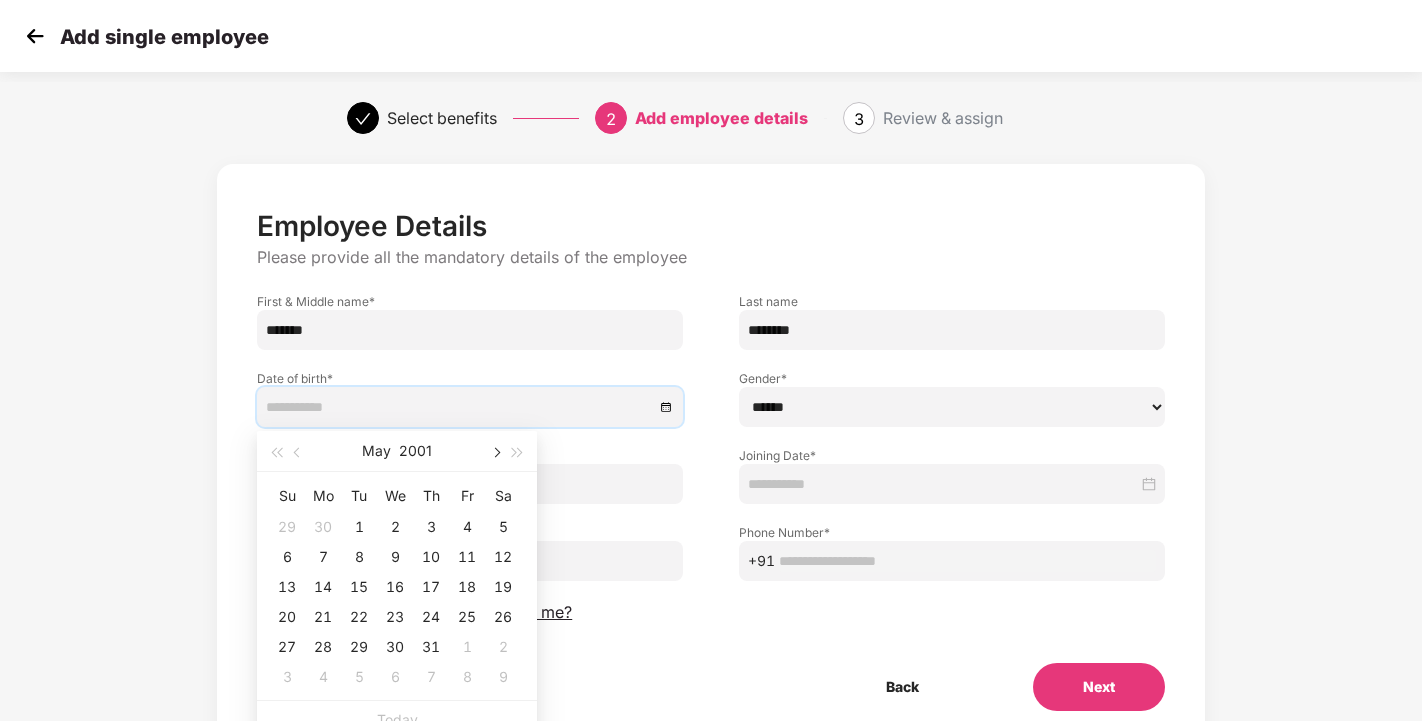 click at bounding box center (495, 451) 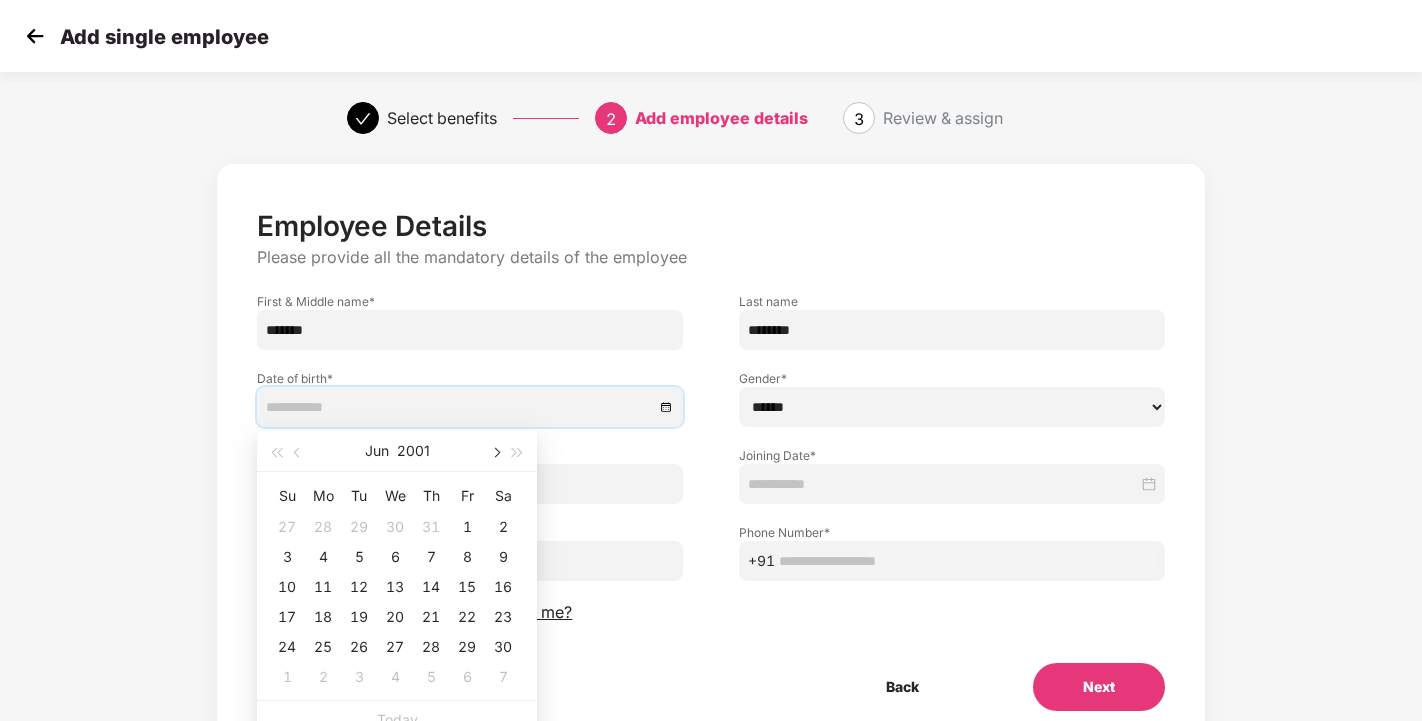 click at bounding box center [495, 451] 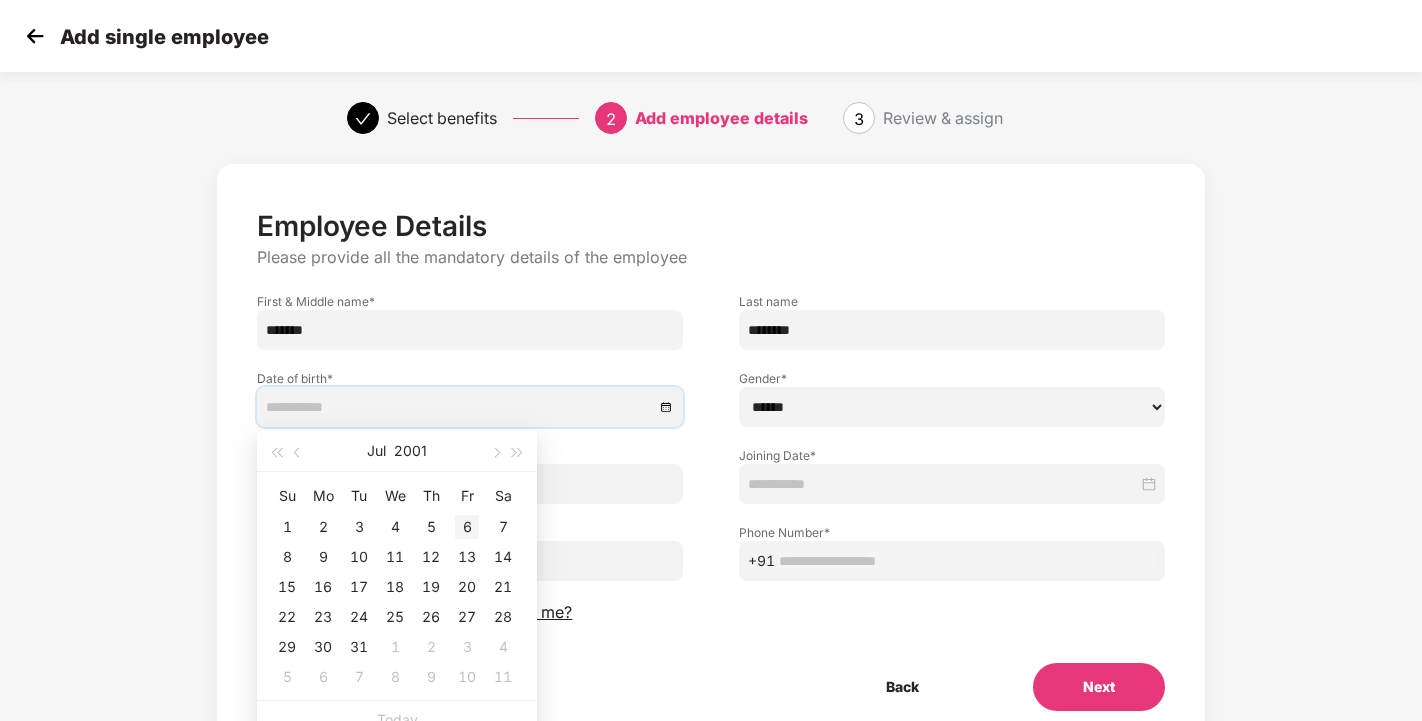 type on "**********" 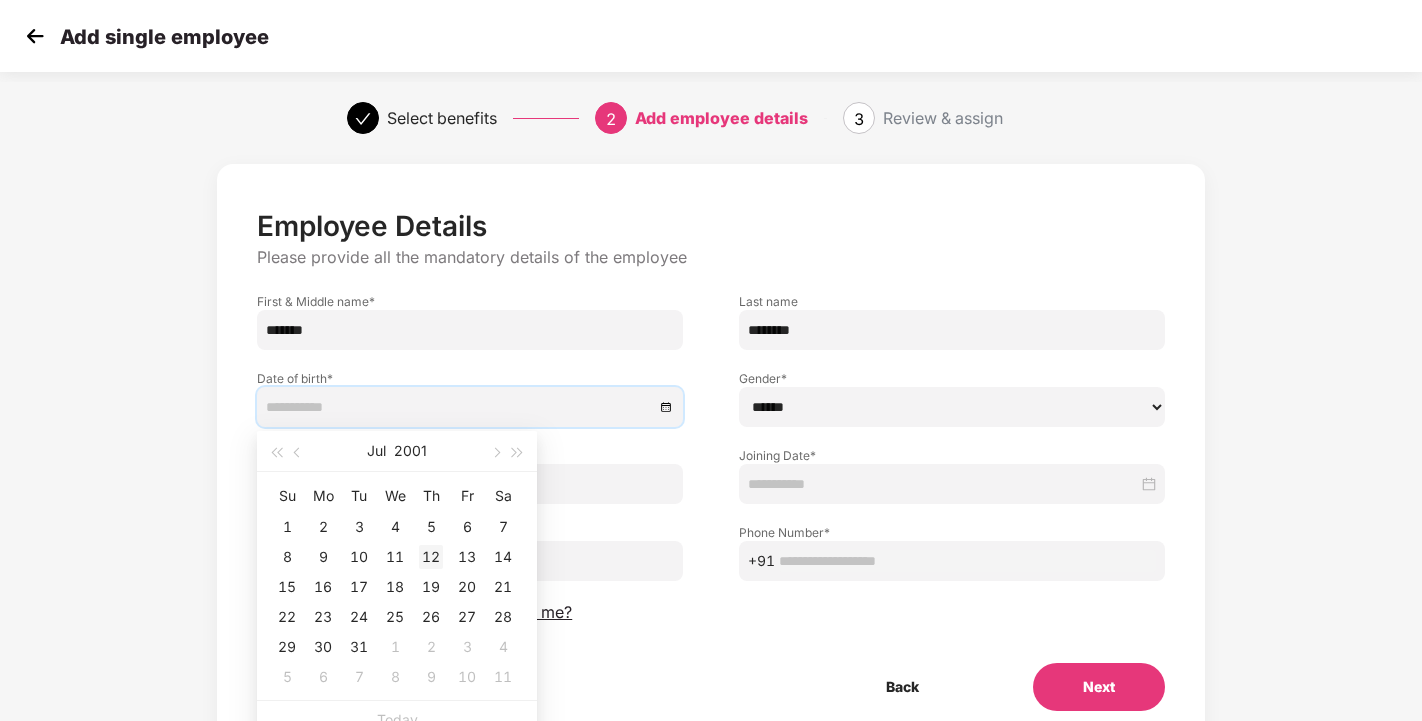 type on "**********" 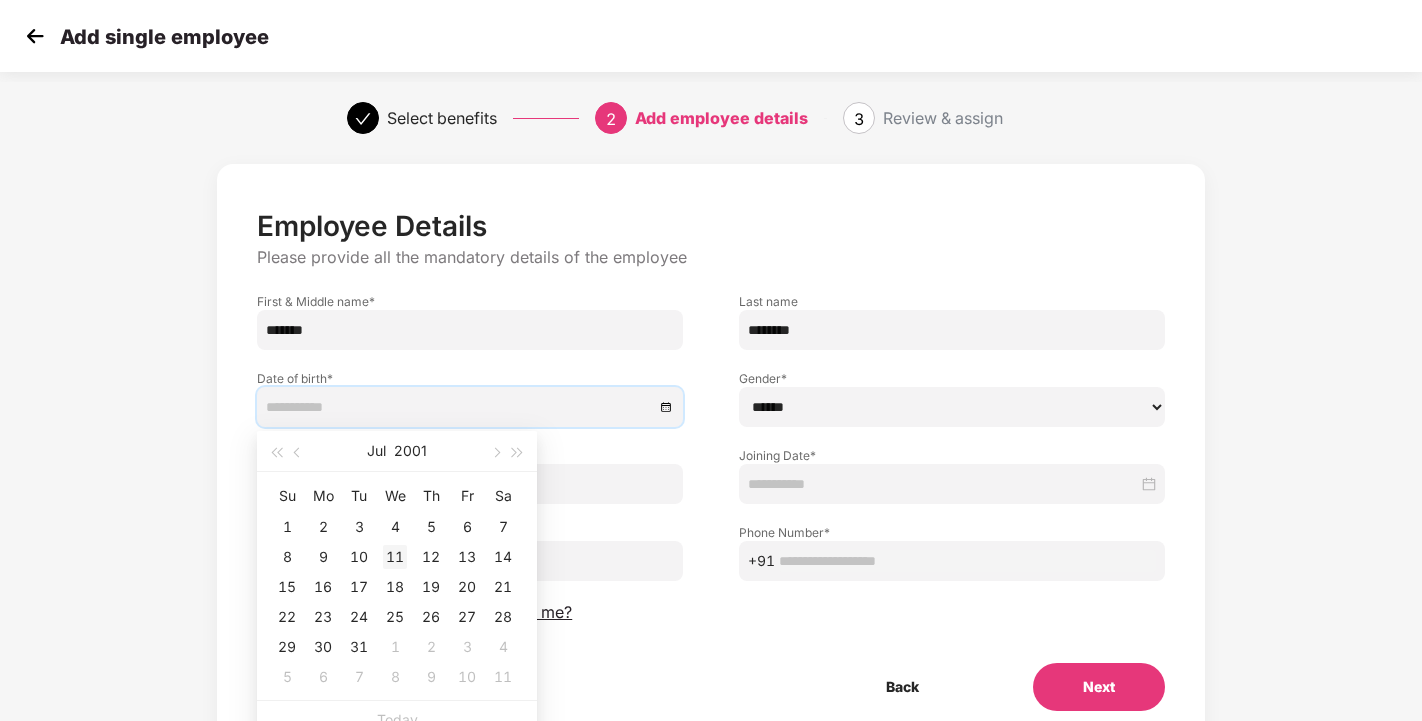 type on "**********" 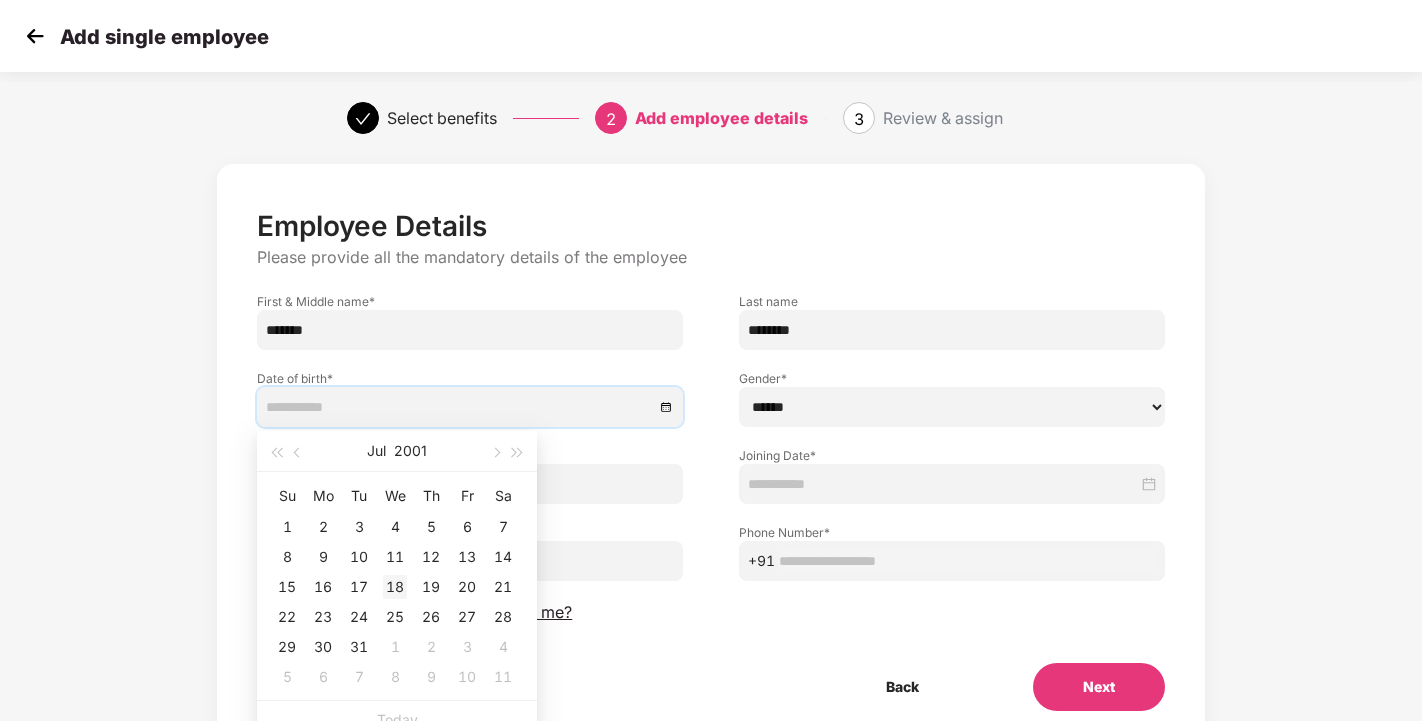 type on "**********" 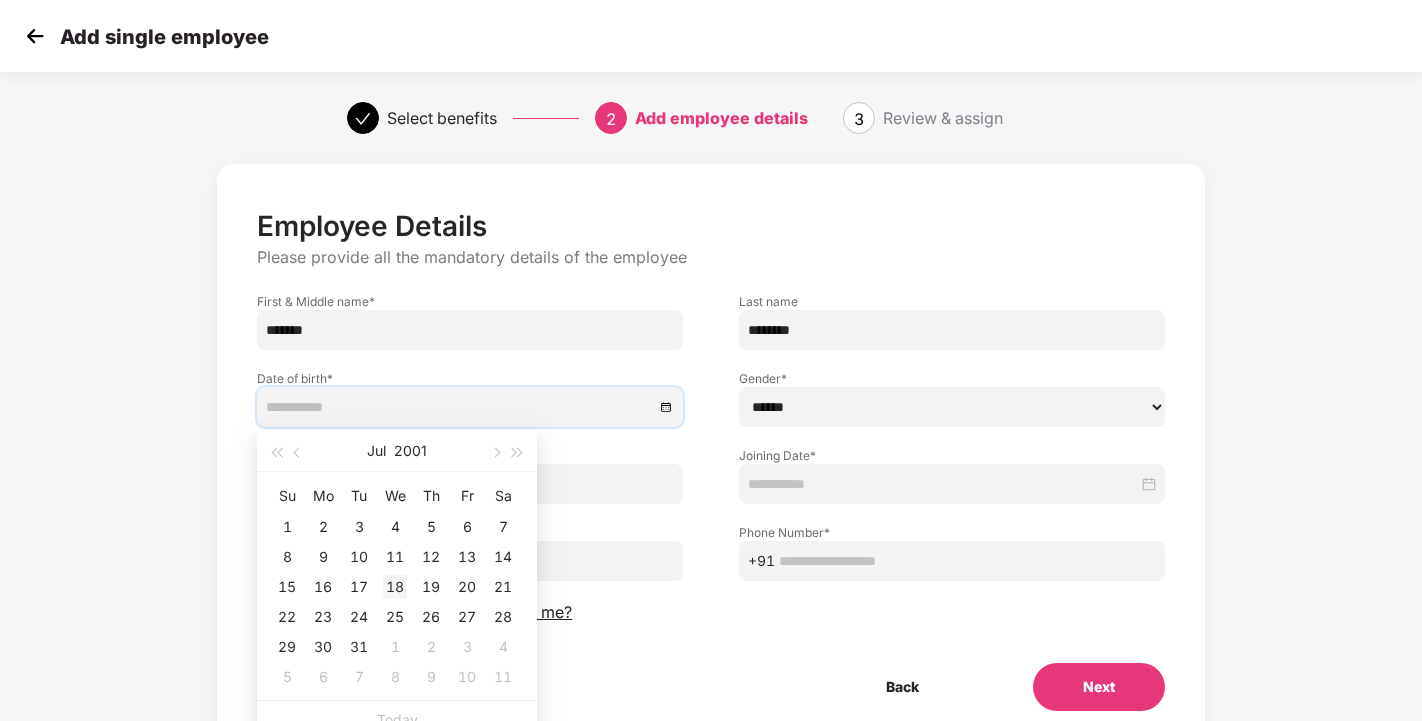 click on "18" at bounding box center [395, 587] 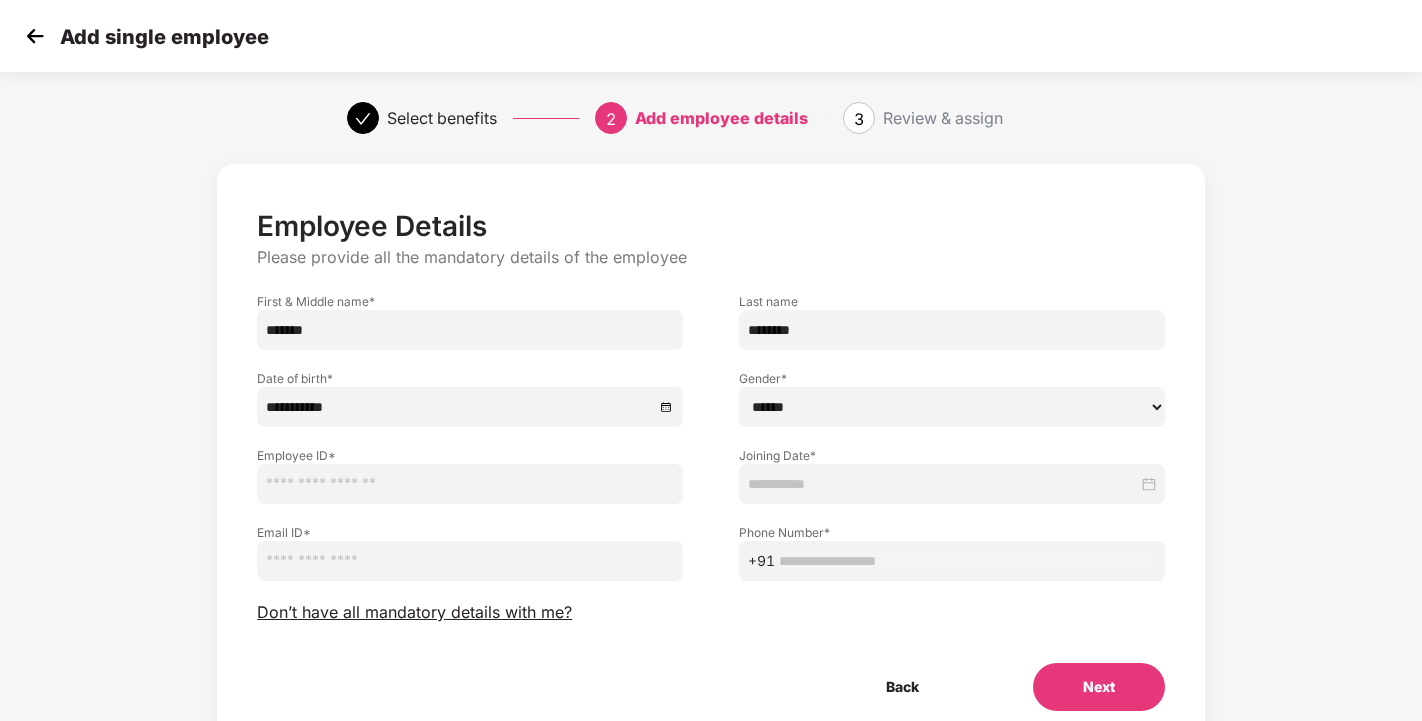 select on "****" 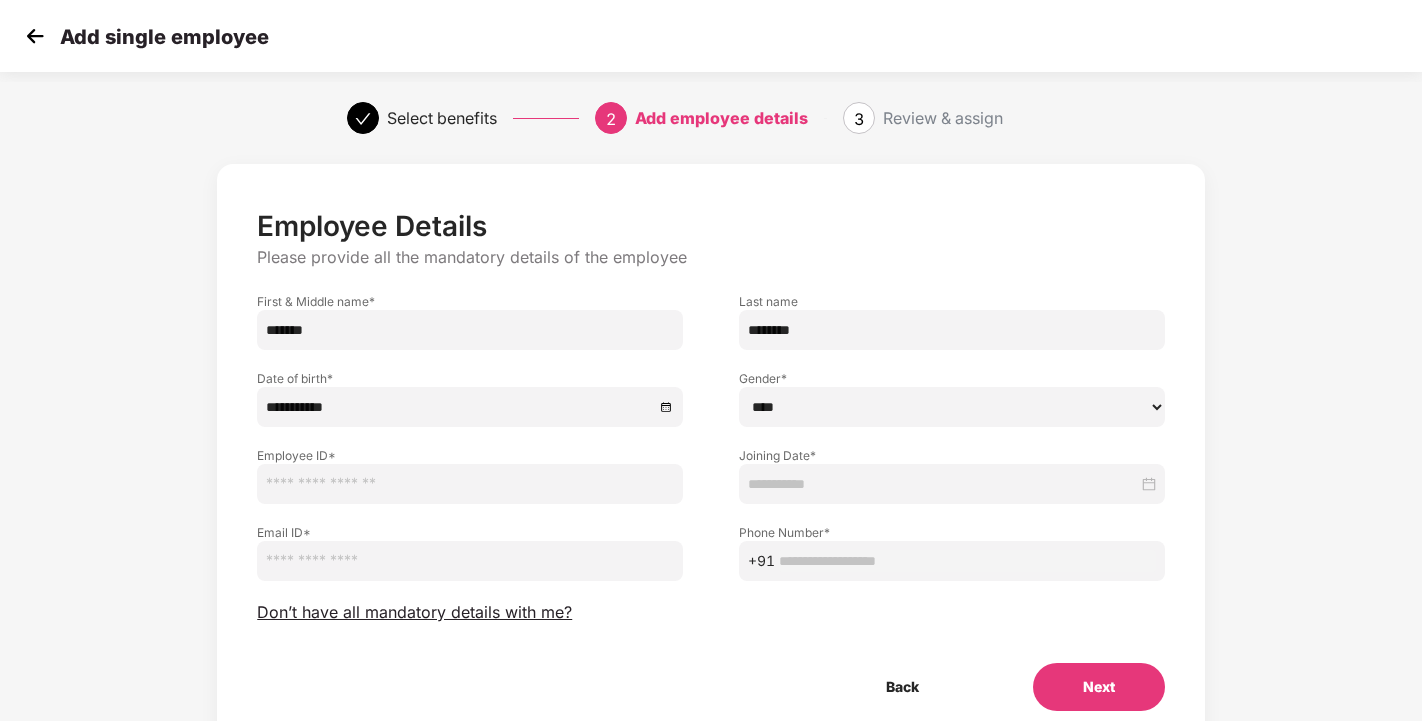 click at bounding box center [470, 484] 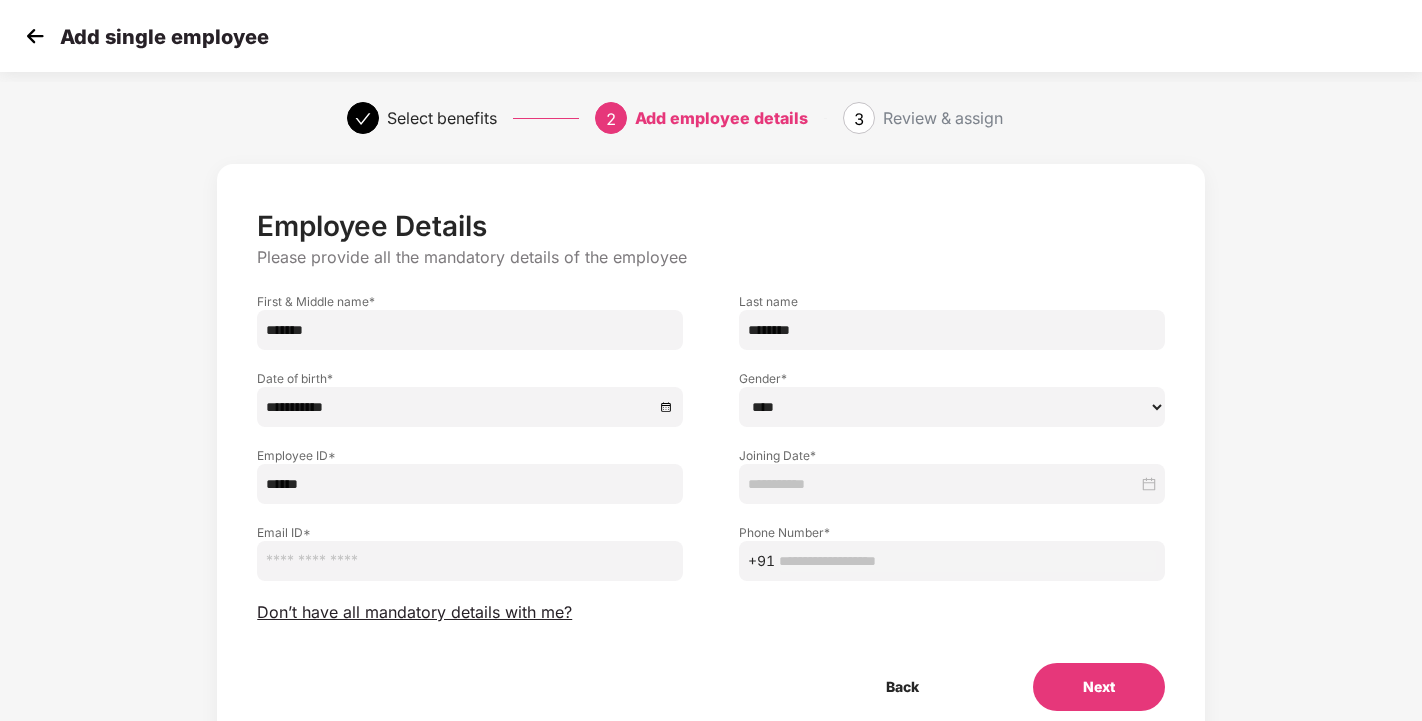 type on "******" 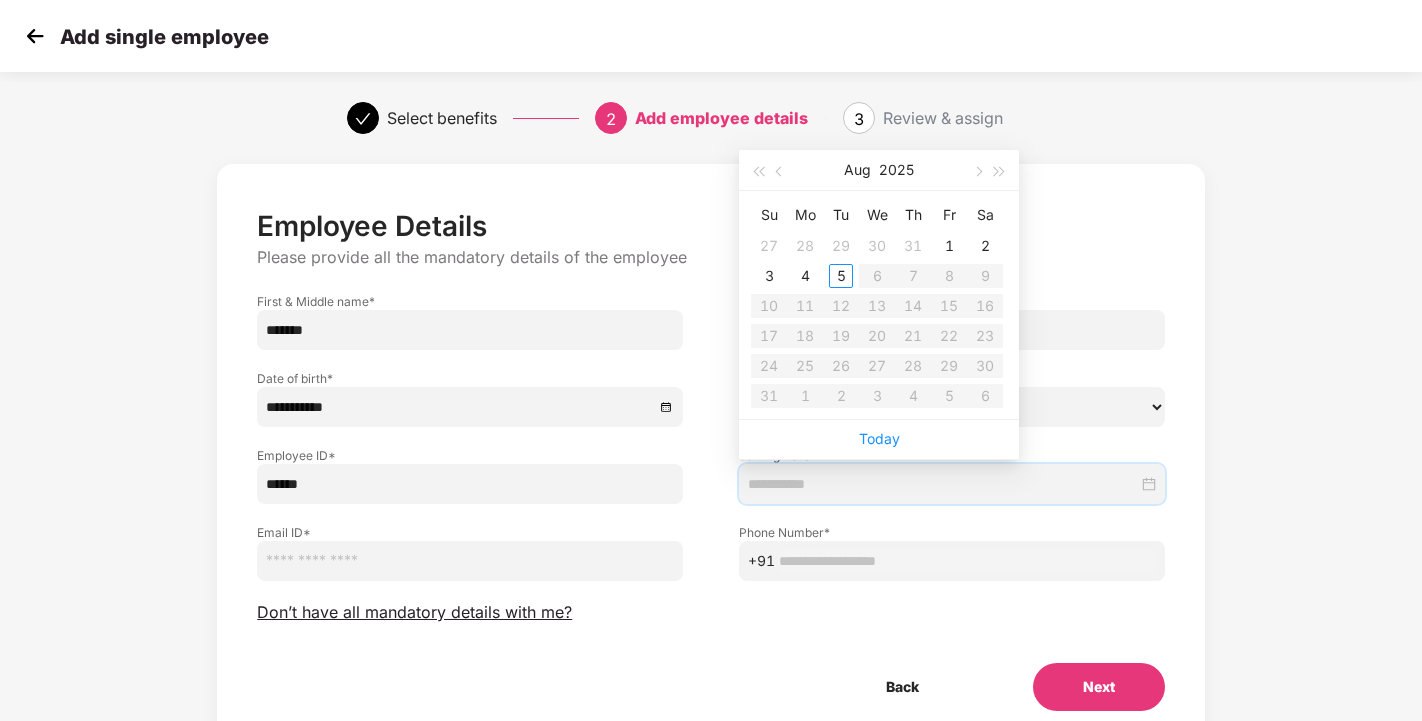 click at bounding box center (943, 484) 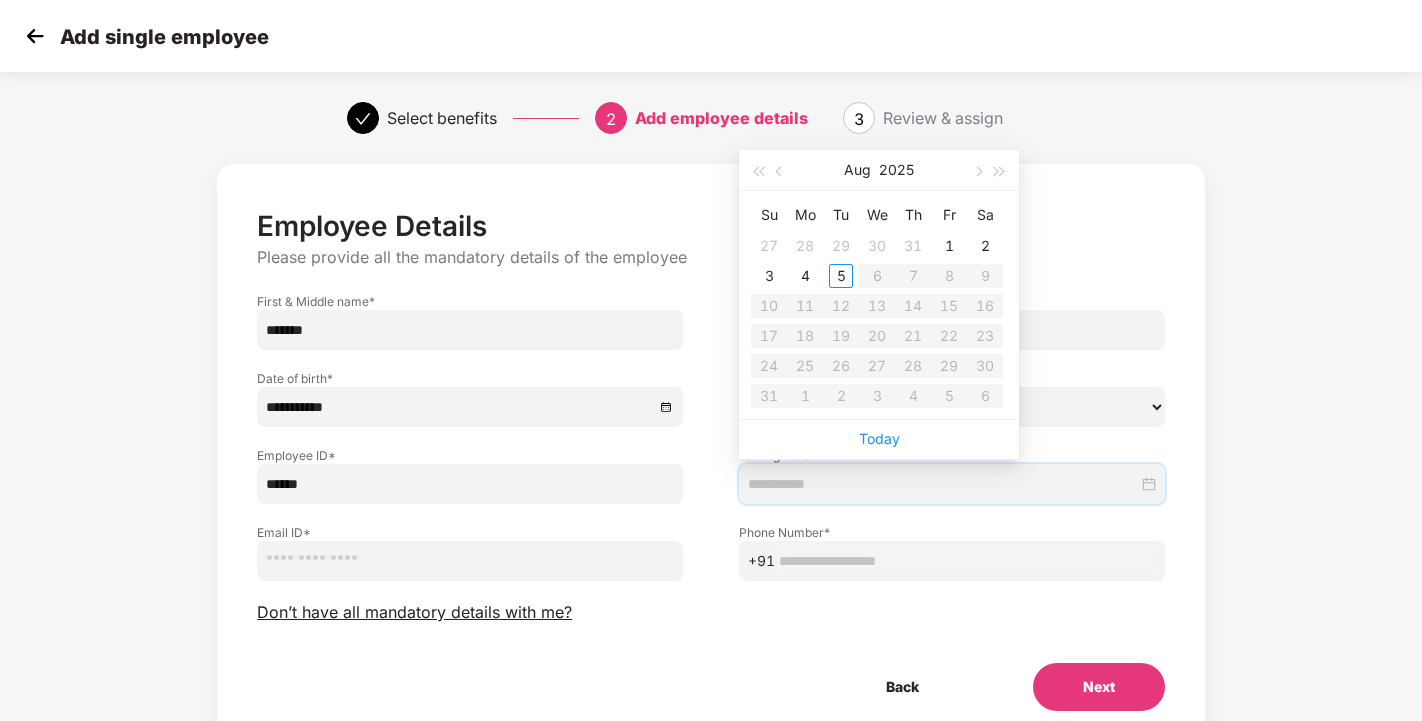 type on "**********" 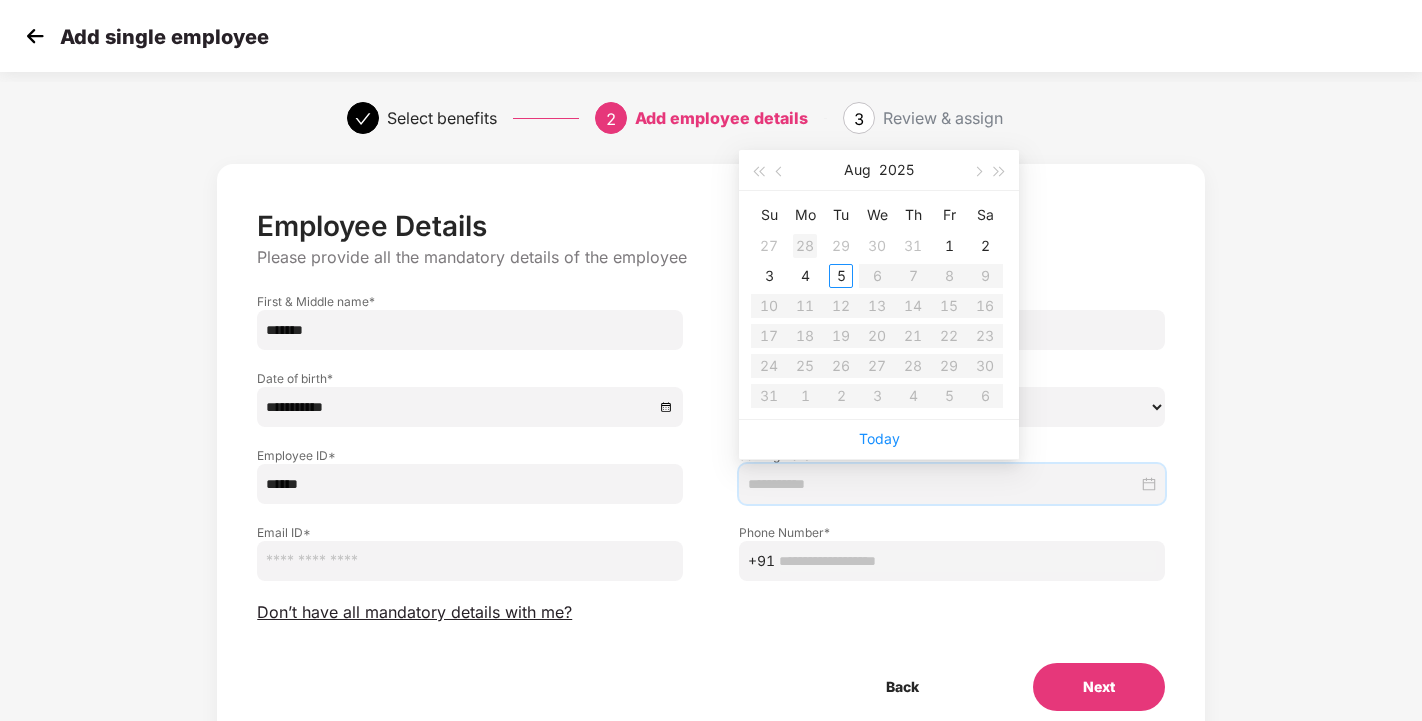 type on "**********" 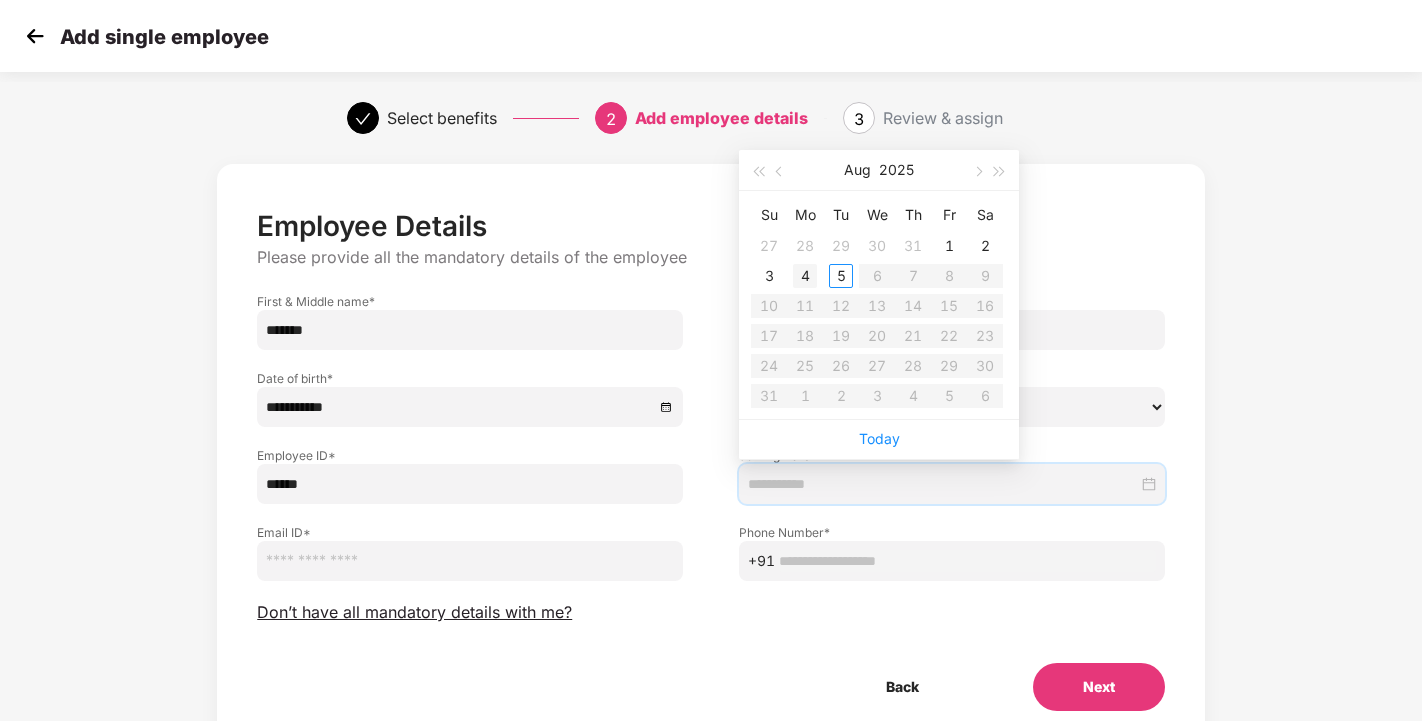 type on "**********" 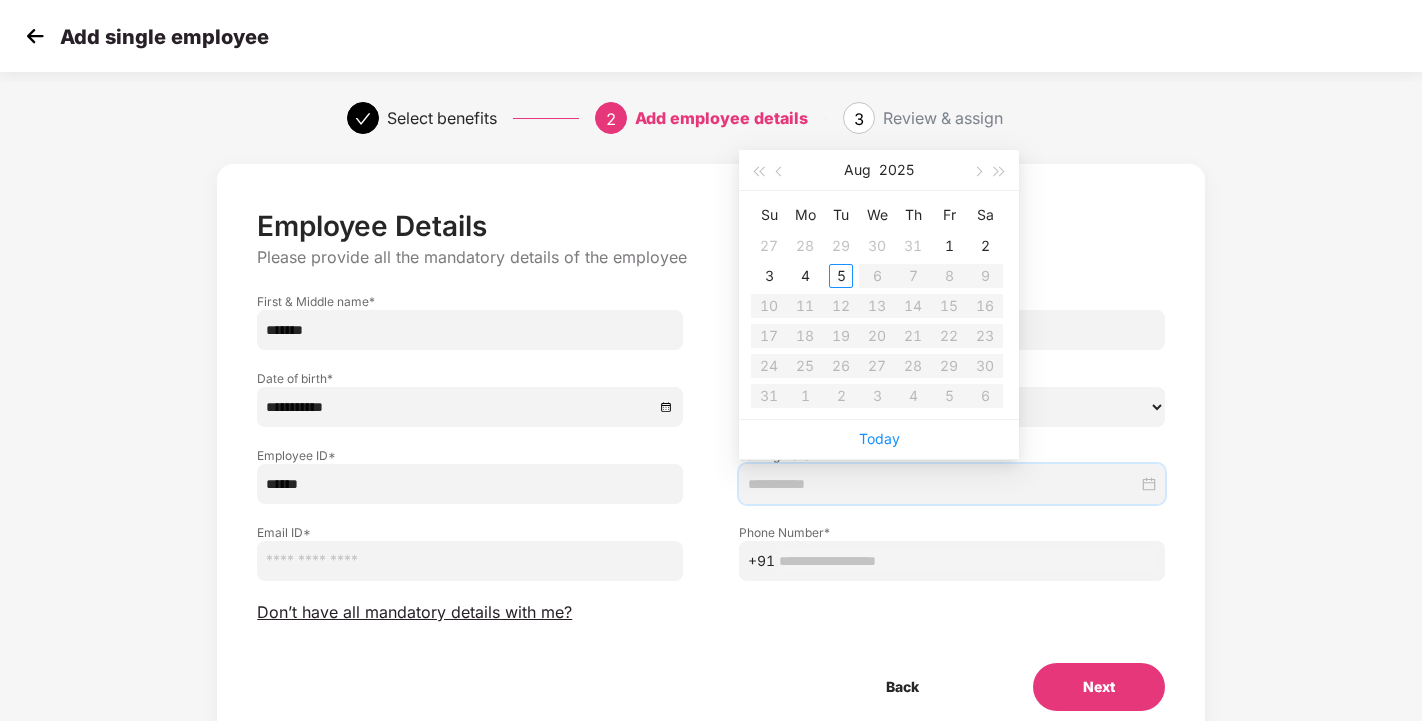 type on "**********" 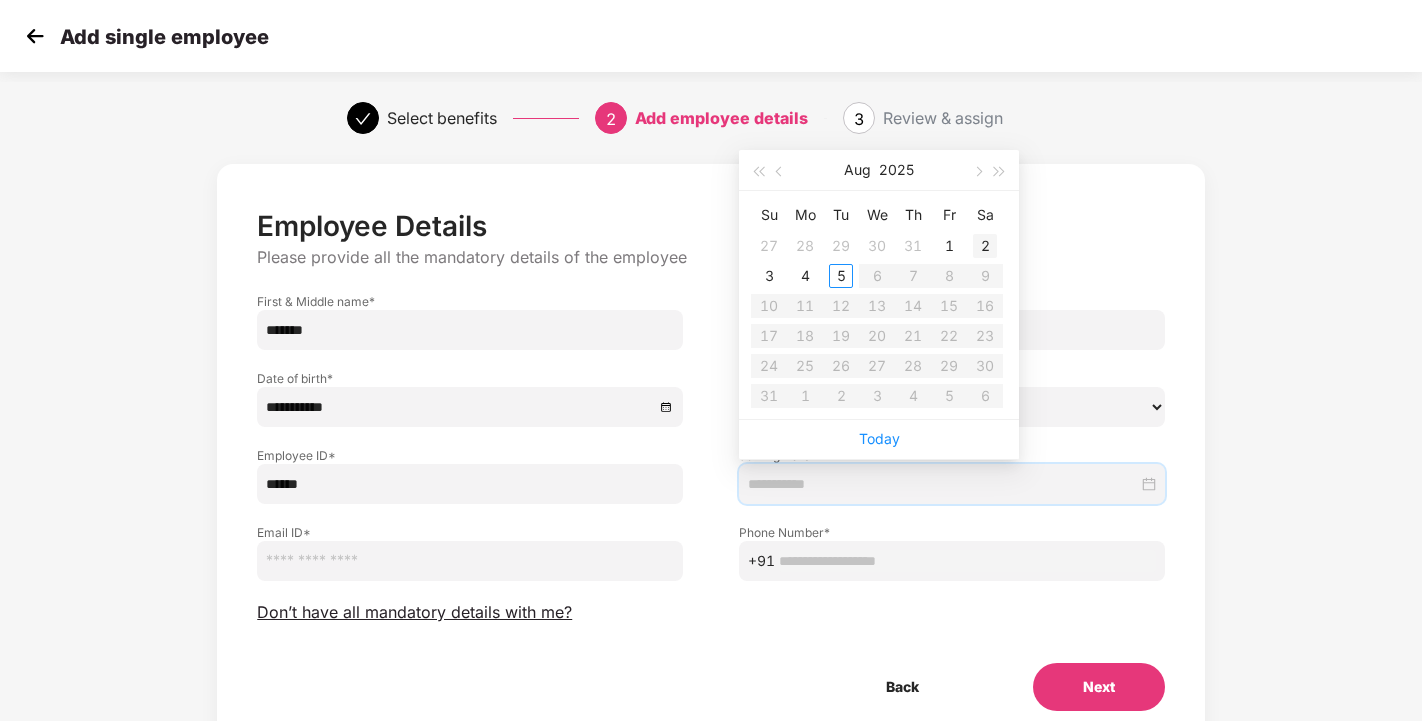 type on "**********" 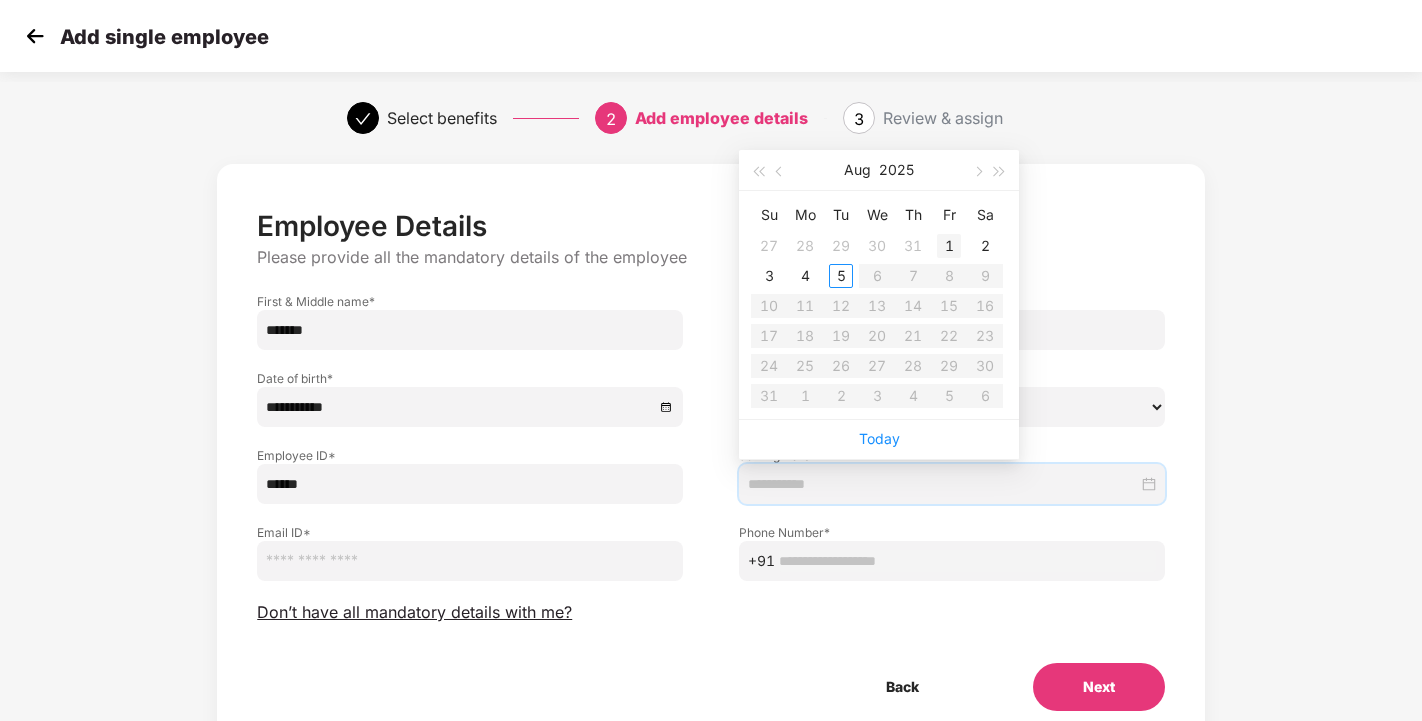 type on "**********" 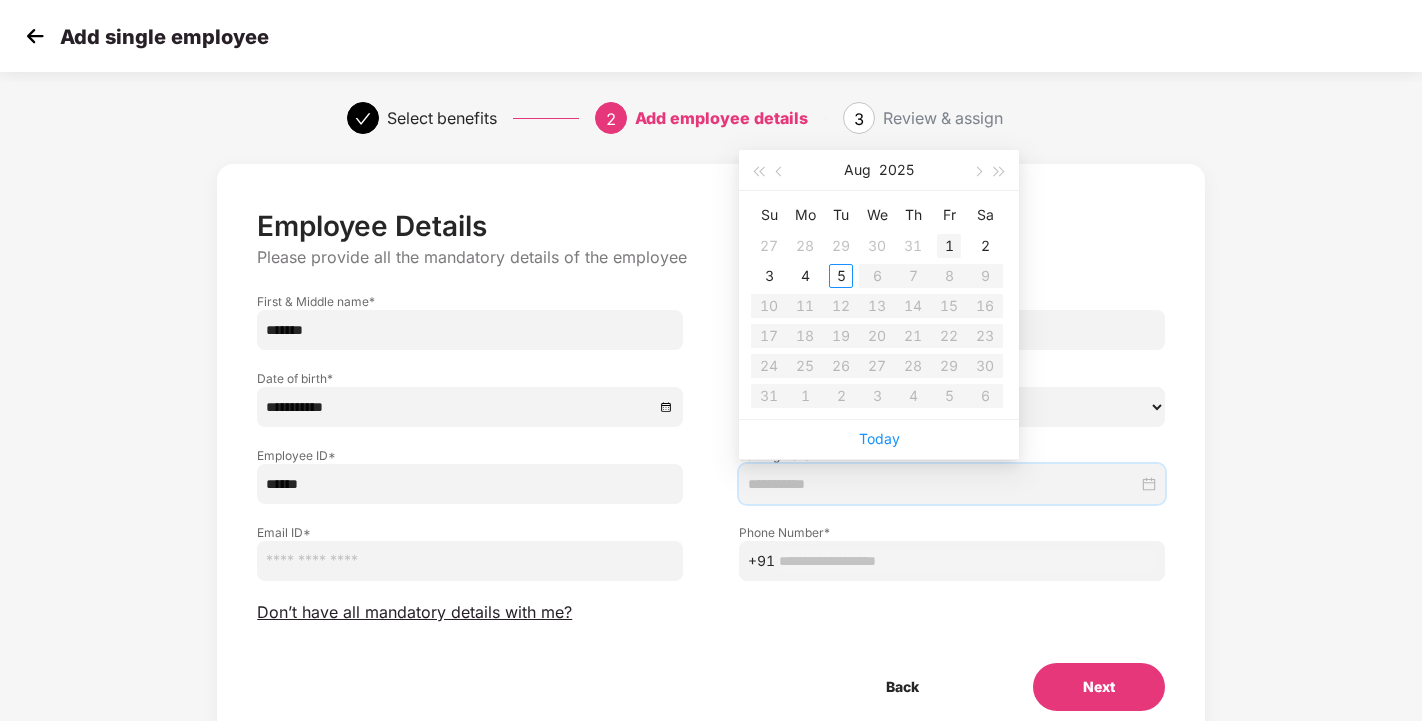 click on "1" at bounding box center (949, 246) 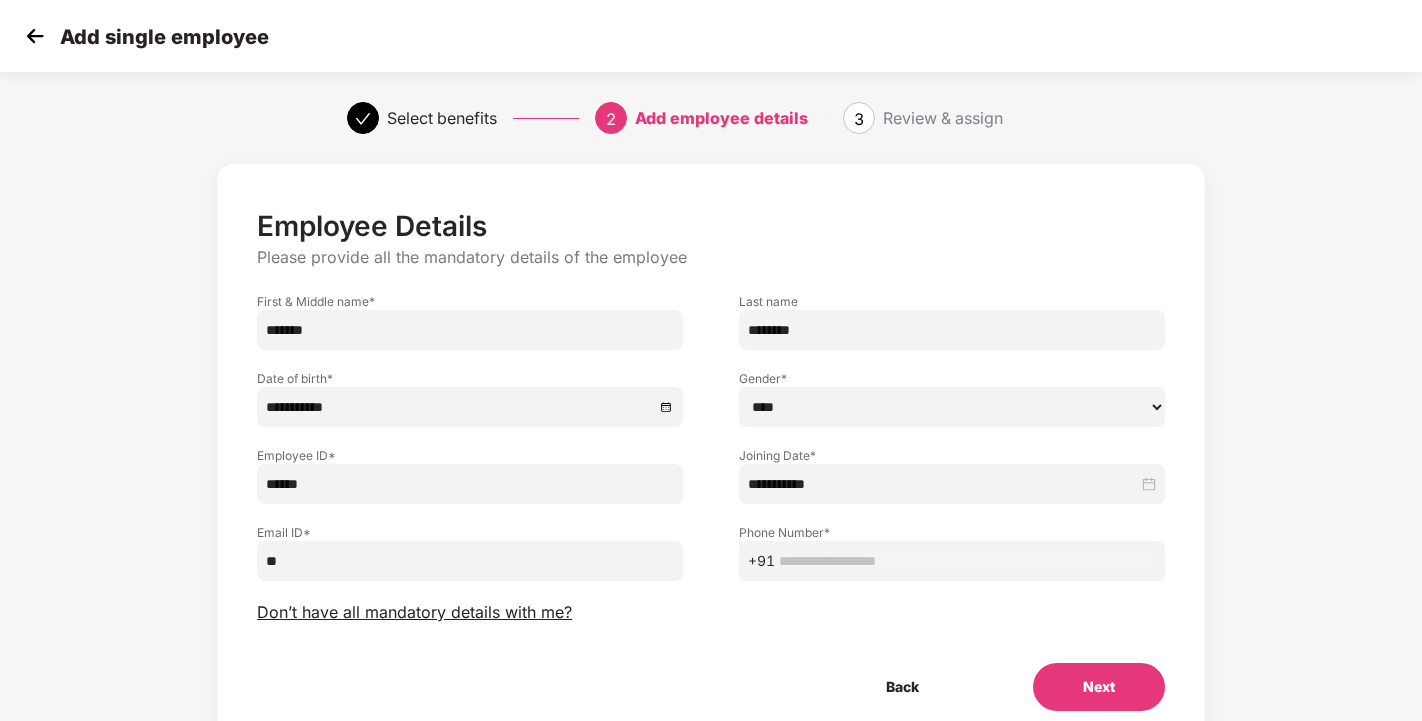 type on "*" 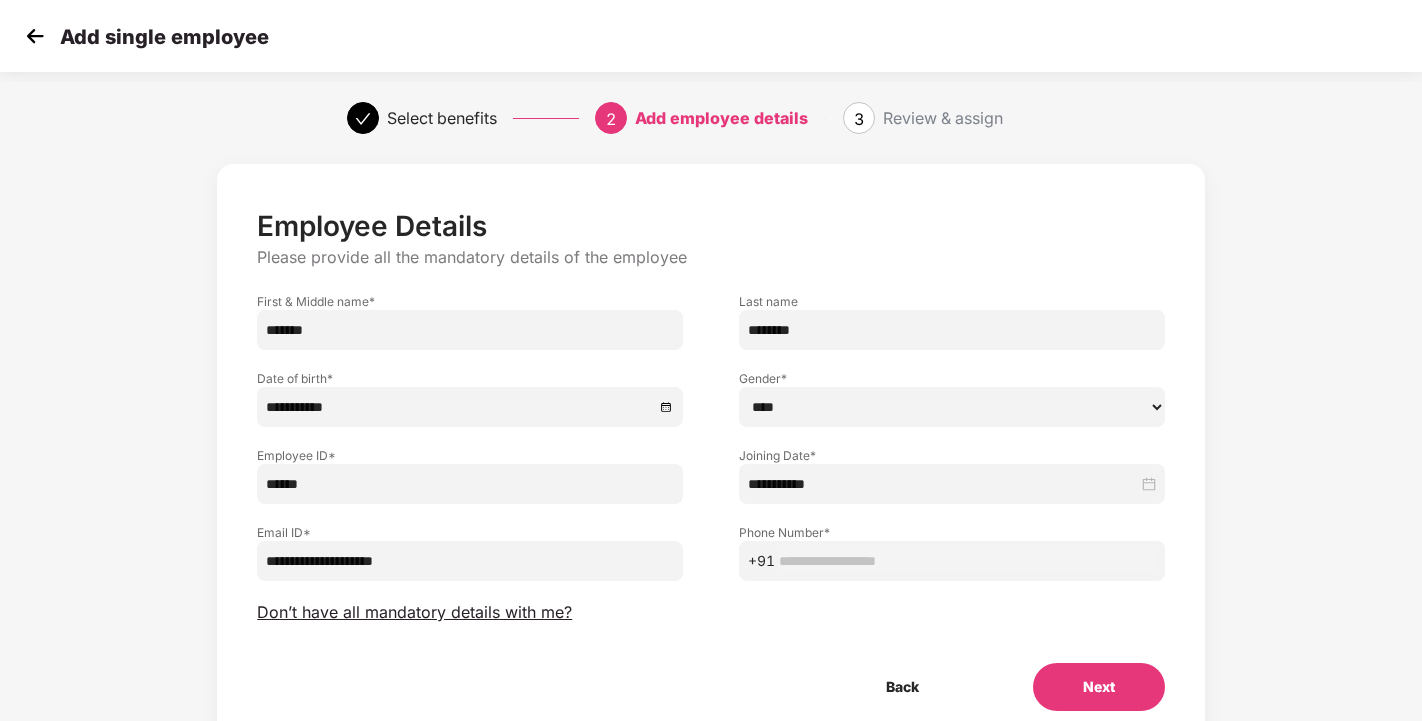 type on "**********" 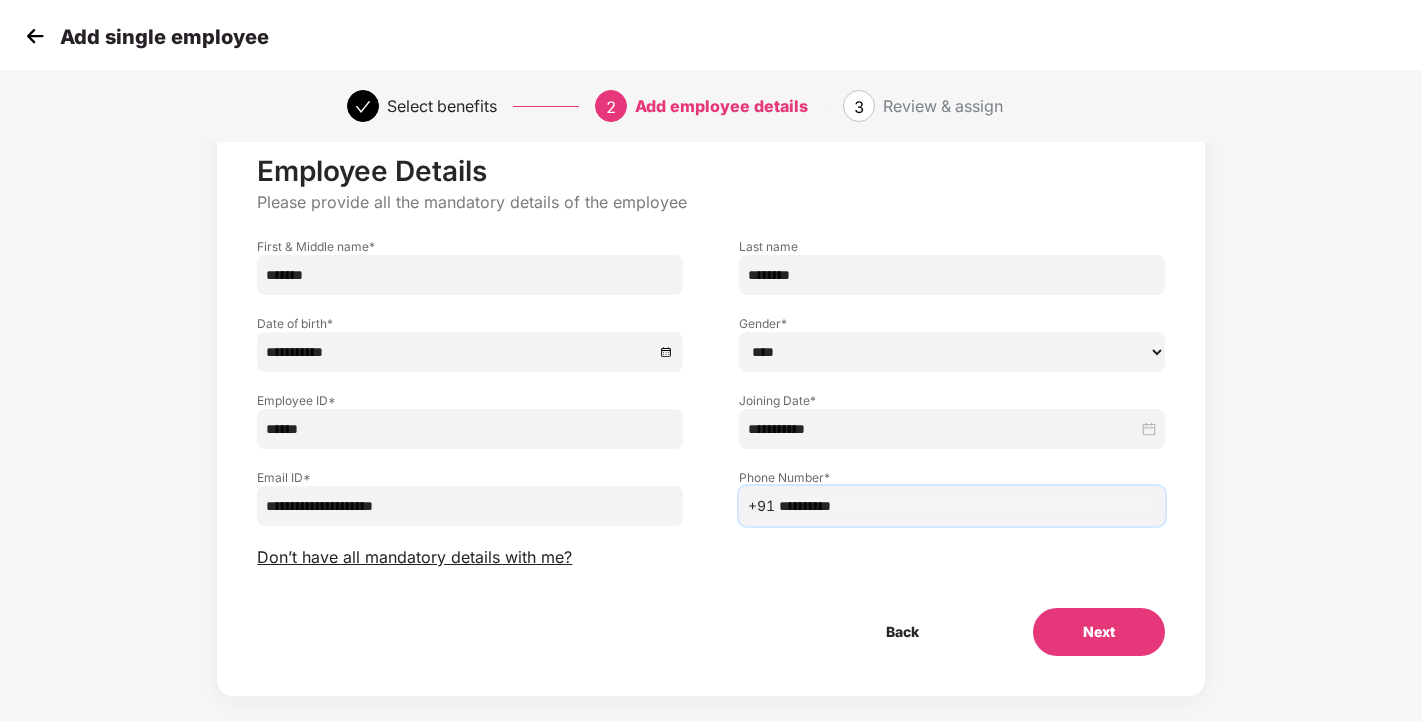 scroll, scrollTop: 63, scrollLeft: 0, axis: vertical 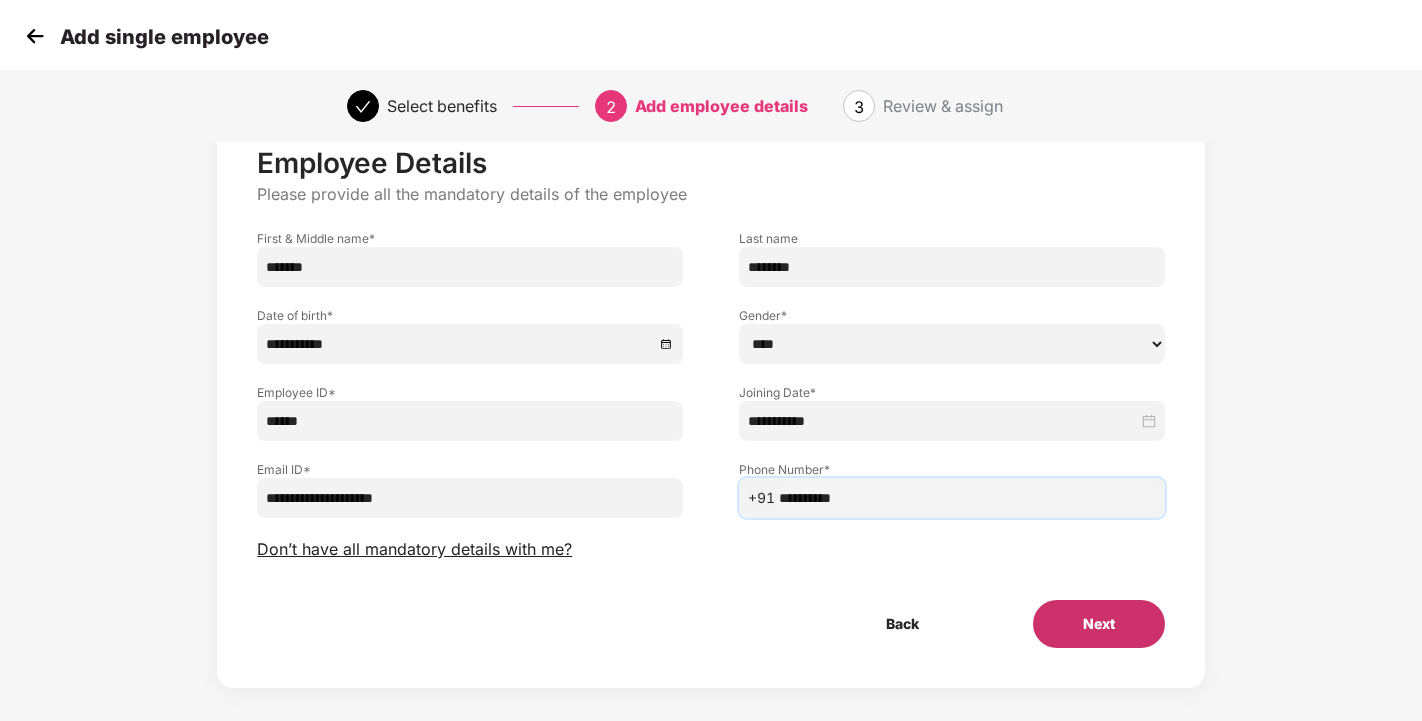 type on "**********" 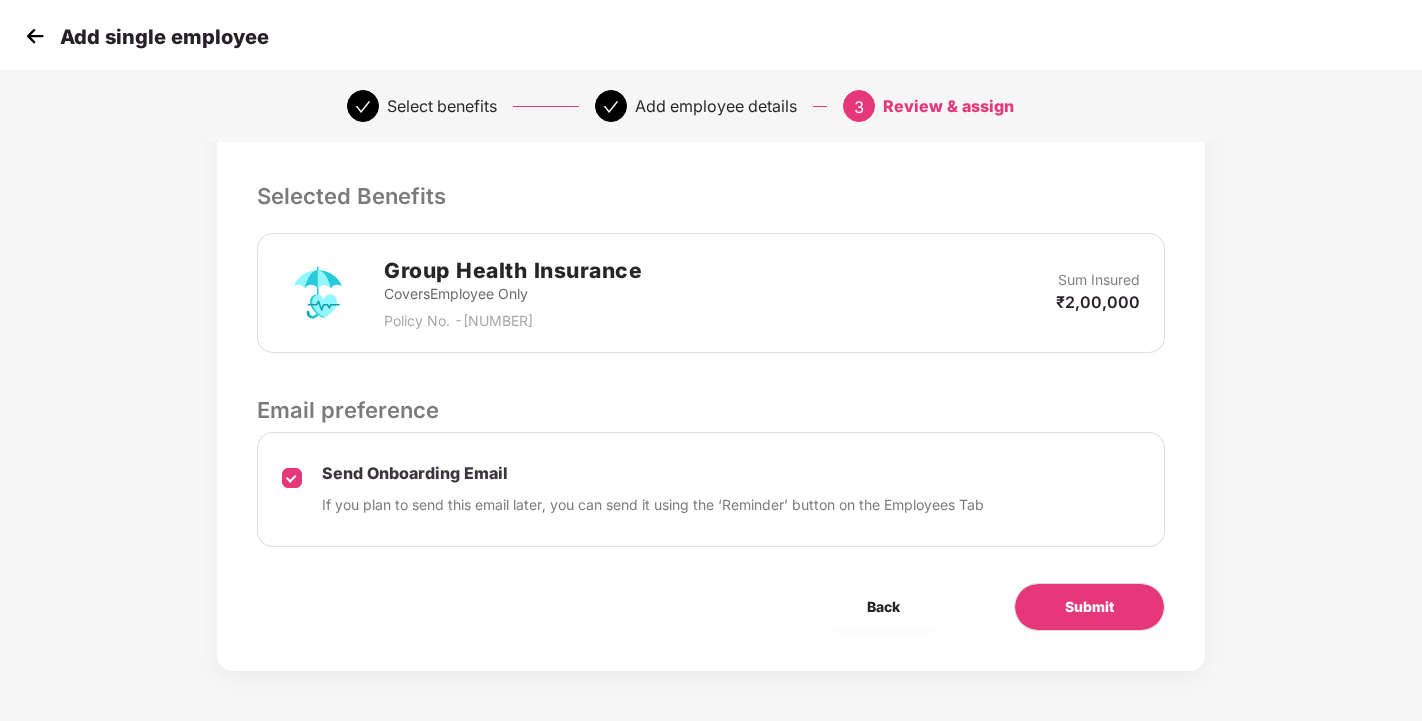 scroll, scrollTop: 525, scrollLeft: 0, axis: vertical 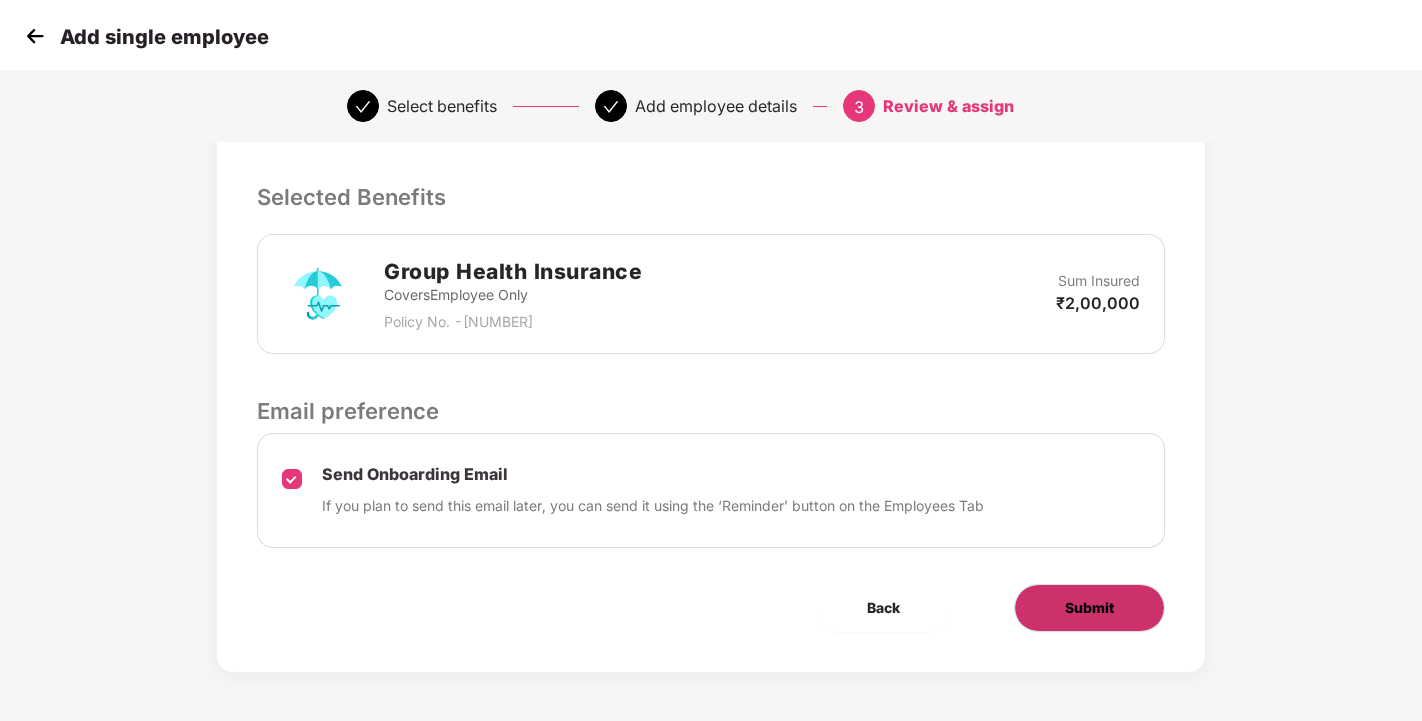 click on "Submit" at bounding box center [1089, 608] 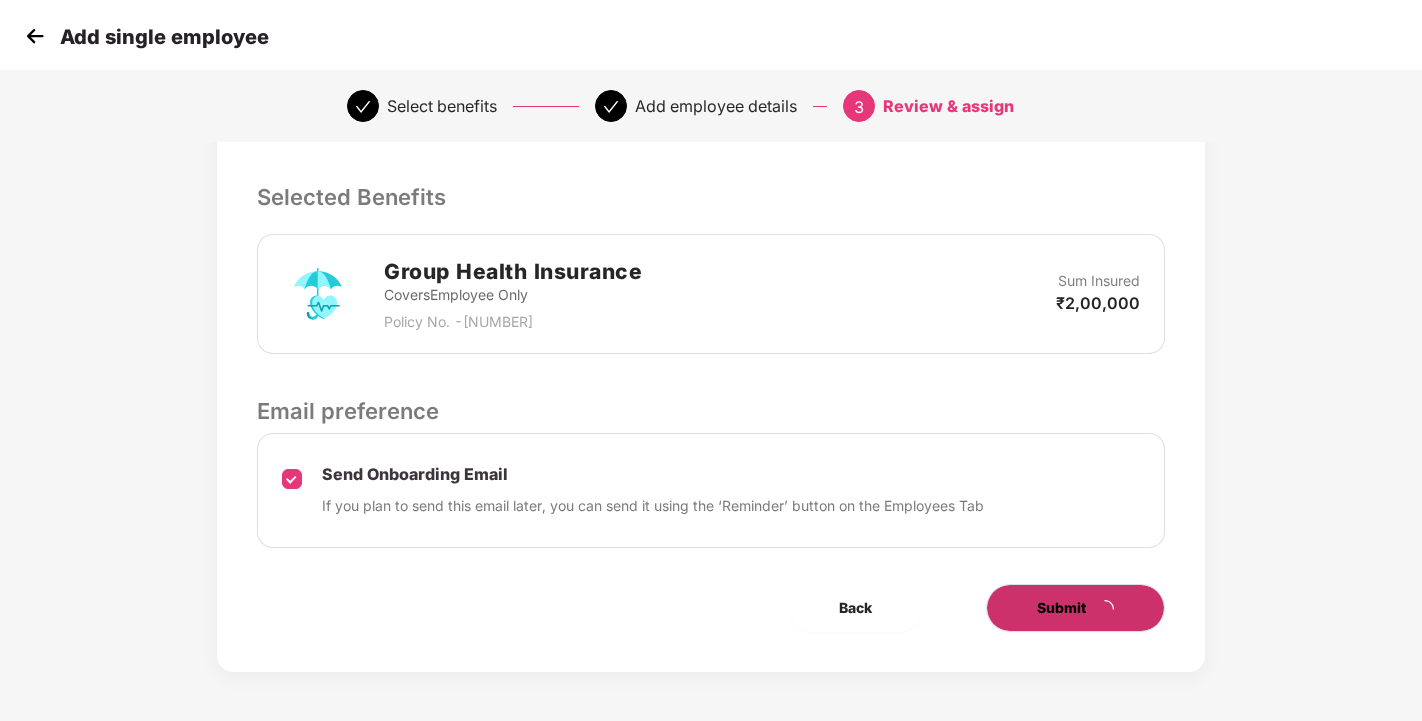 scroll, scrollTop: 0, scrollLeft: 0, axis: both 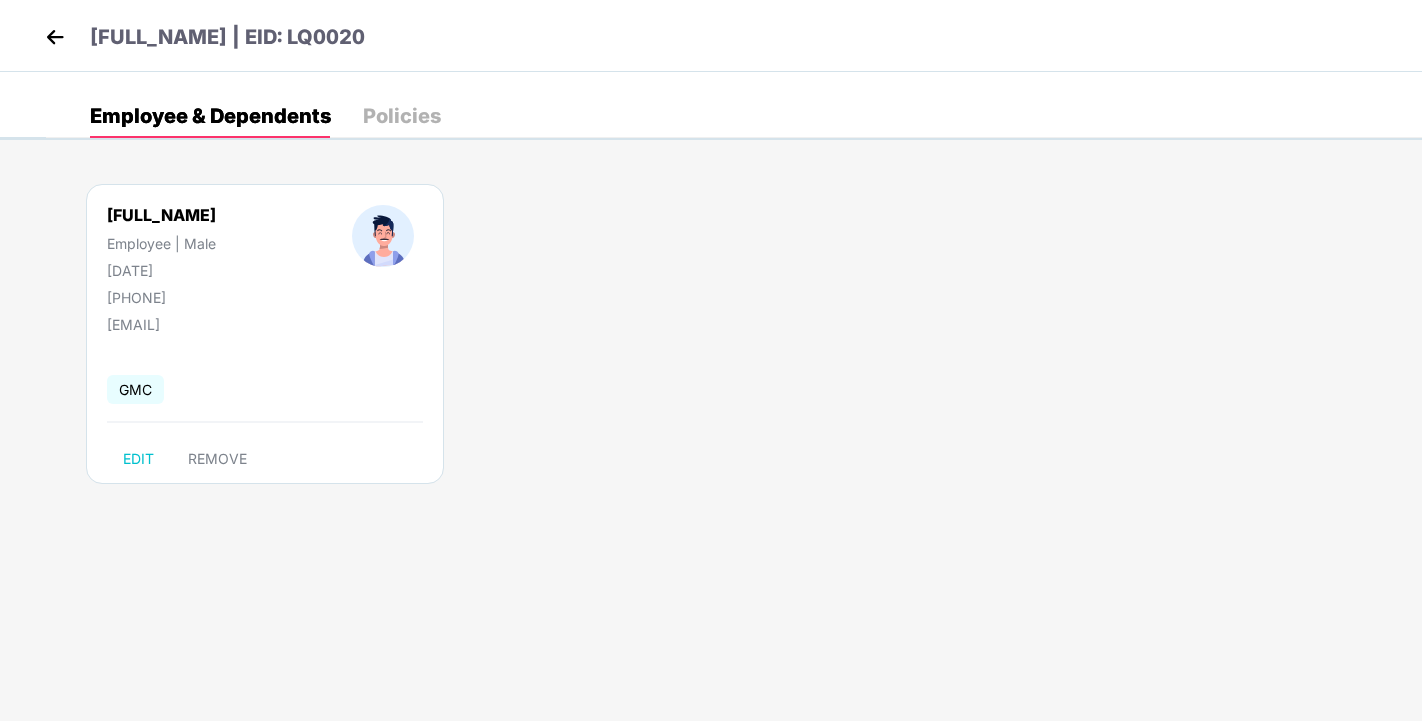 click on "Policies" at bounding box center (402, 116) 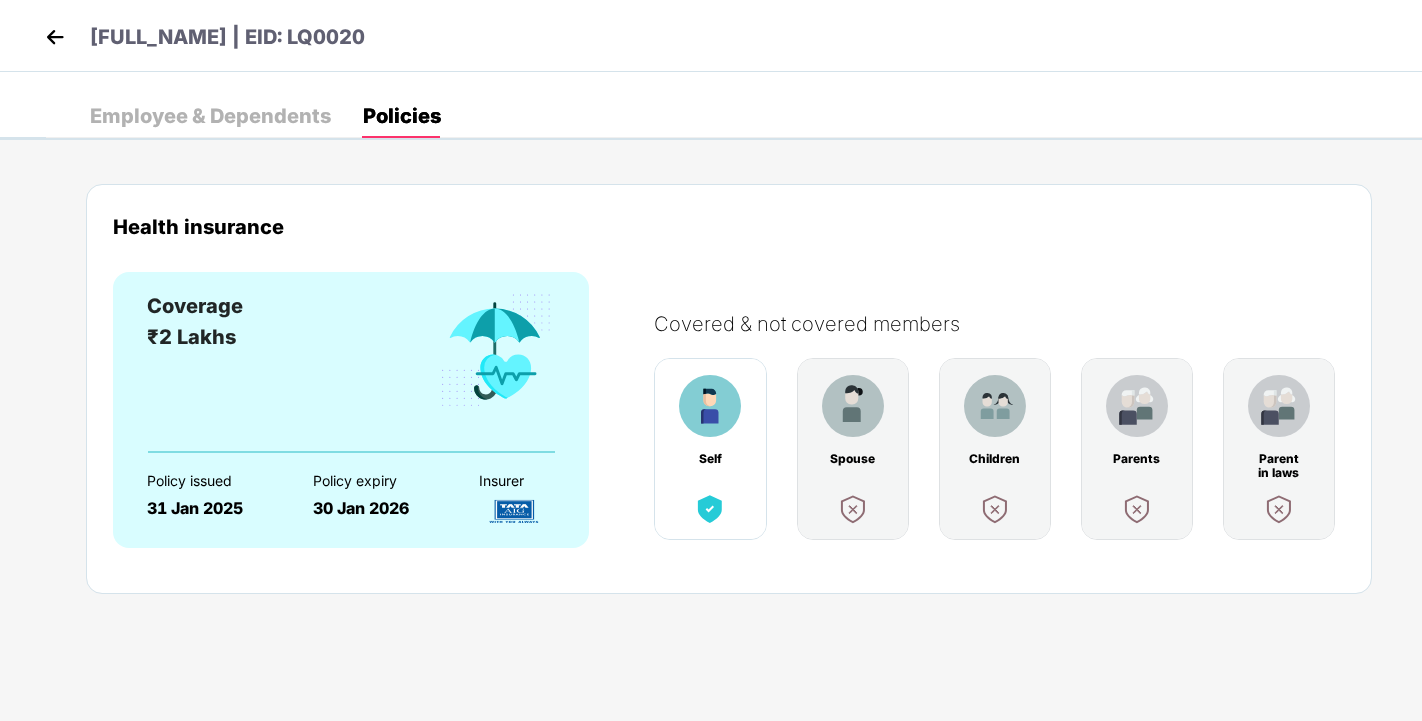 click at bounding box center [55, 37] 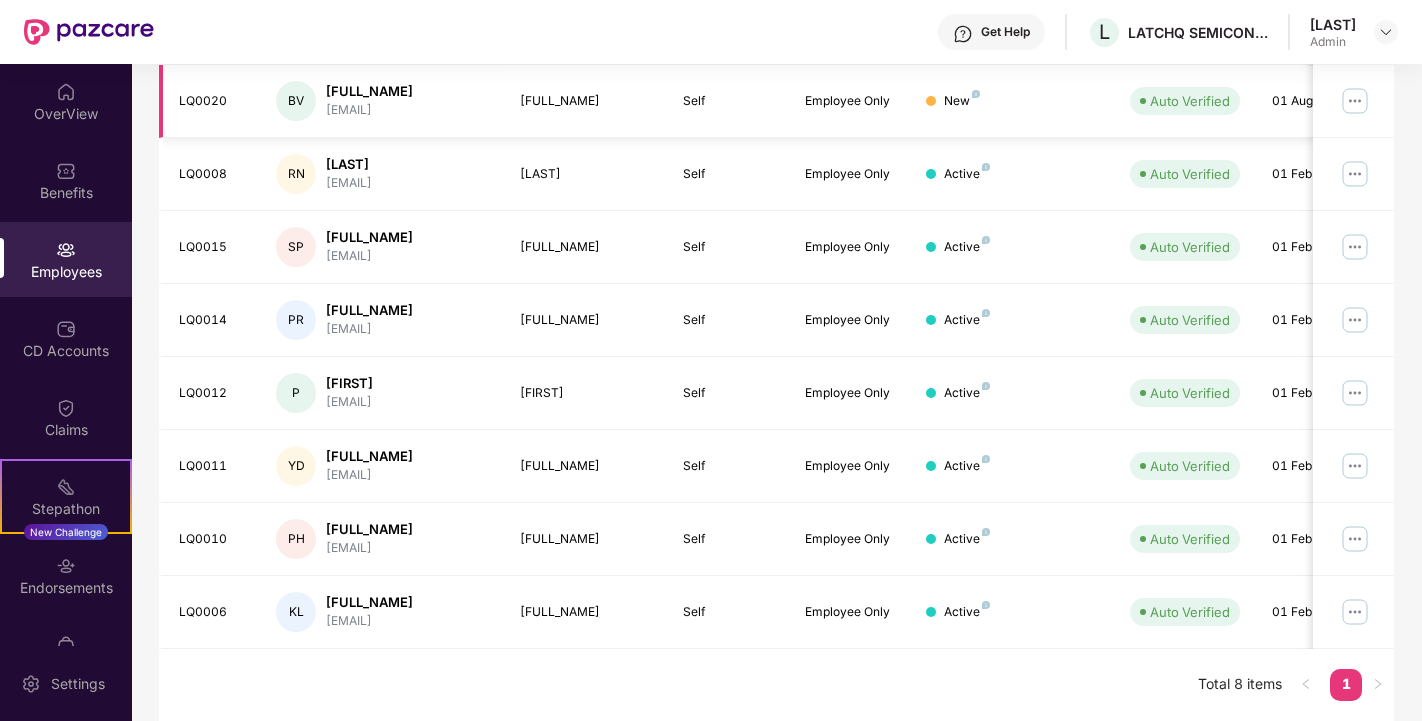 scroll, scrollTop: 361, scrollLeft: 0, axis: vertical 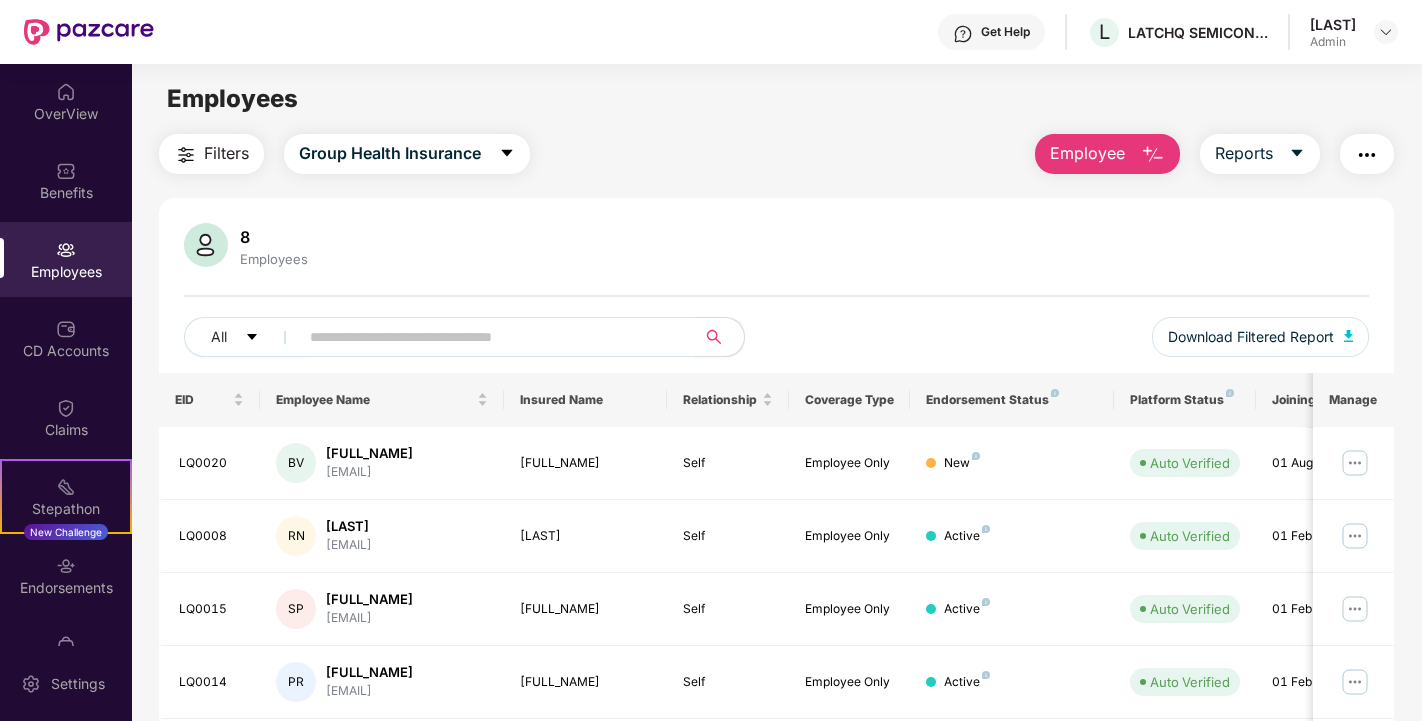 click on "Employee" at bounding box center [1087, 153] 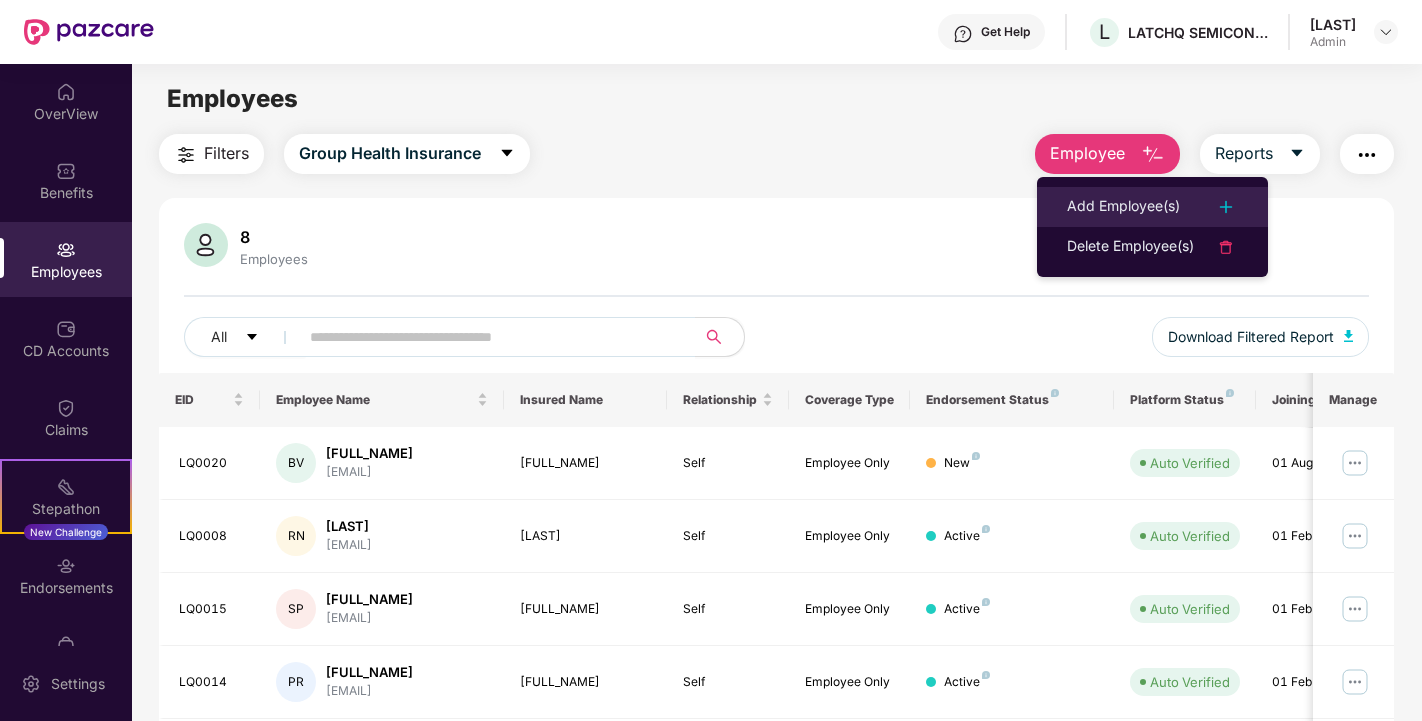 click on "Add Employee(s)" at bounding box center [1123, 207] 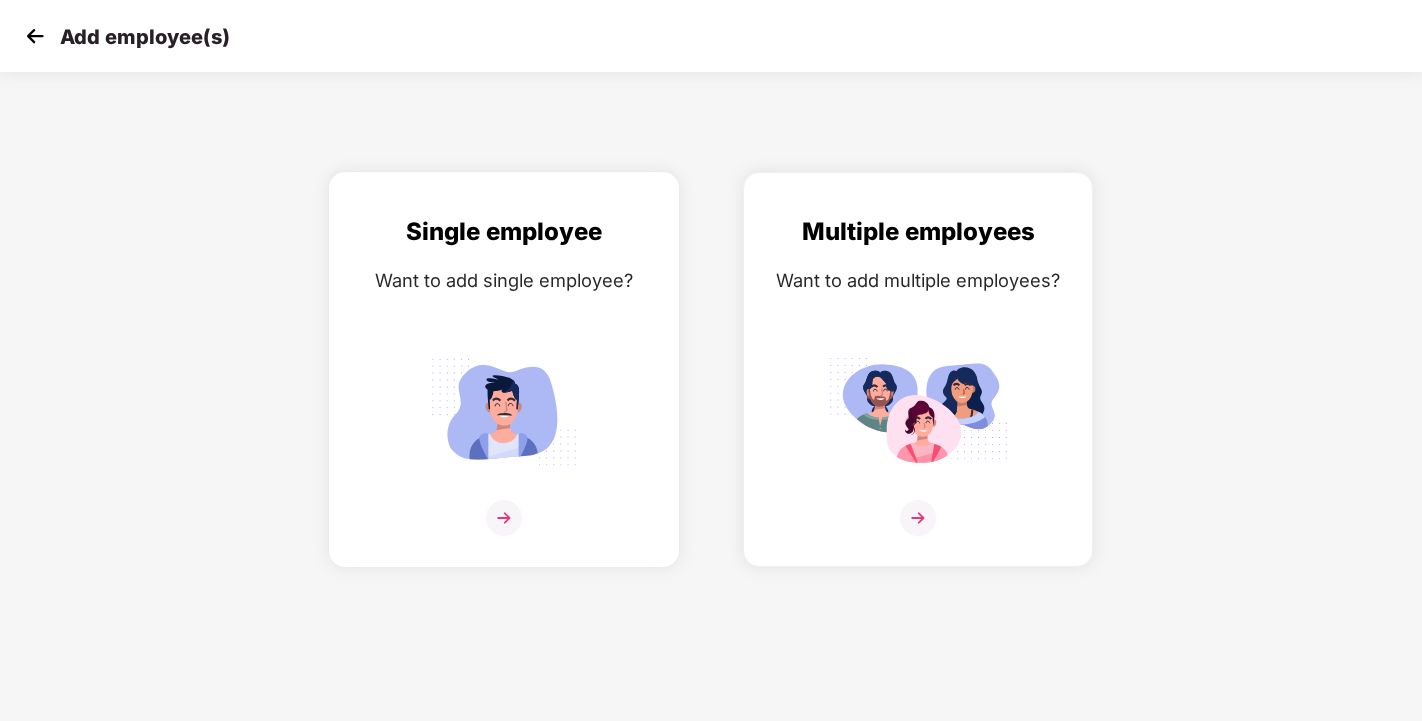 click at bounding box center [504, 411] 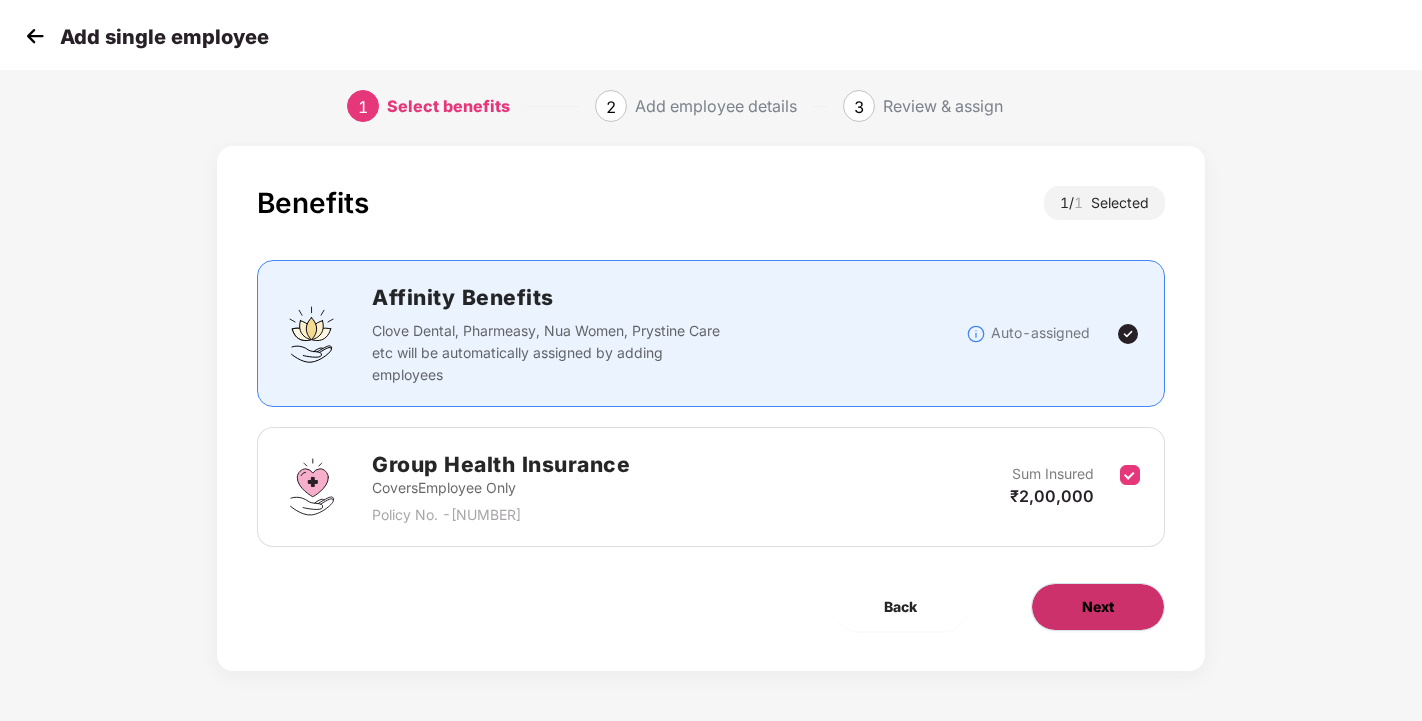 scroll, scrollTop: 17, scrollLeft: 0, axis: vertical 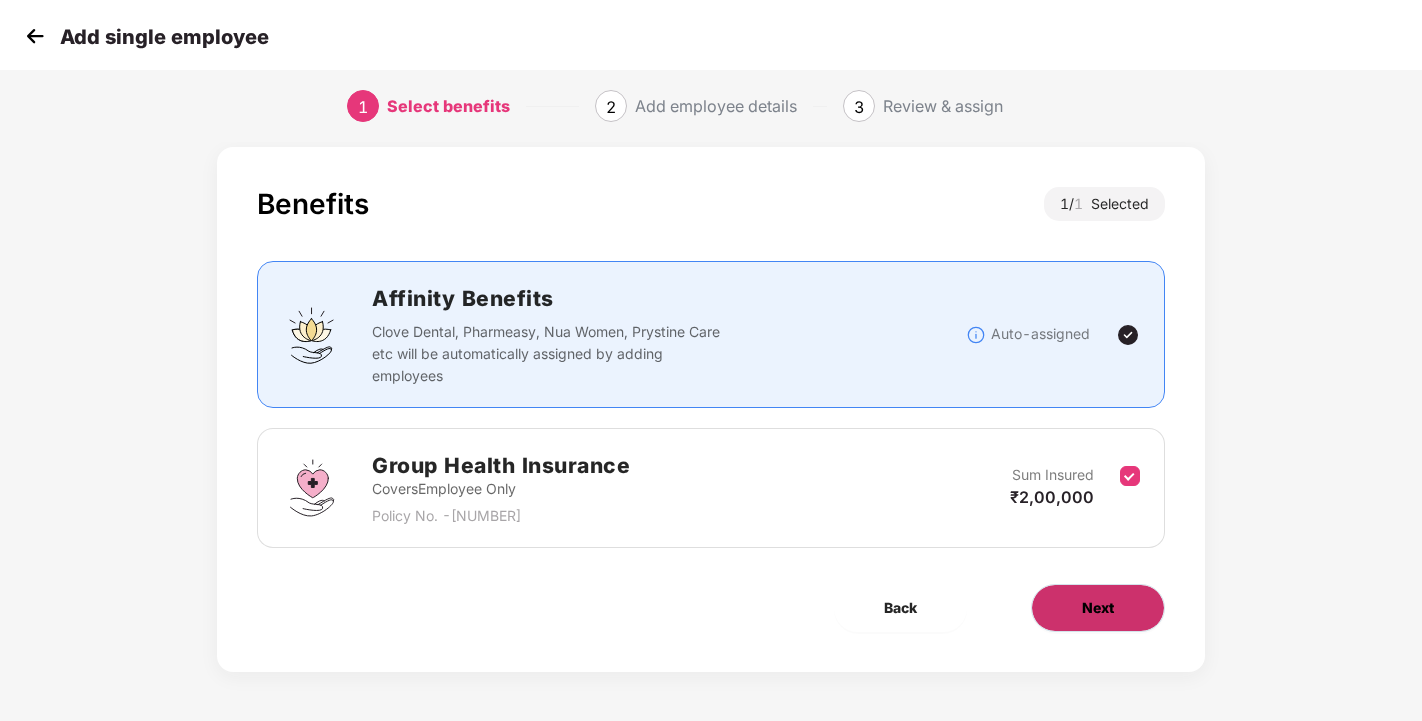 click on "Next" at bounding box center (1098, 608) 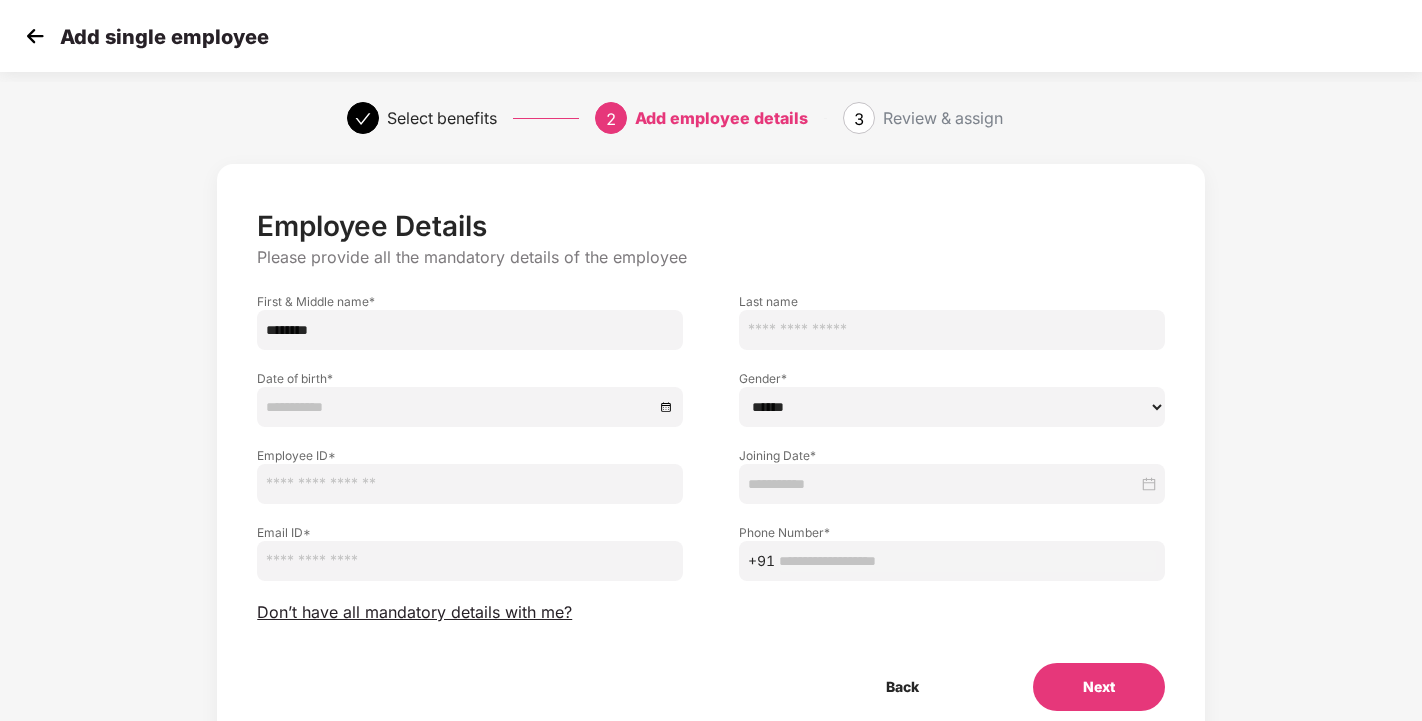type on "********" 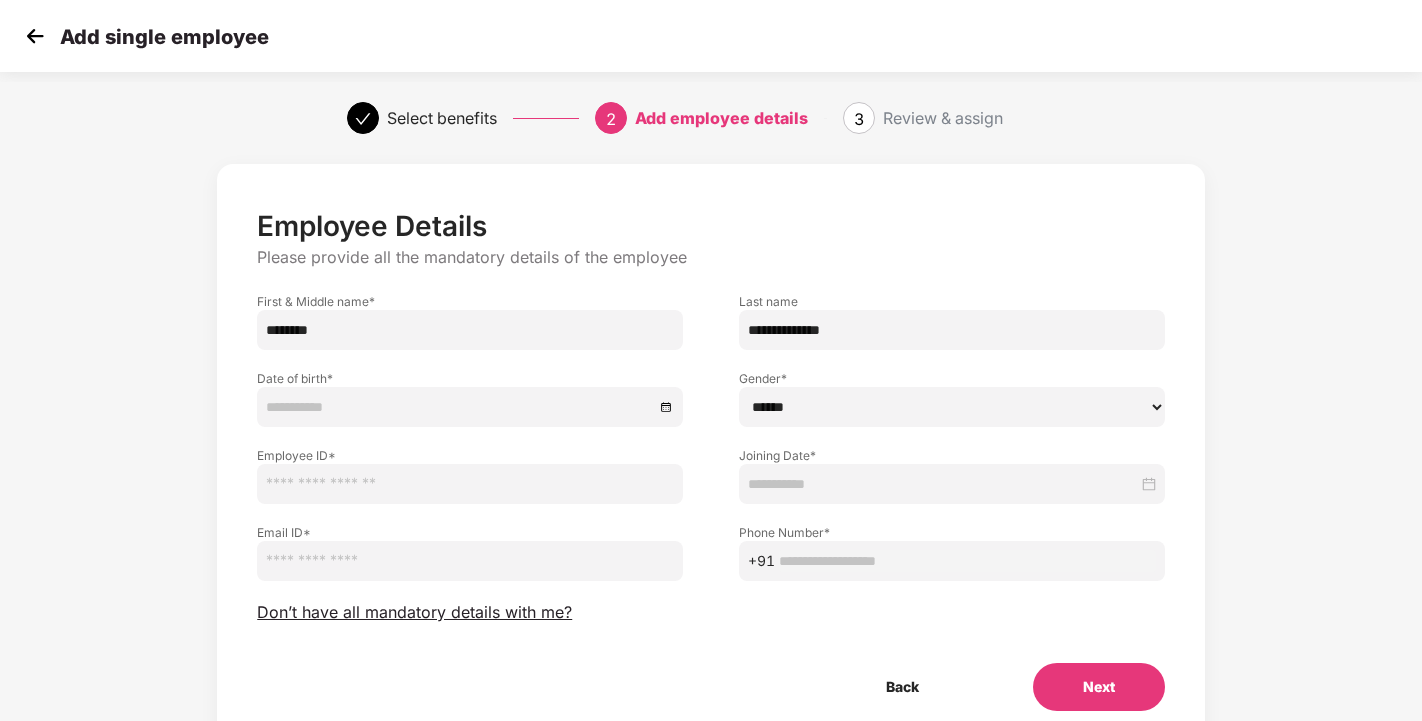type on "**********" 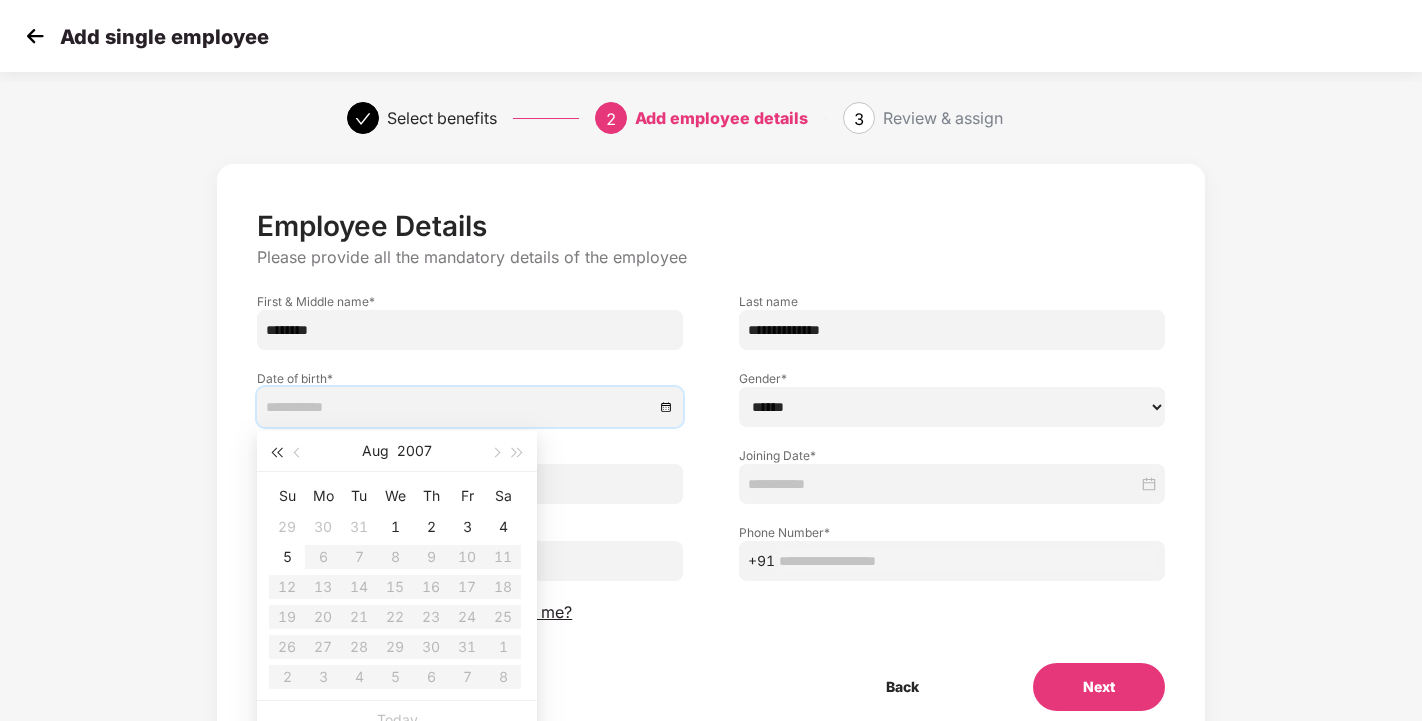 click at bounding box center [276, 453] 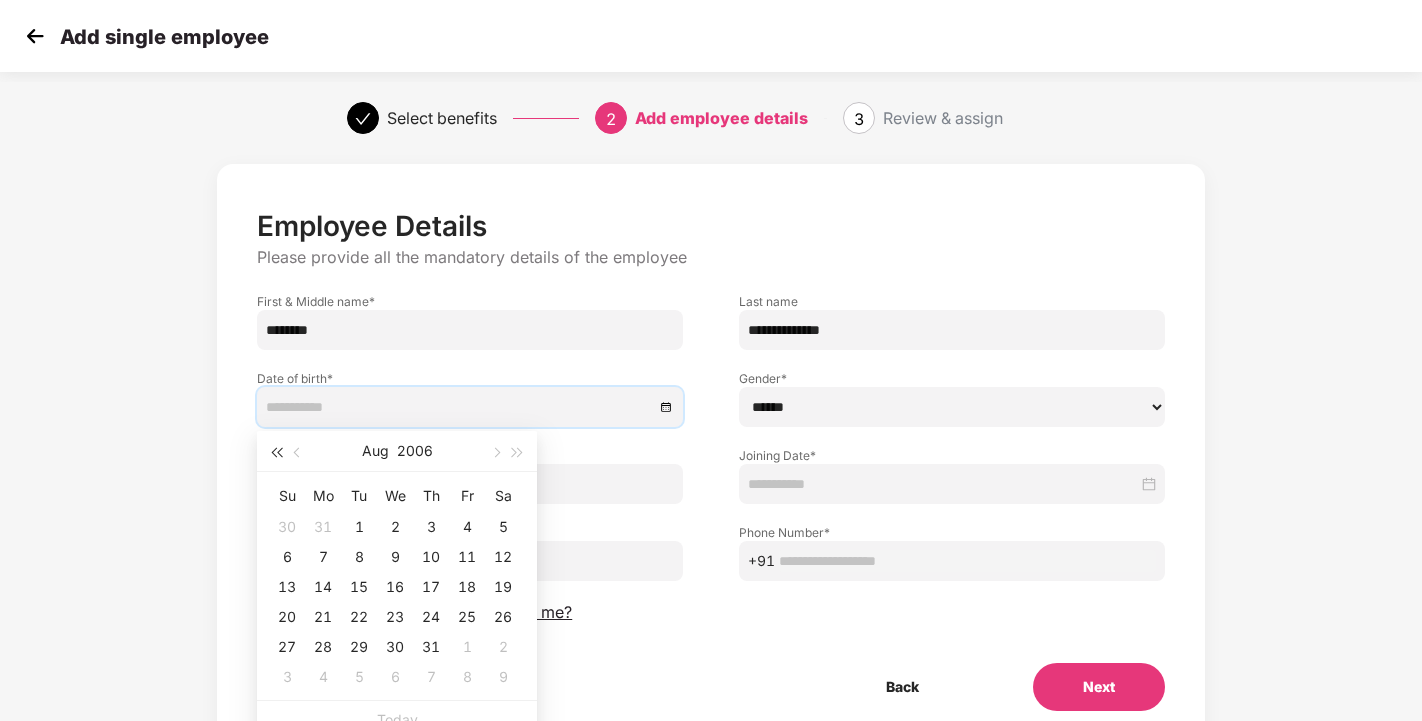 click at bounding box center (276, 453) 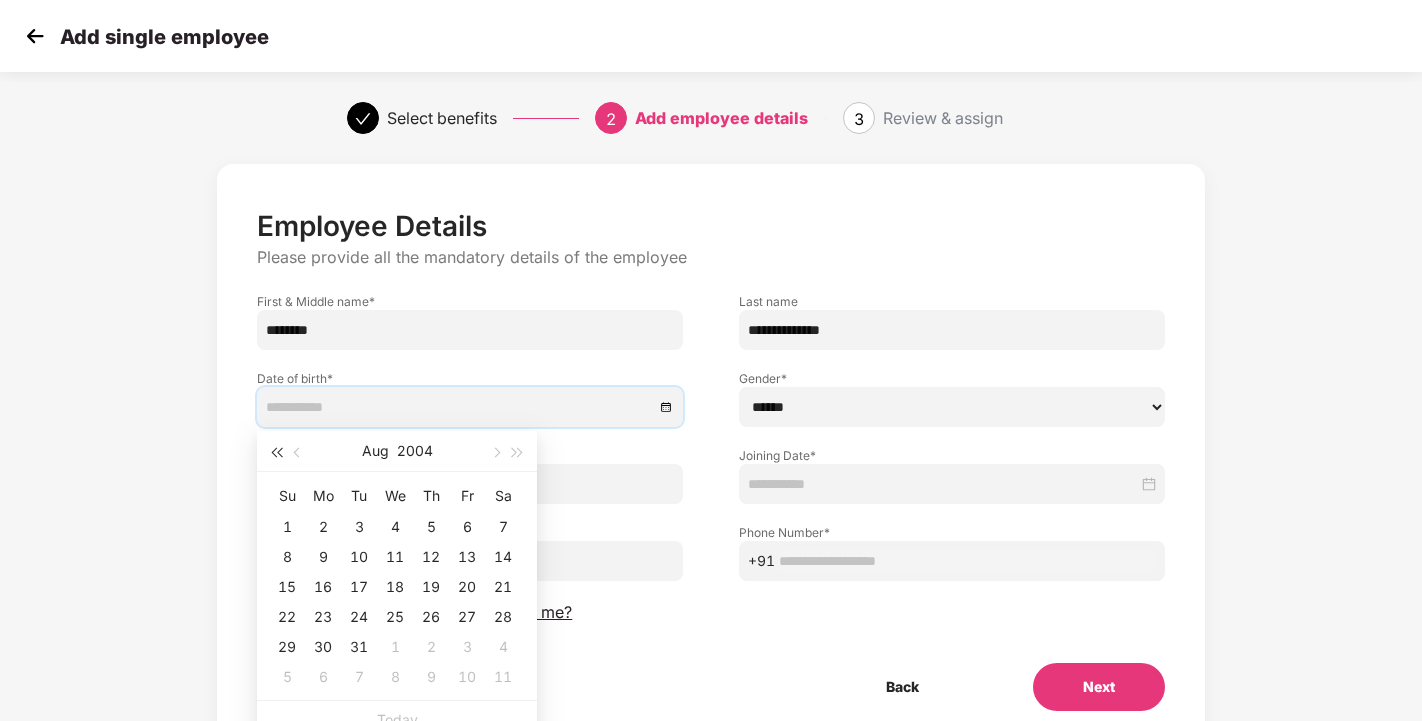click at bounding box center (276, 453) 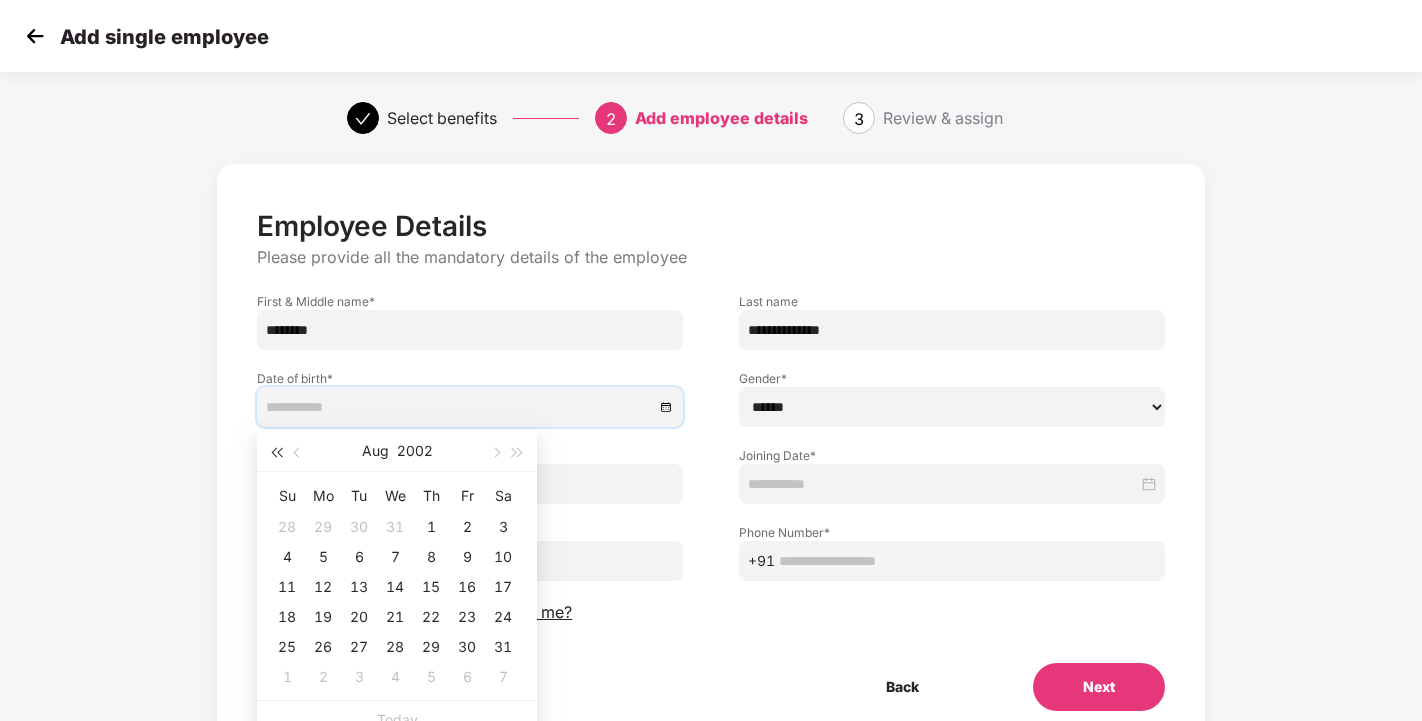 click at bounding box center (276, 453) 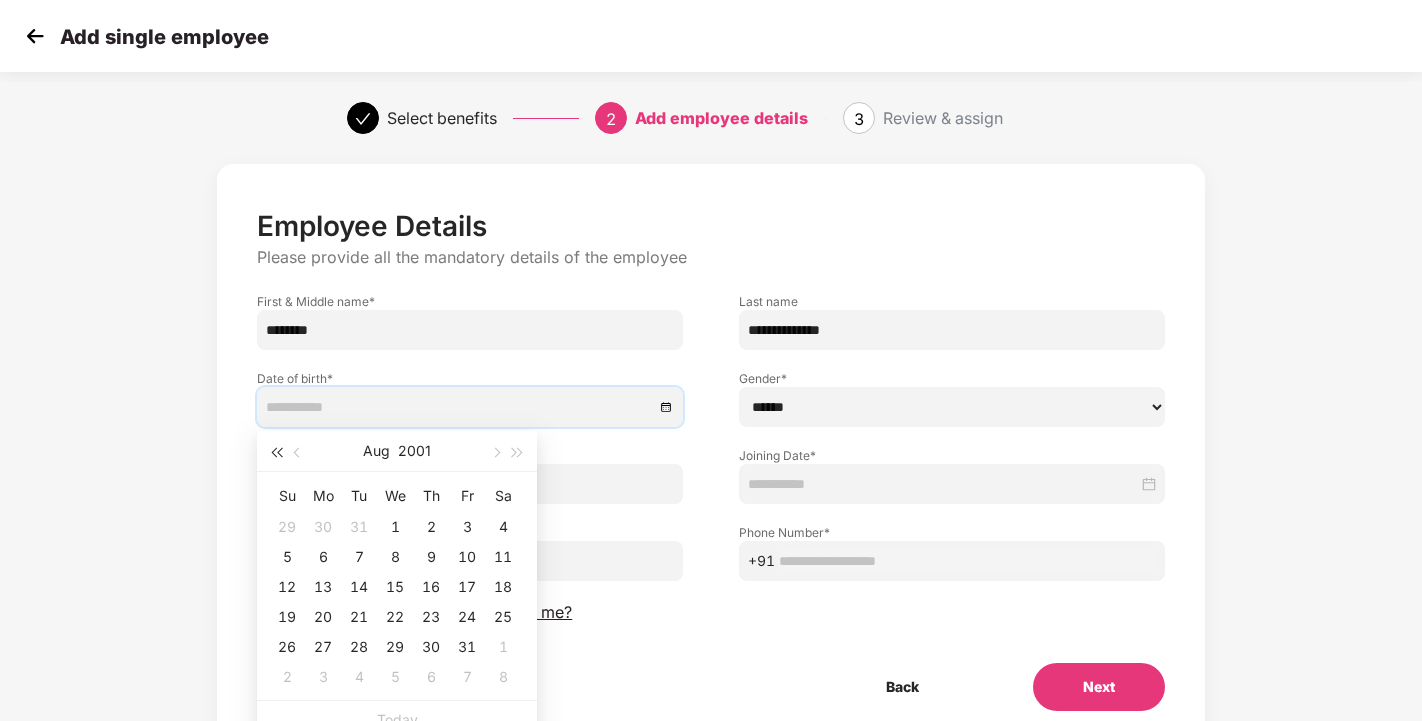click at bounding box center (276, 453) 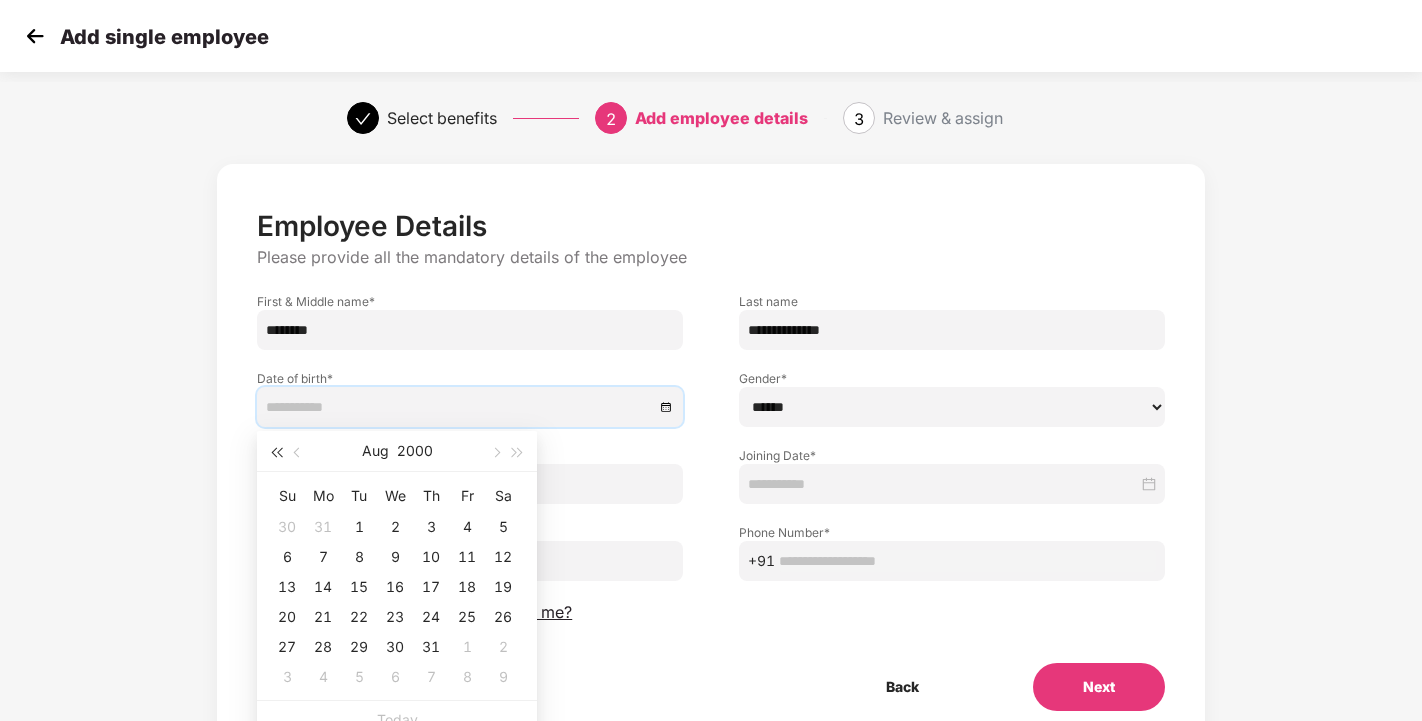 click at bounding box center [276, 453] 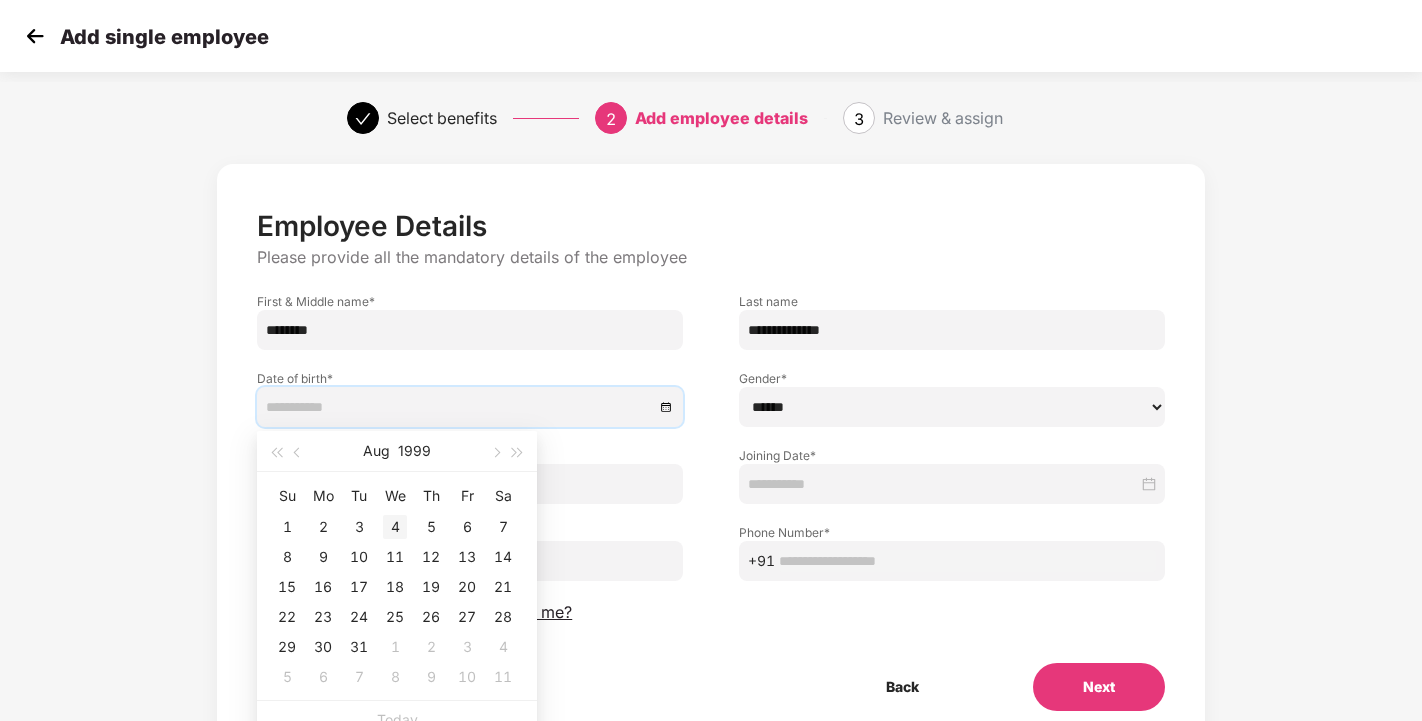 type on "**********" 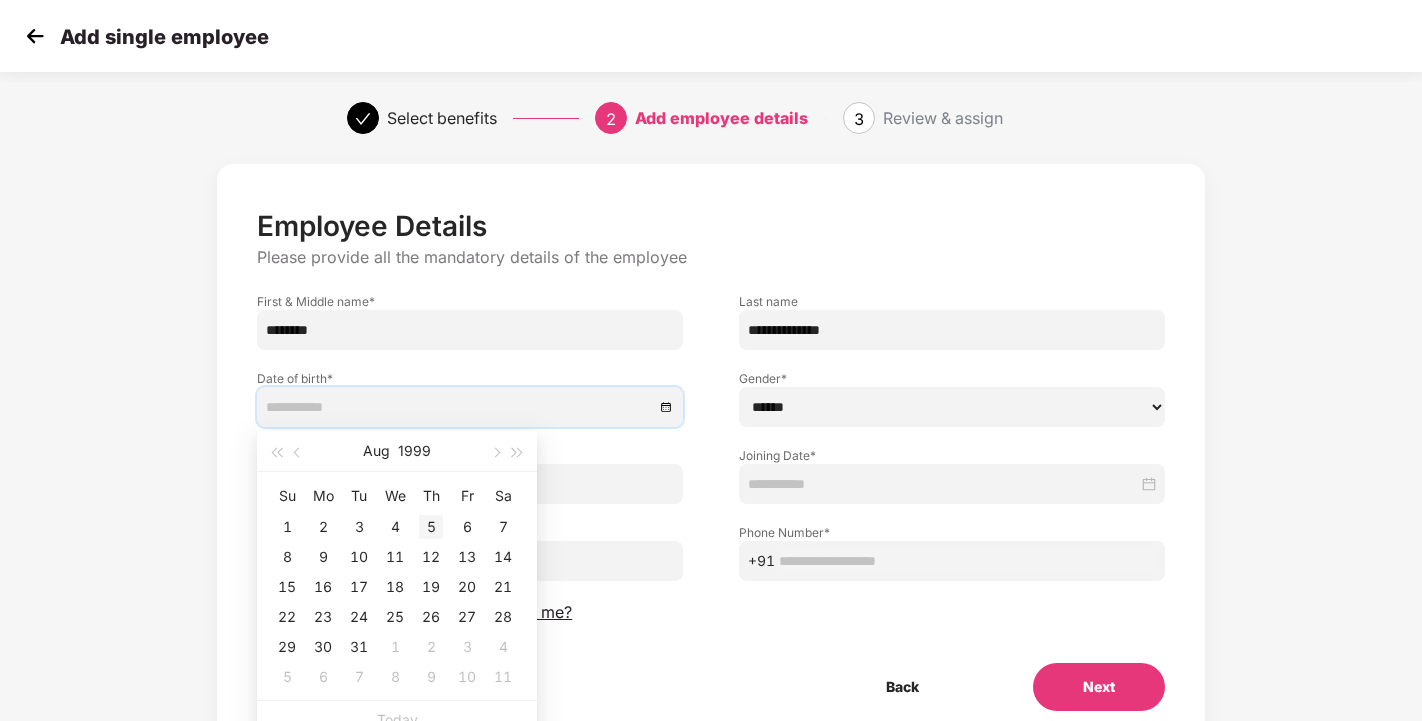 type on "**********" 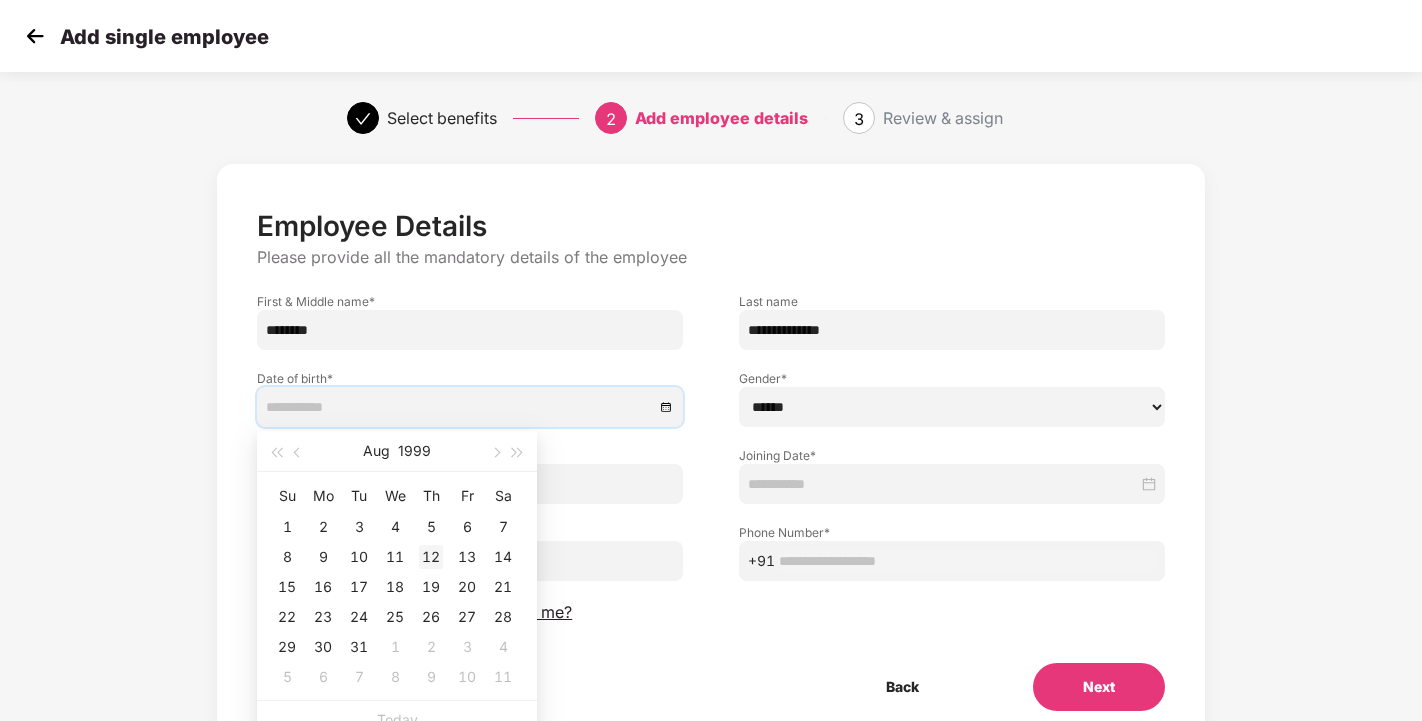 type on "**********" 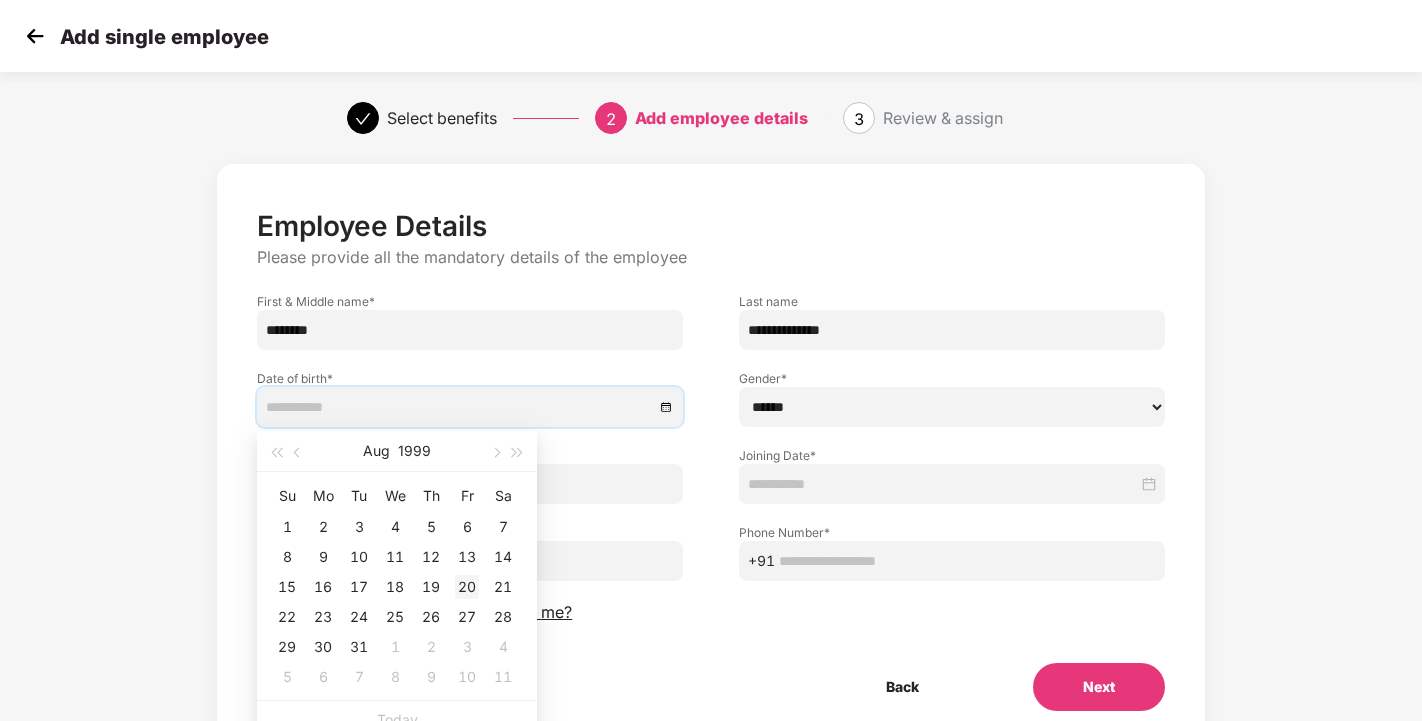 type on "**********" 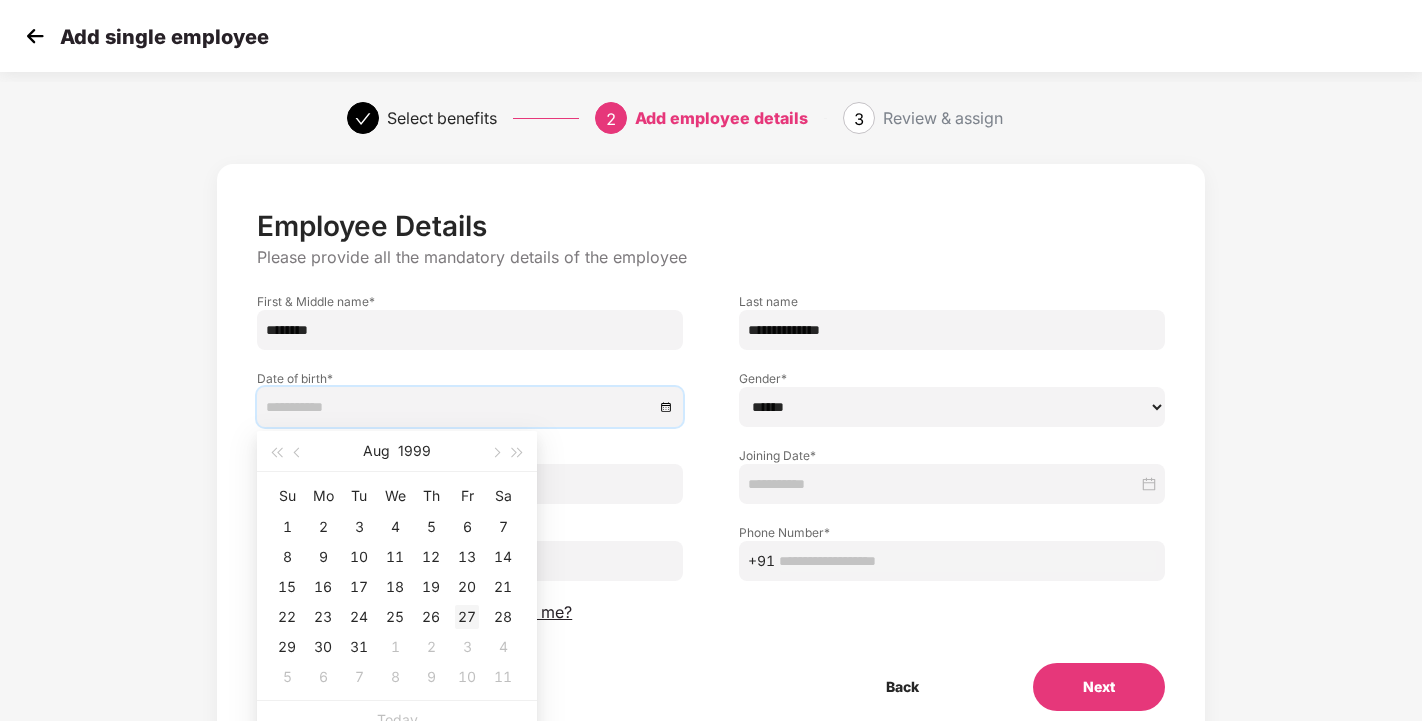 type on "**********" 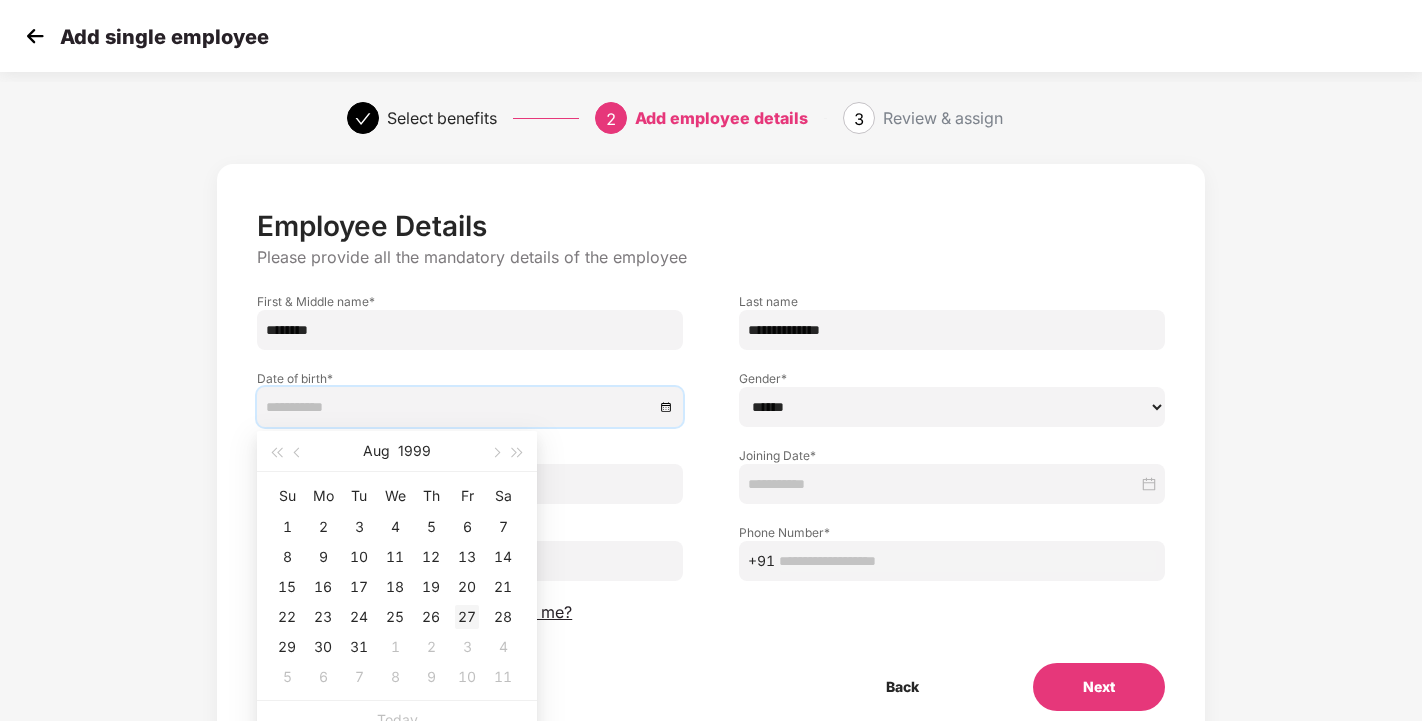 click on "27" at bounding box center (467, 617) 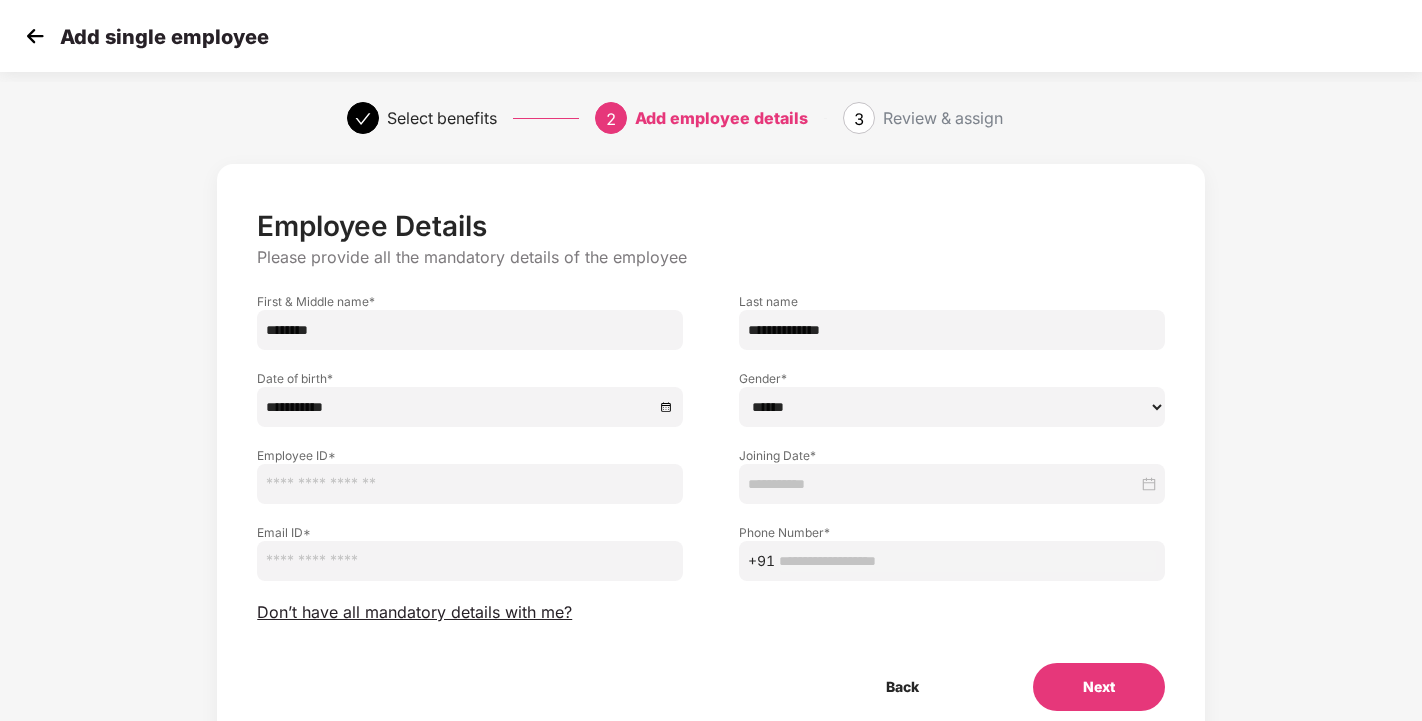select on "******" 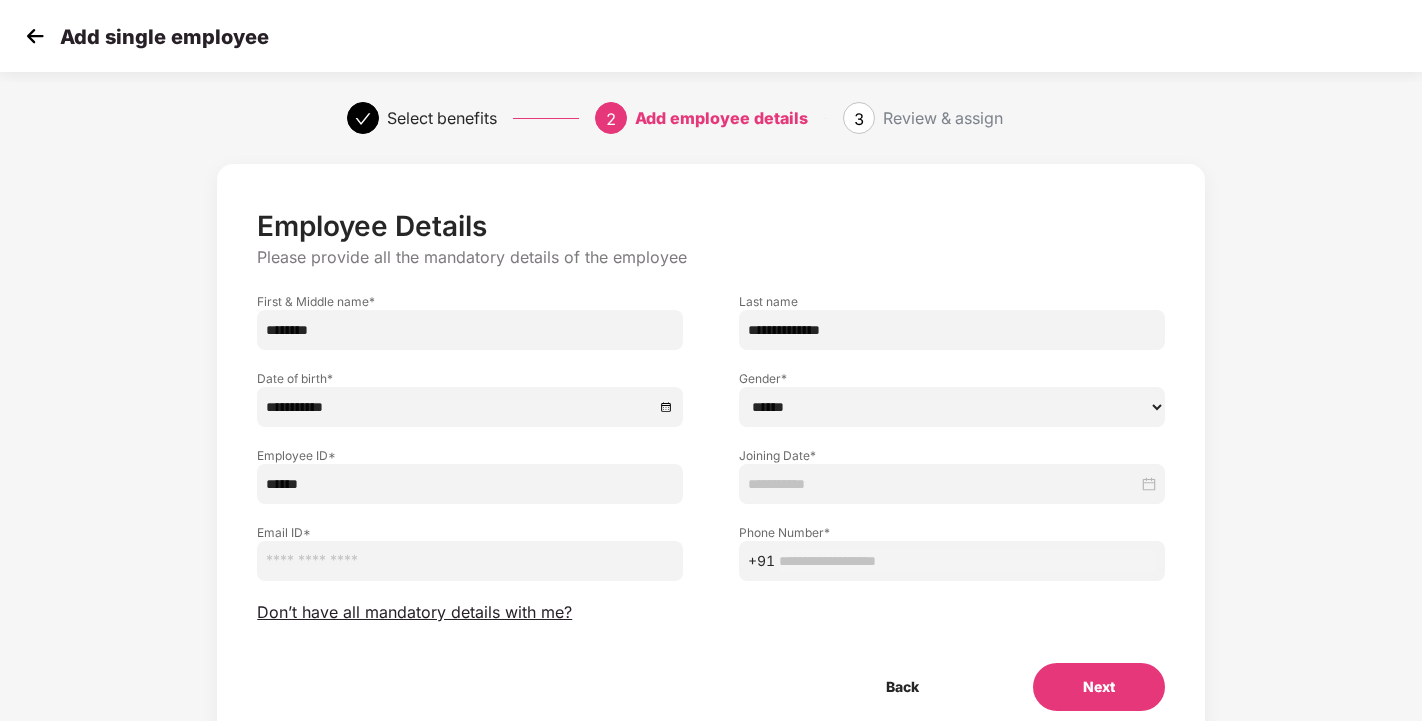 type on "******" 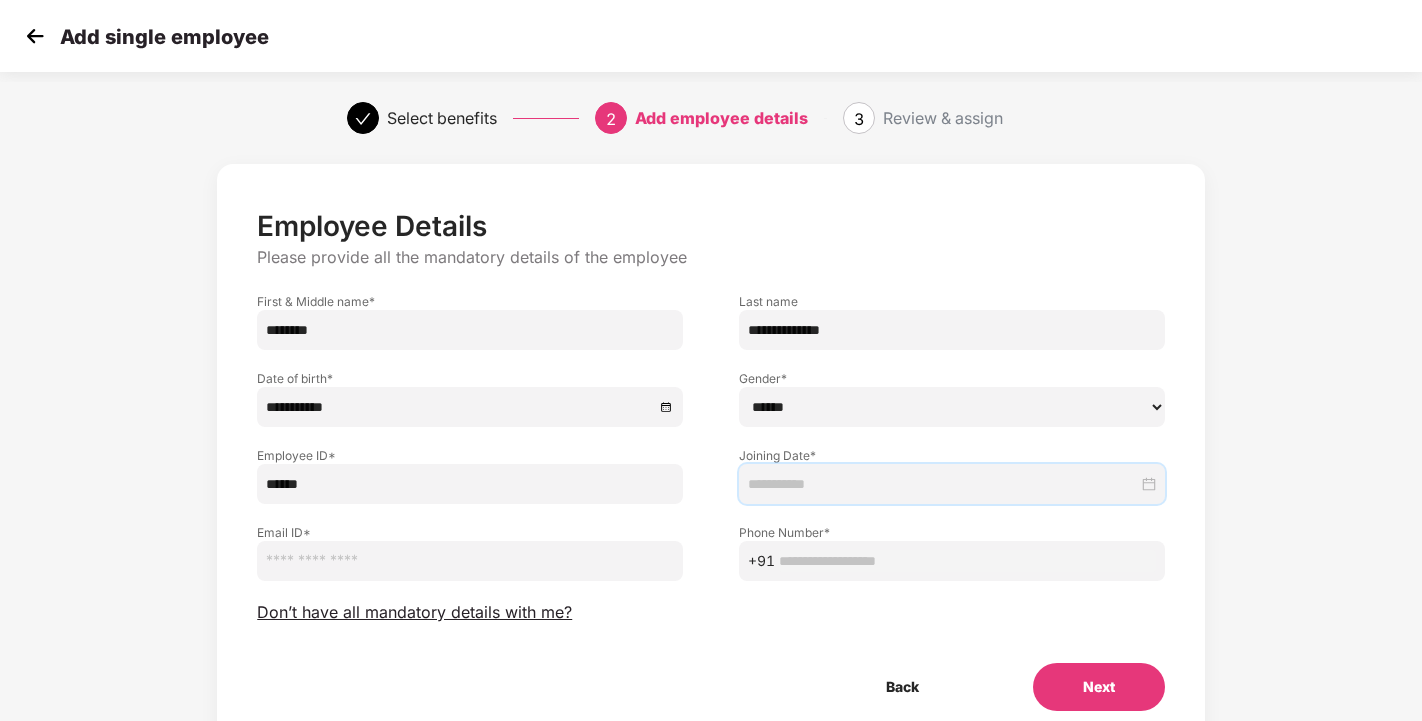 click at bounding box center [943, 484] 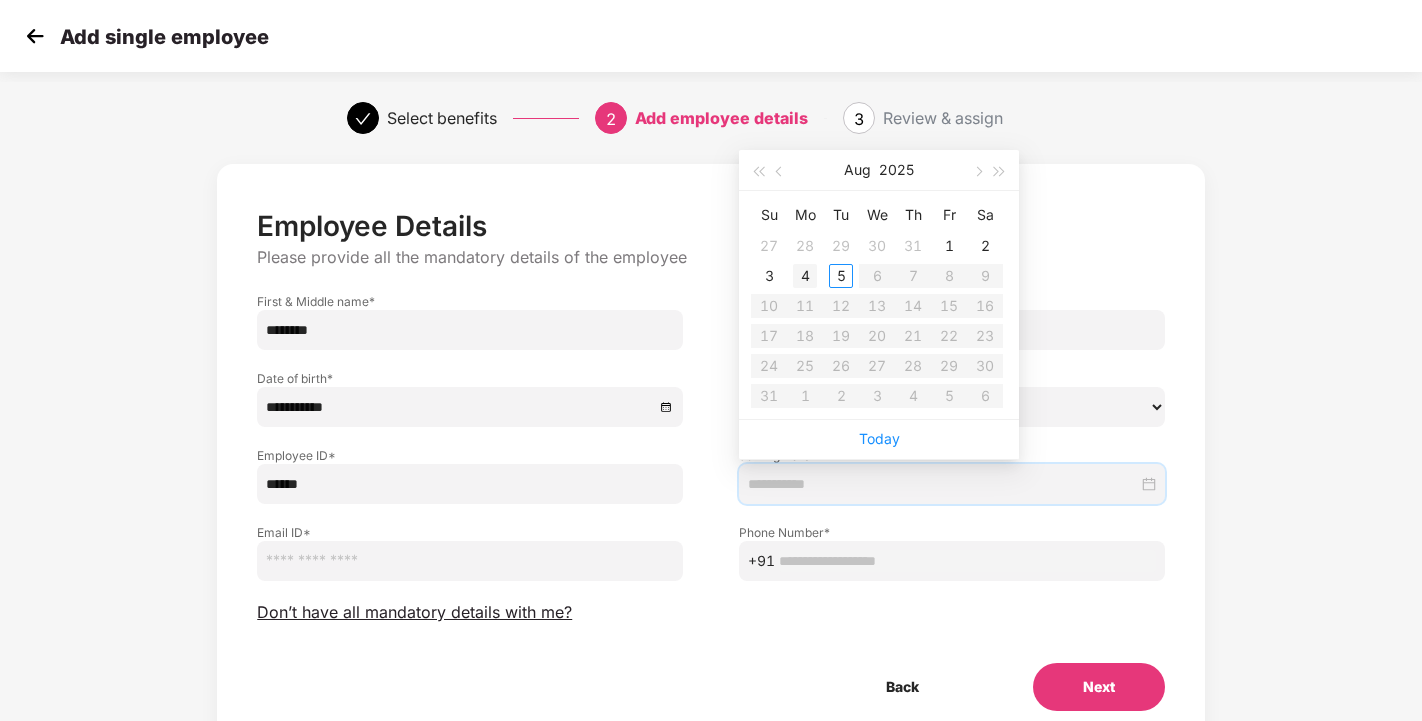 type on "**********" 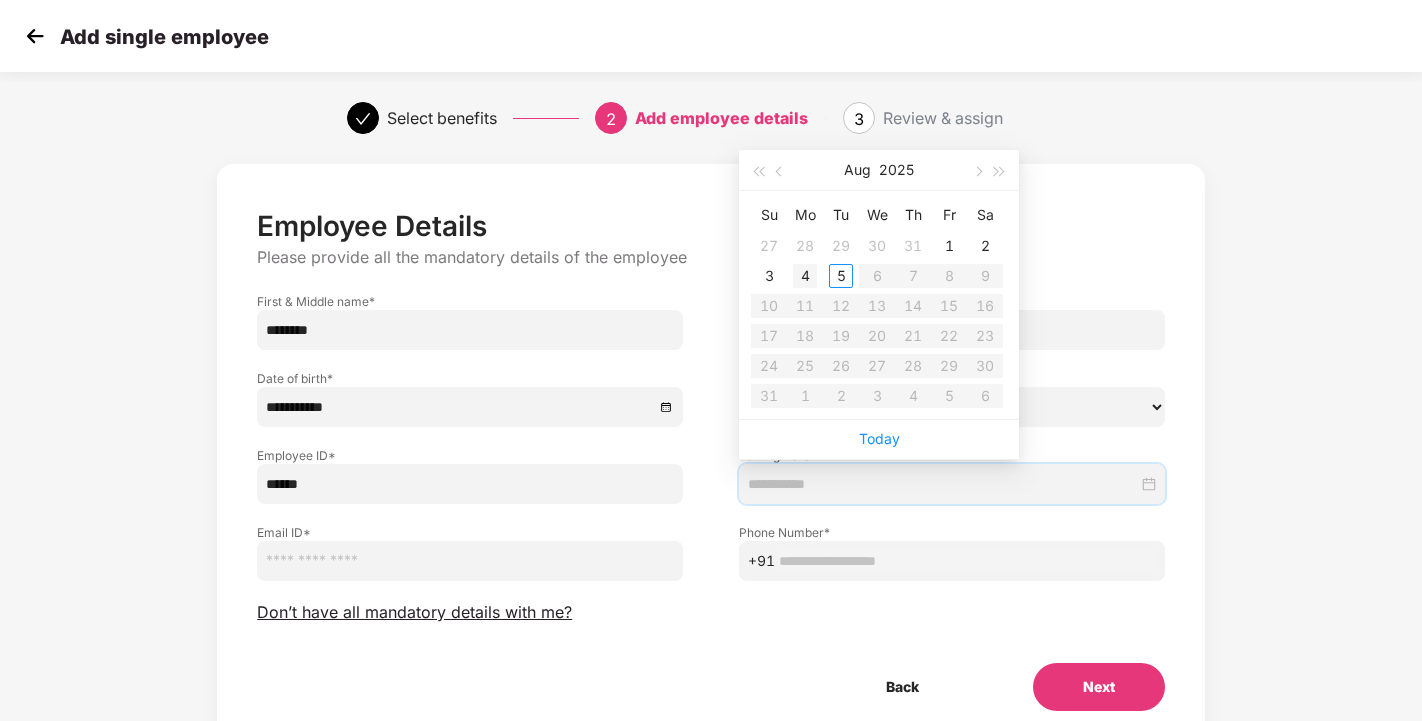 click on "4" at bounding box center (805, 276) 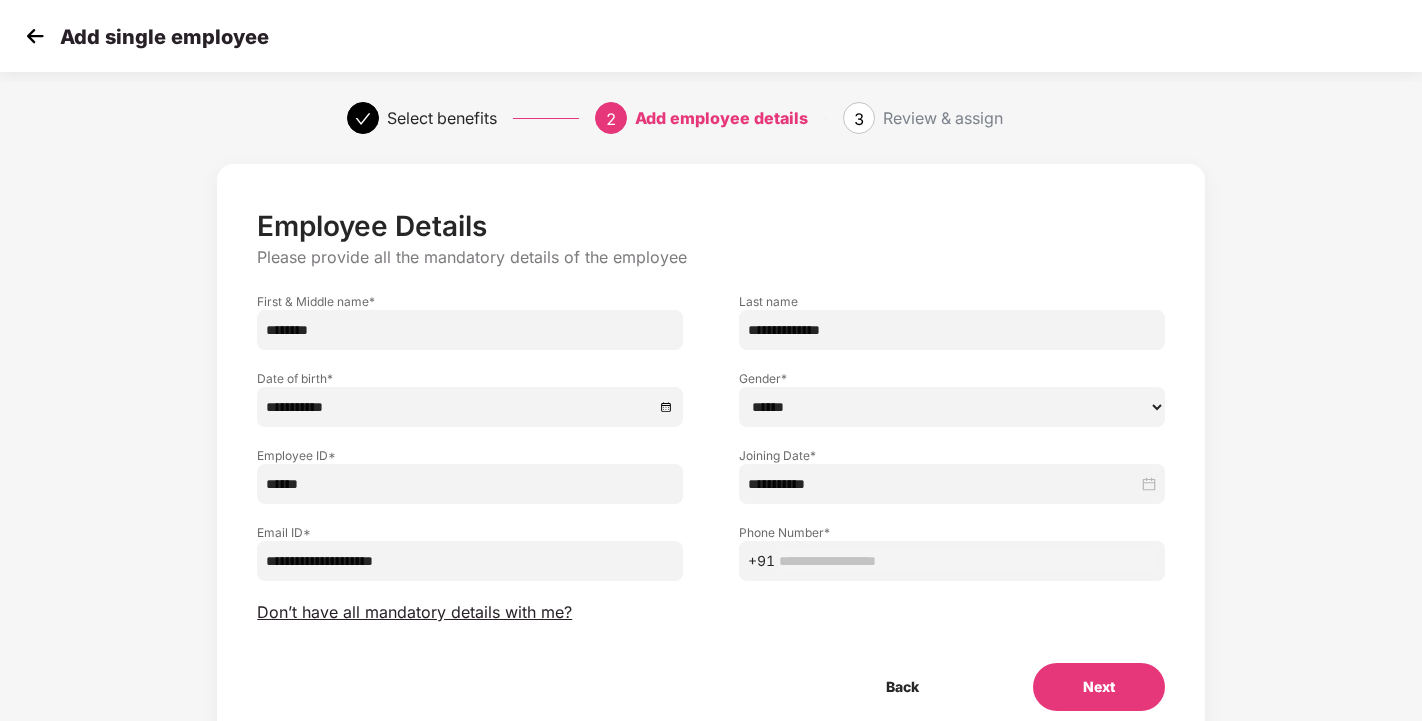 type on "**********" 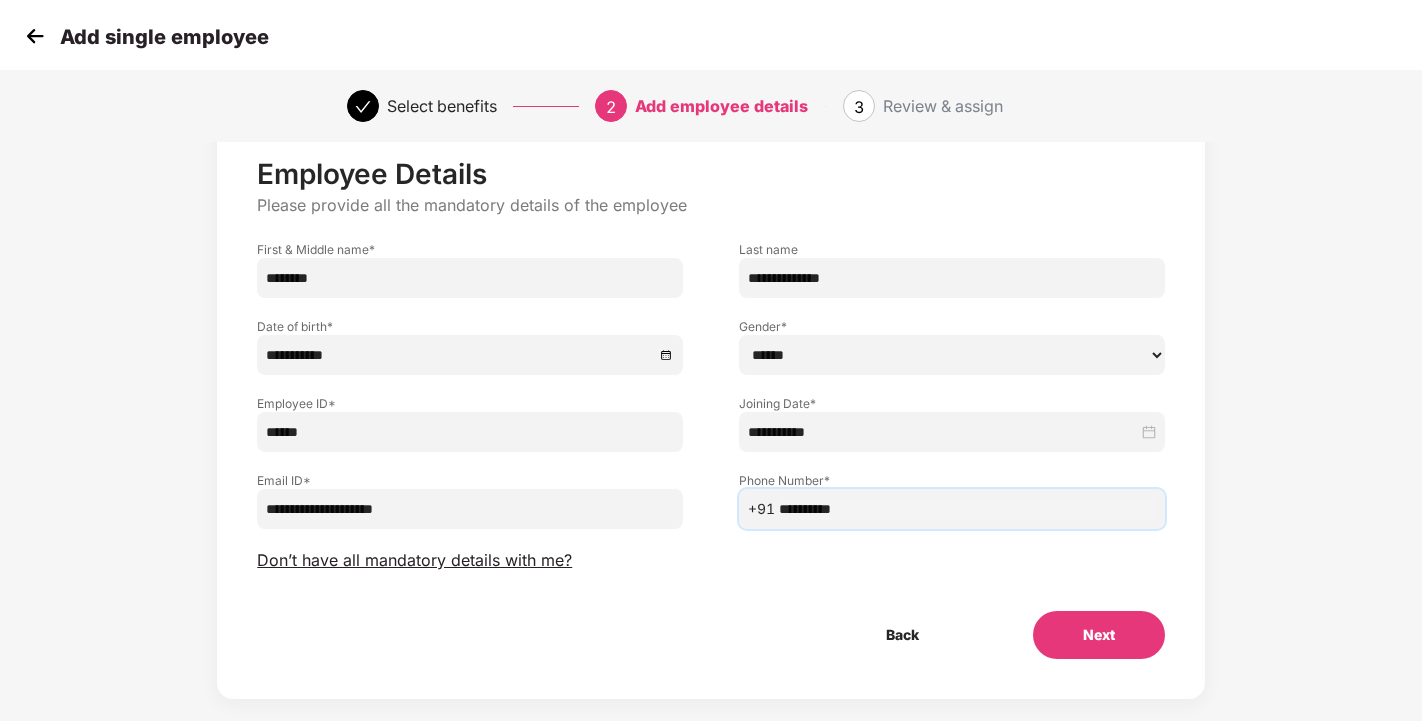scroll, scrollTop: 70, scrollLeft: 0, axis: vertical 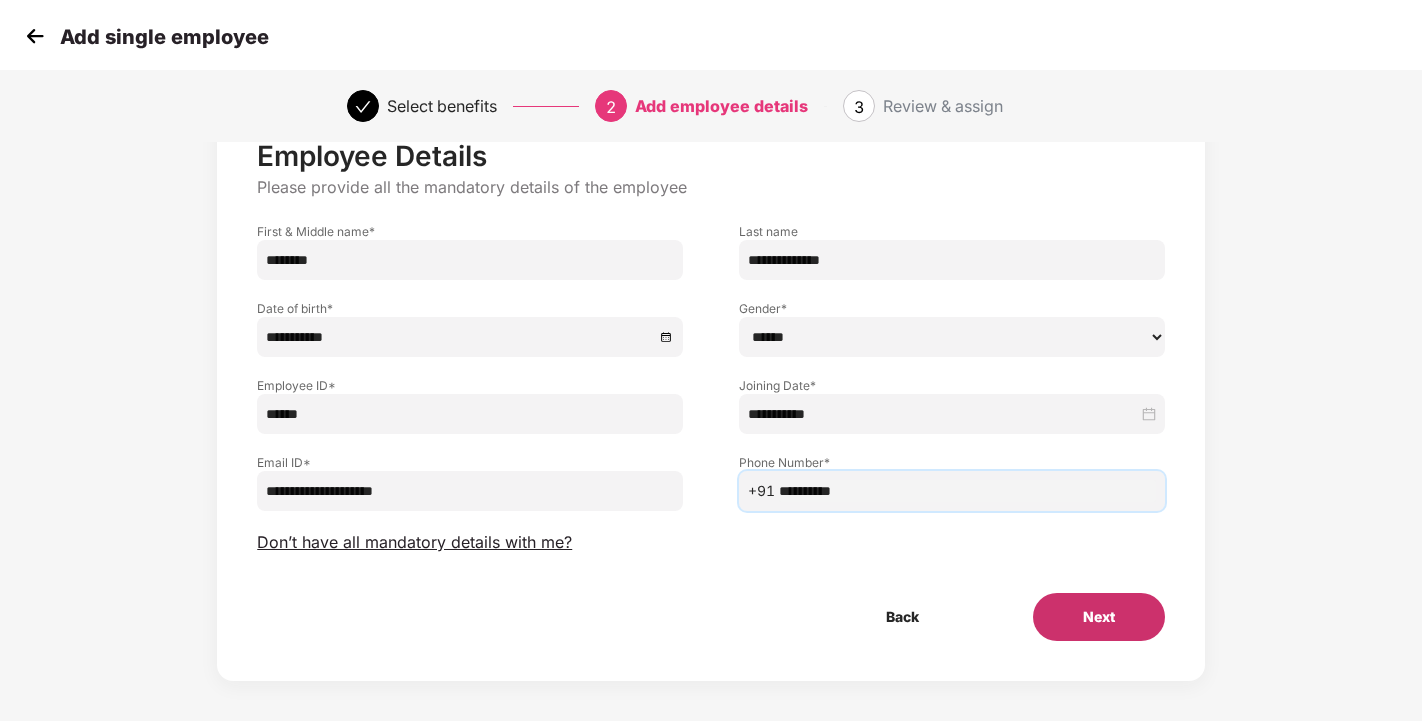 type on "**********" 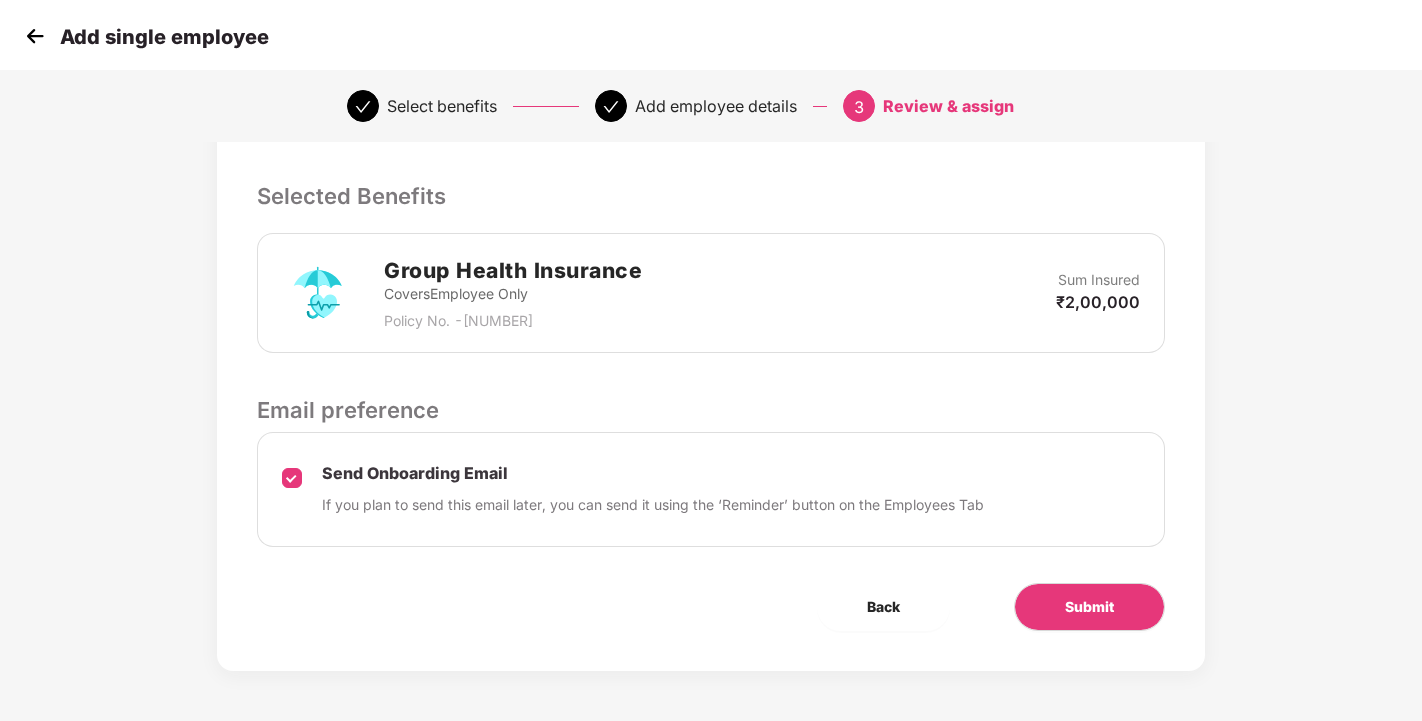 scroll, scrollTop: 525, scrollLeft: 0, axis: vertical 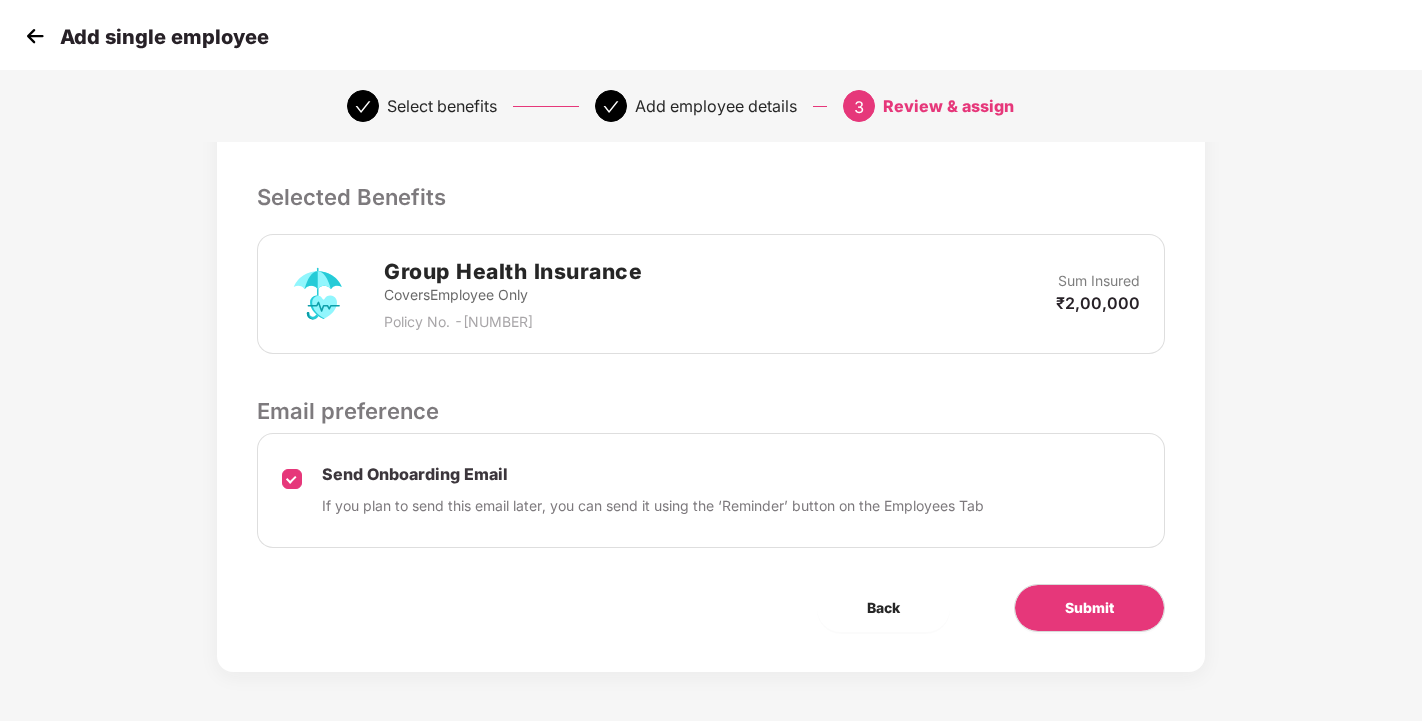 click on "Submit" at bounding box center [1089, 608] 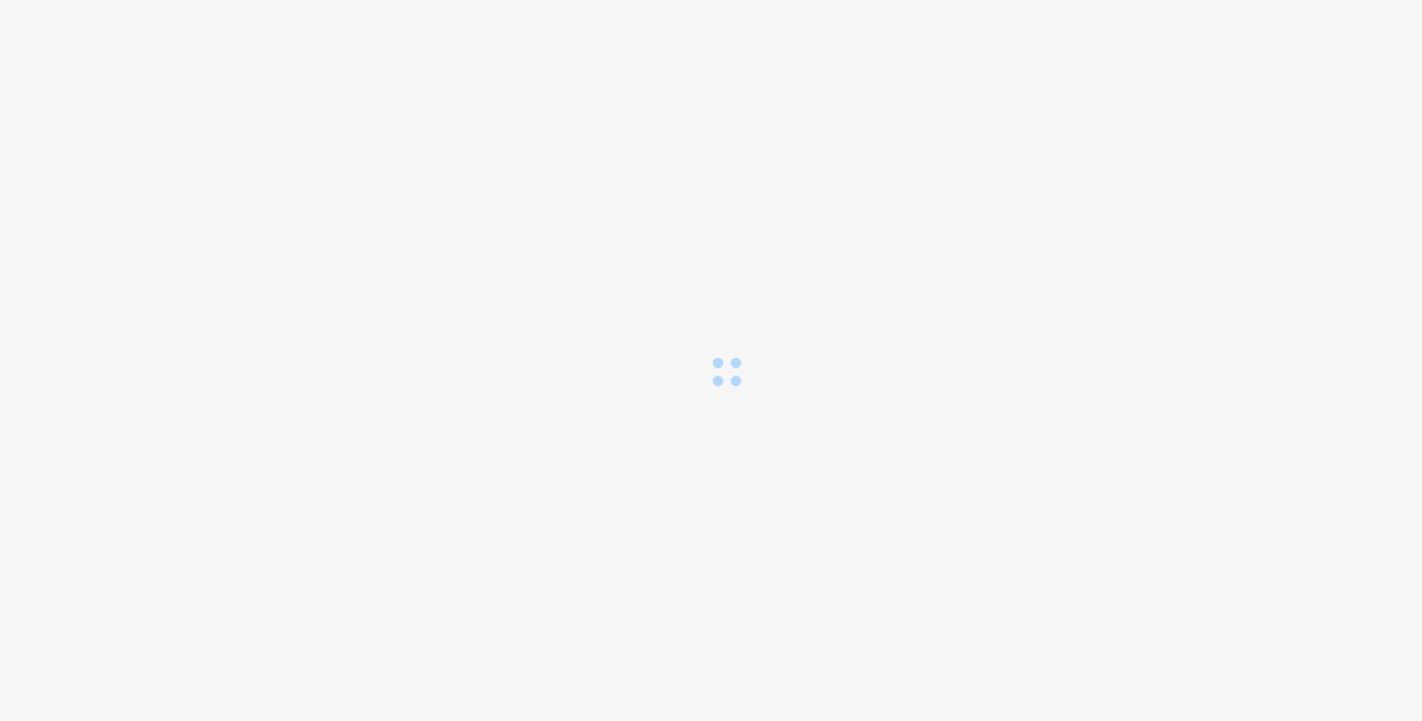 scroll, scrollTop: 0, scrollLeft: 0, axis: both 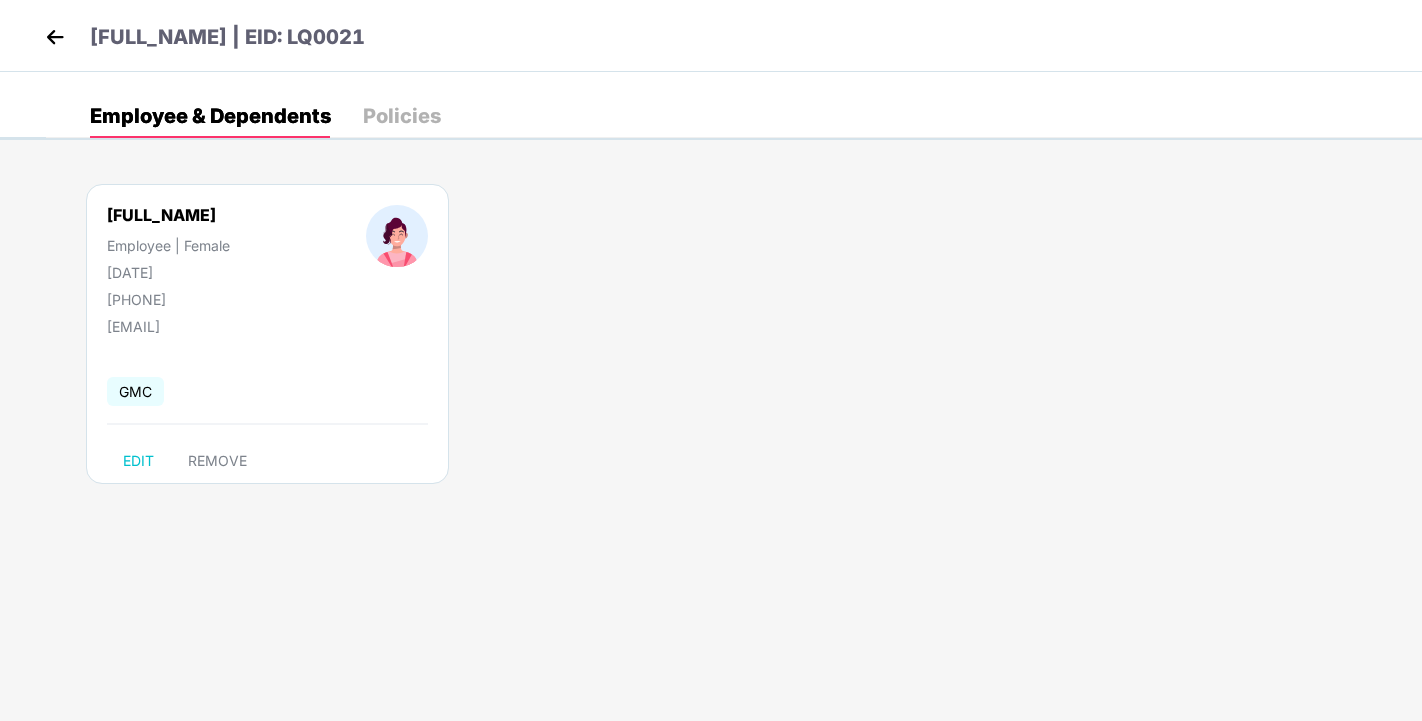 click on "Policies" at bounding box center [402, 116] 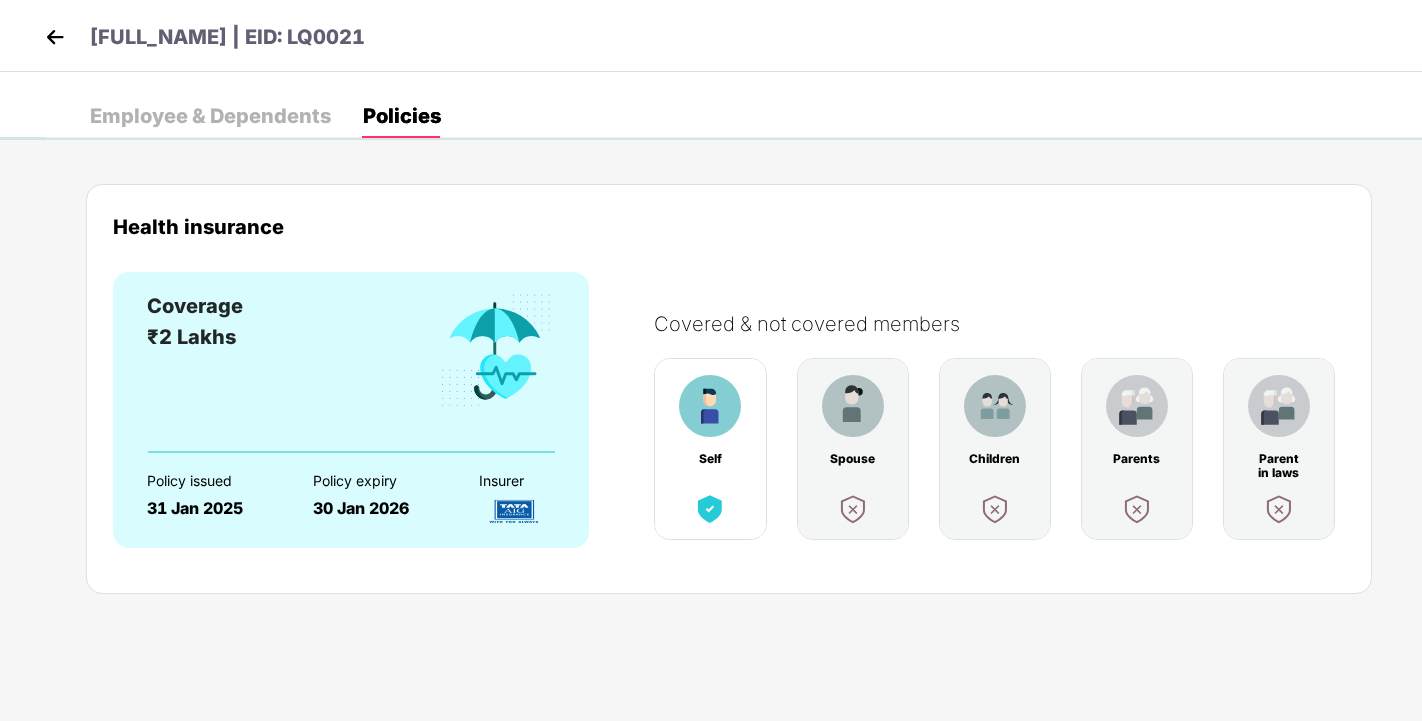 scroll, scrollTop: 0, scrollLeft: 0, axis: both 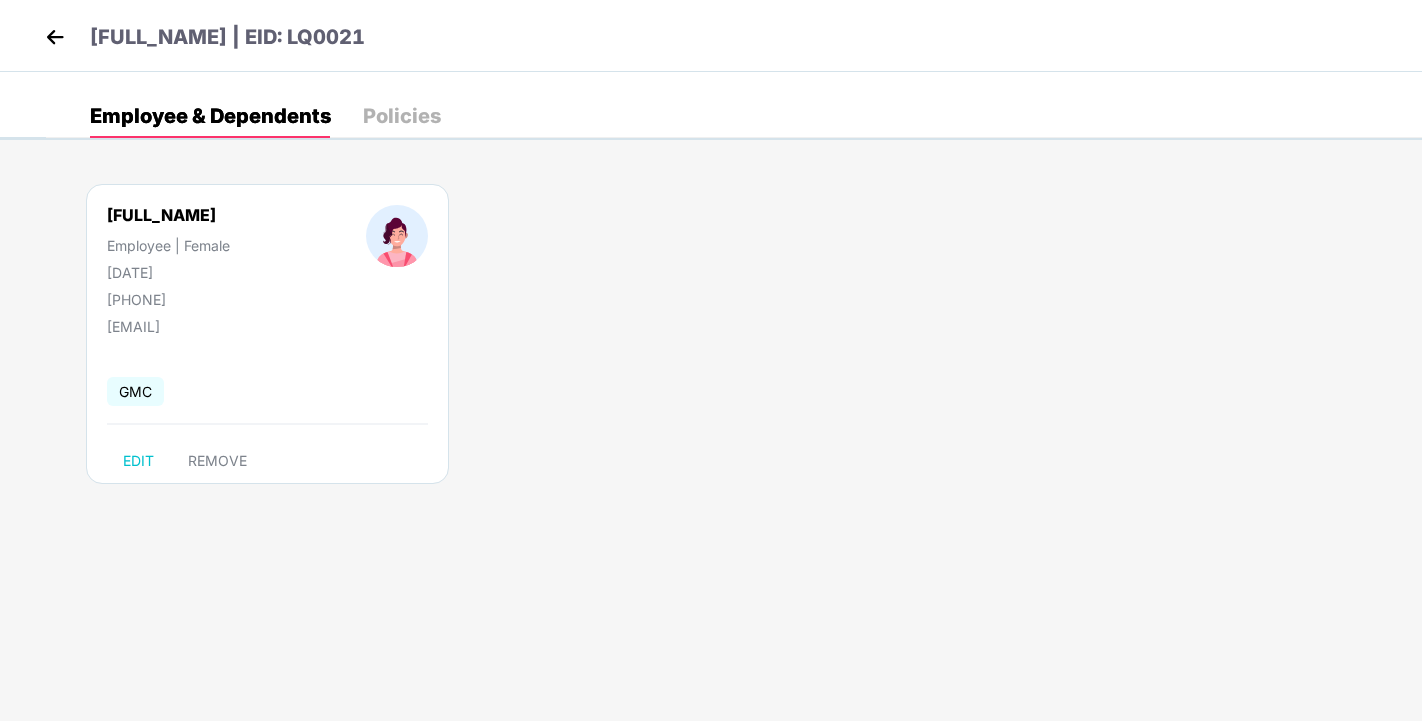 click at bounding box center (55, 37) 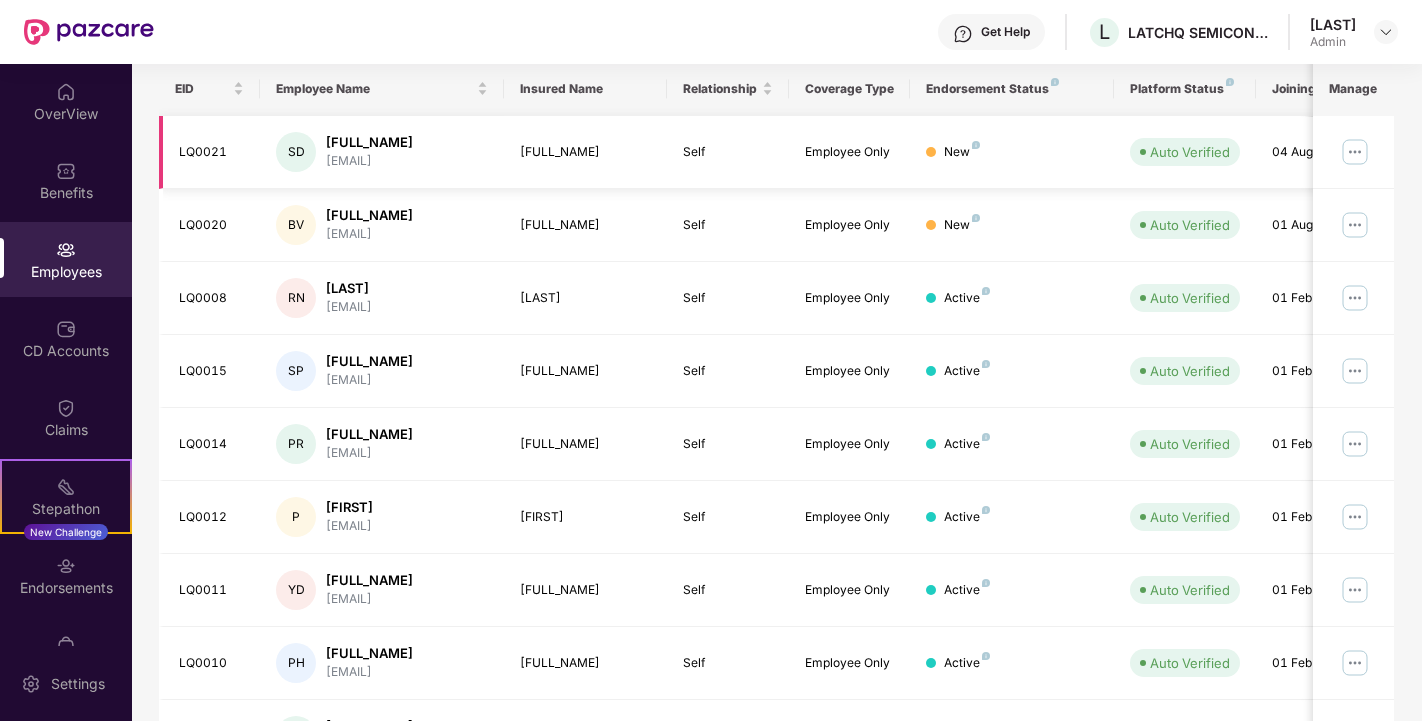 scroll, scrollTop: 310, scrollLeft: 0, axis: vertical 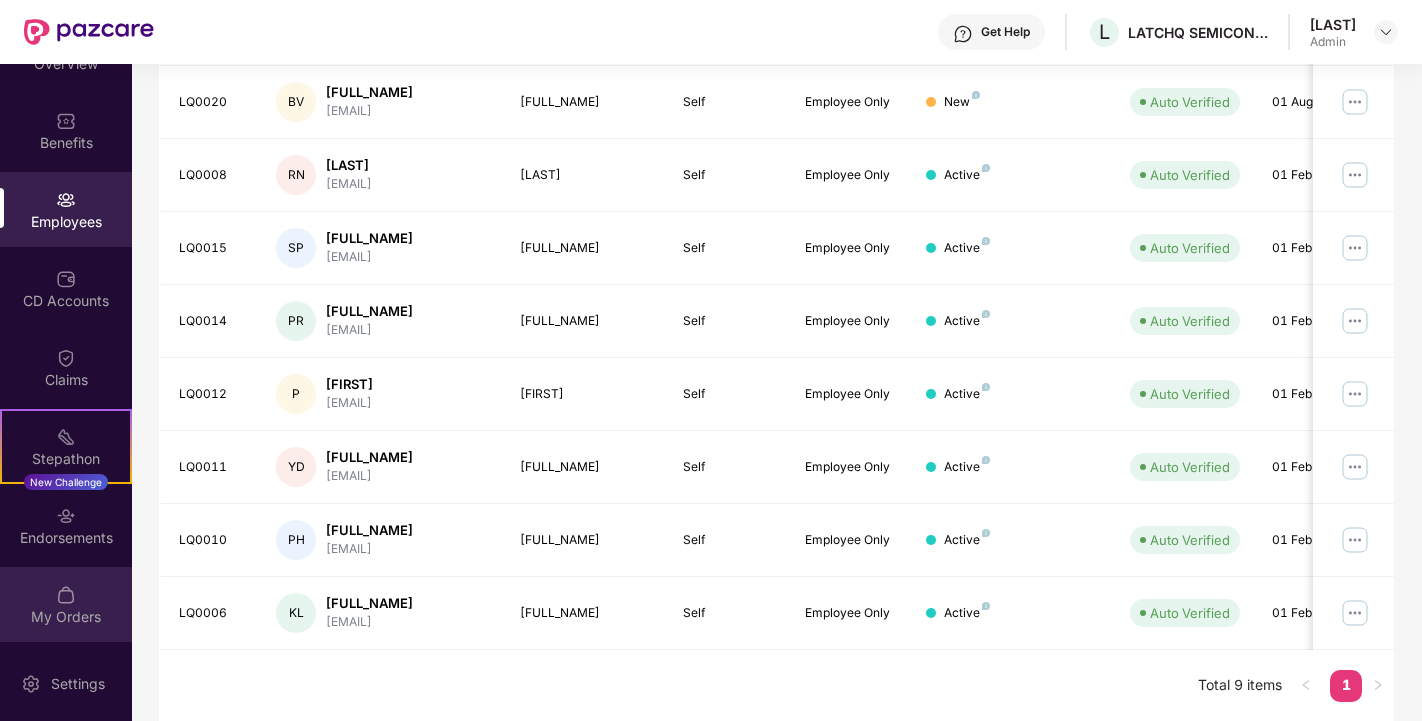 click on "My Orders" at bounding box center [66, 617] 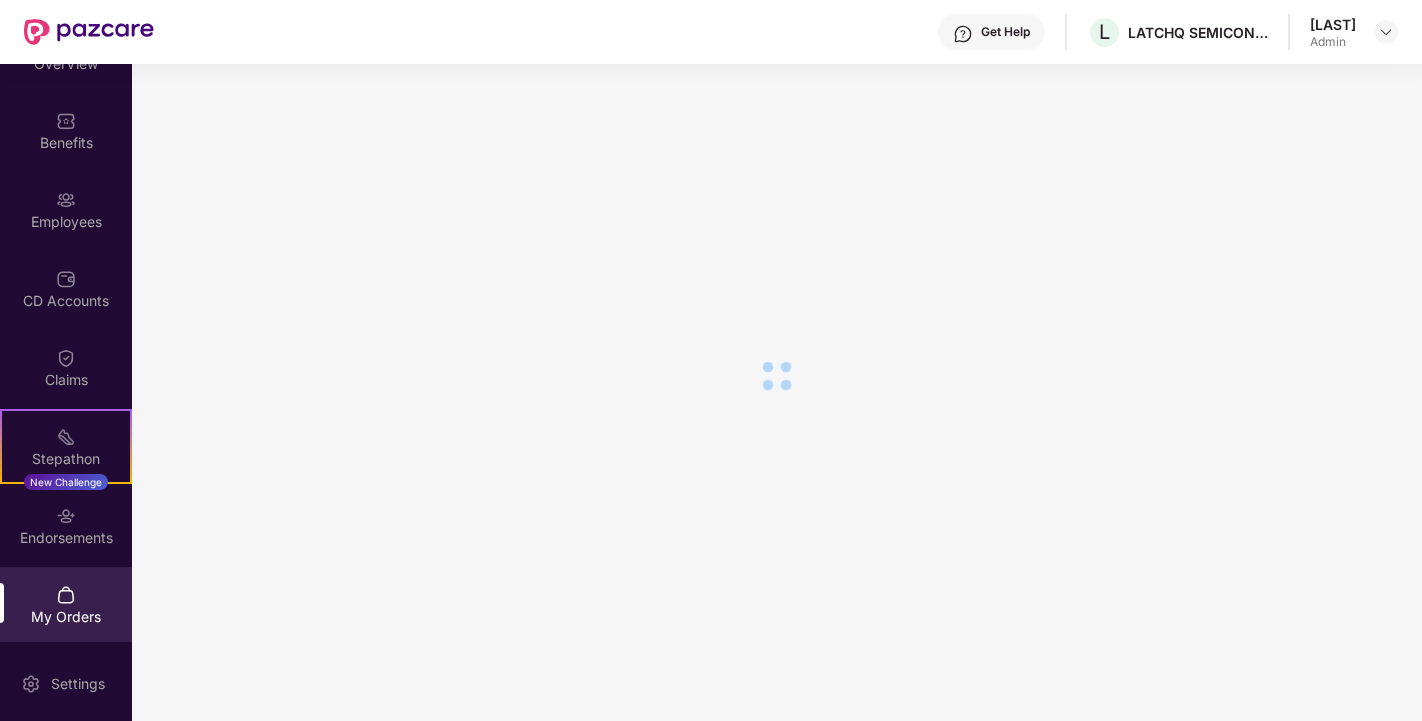 scroll, scrollTop: 87, scrollLeft: 0, axis: vertical 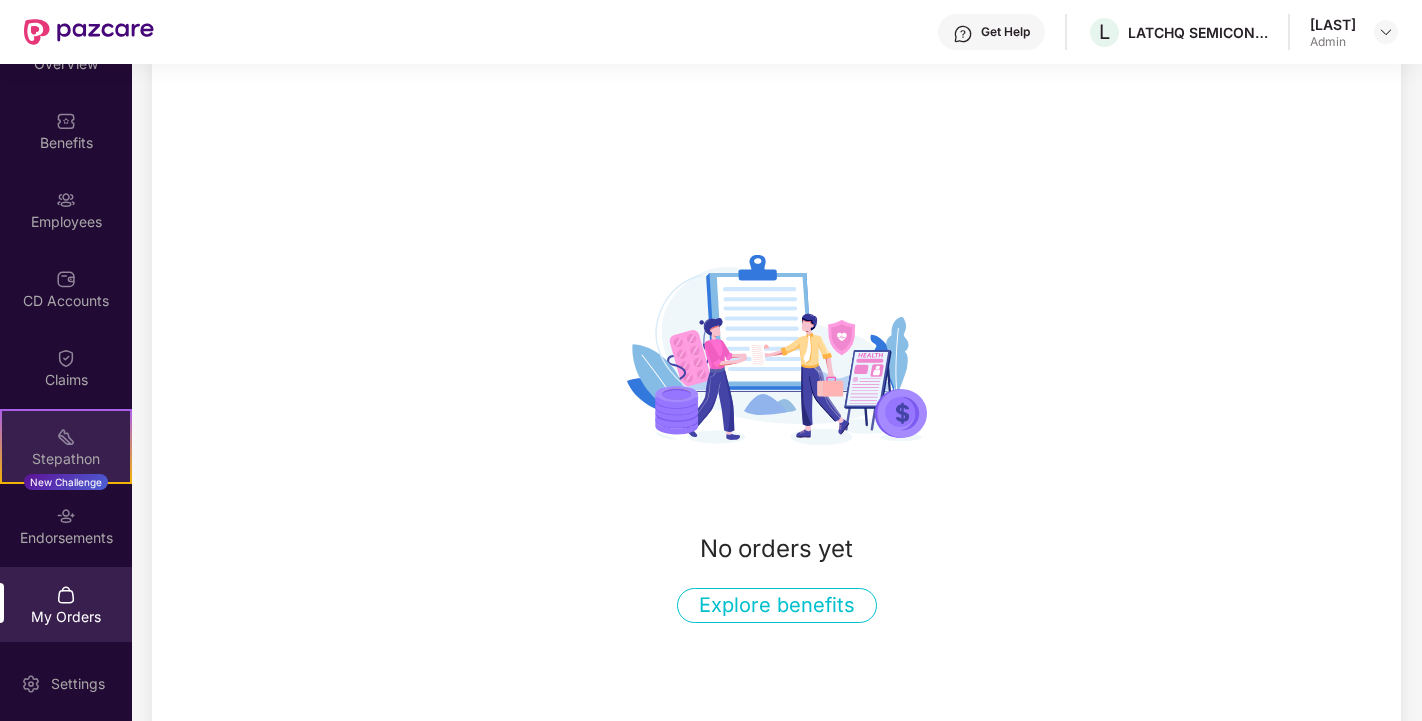 click at bounding box center (66, 437) 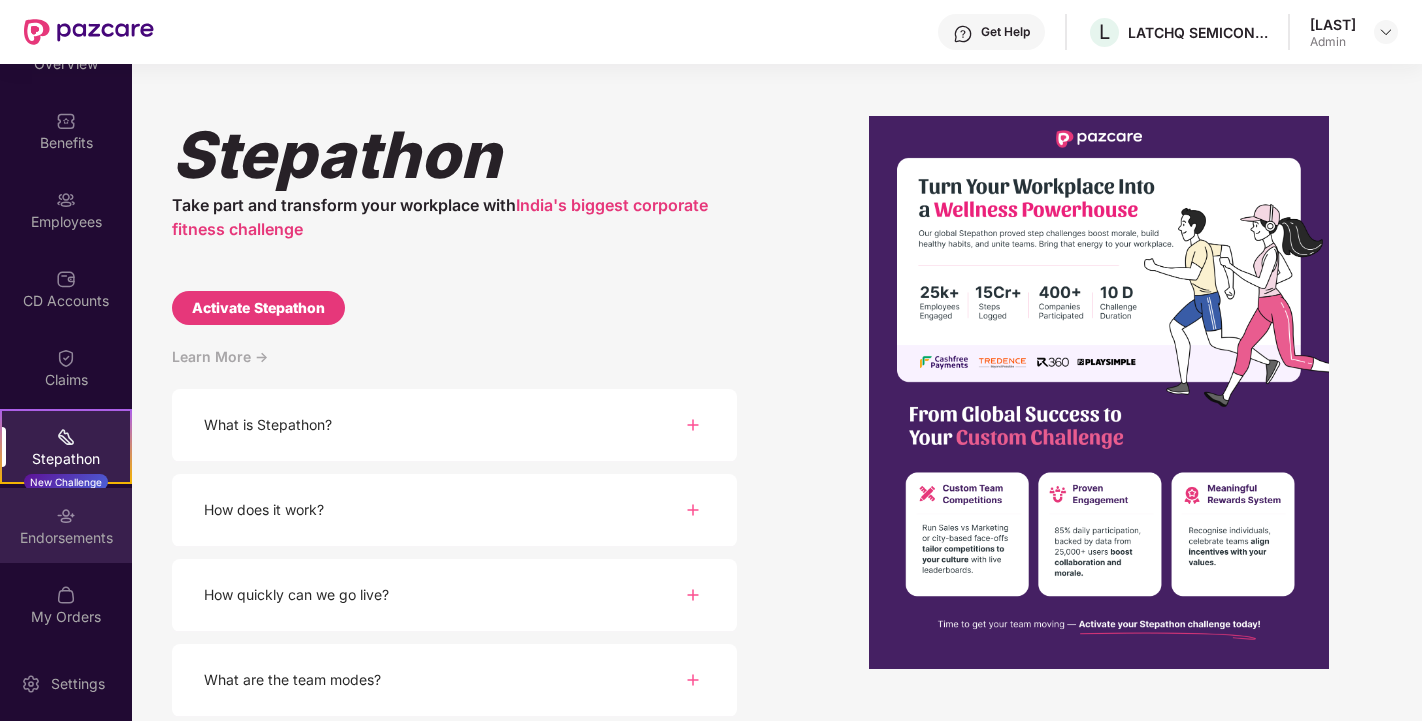 click on "Endorsements" at bounding box center (66, 538) 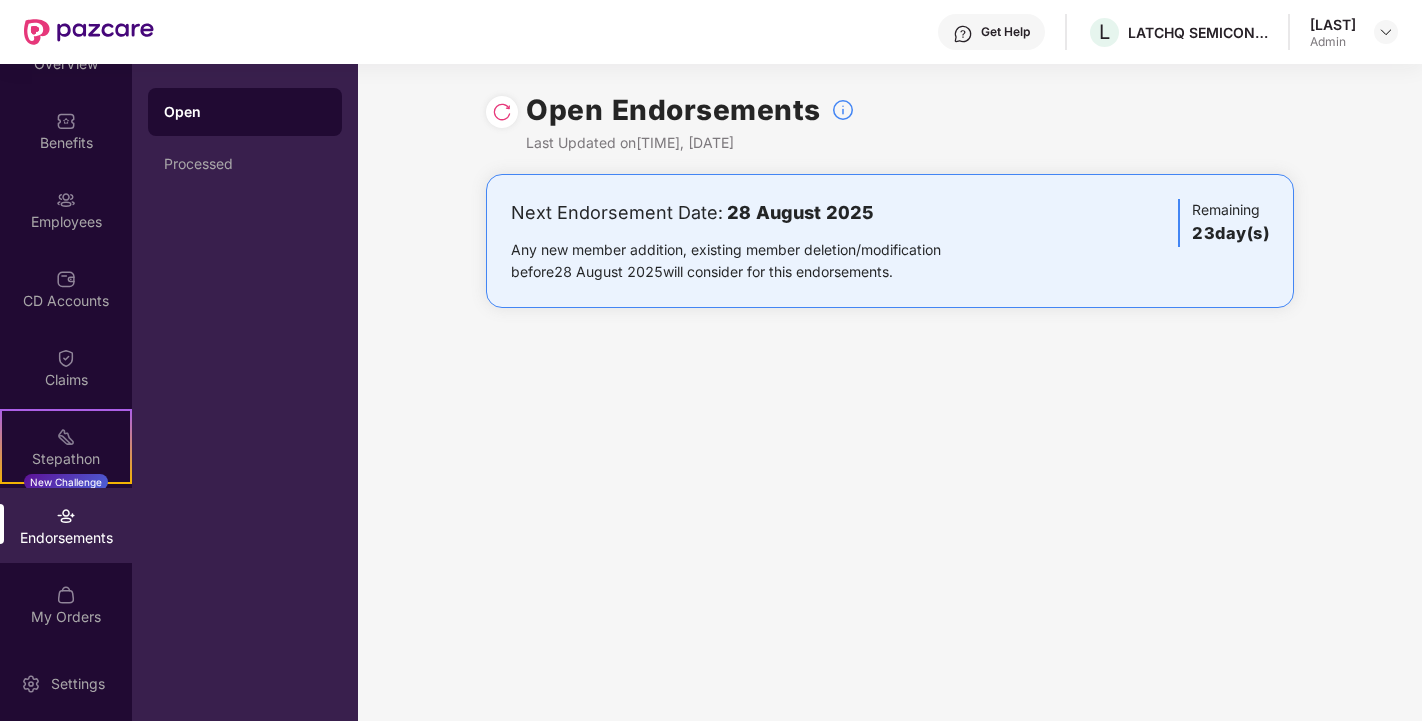 click at bounding box center (502, 112) 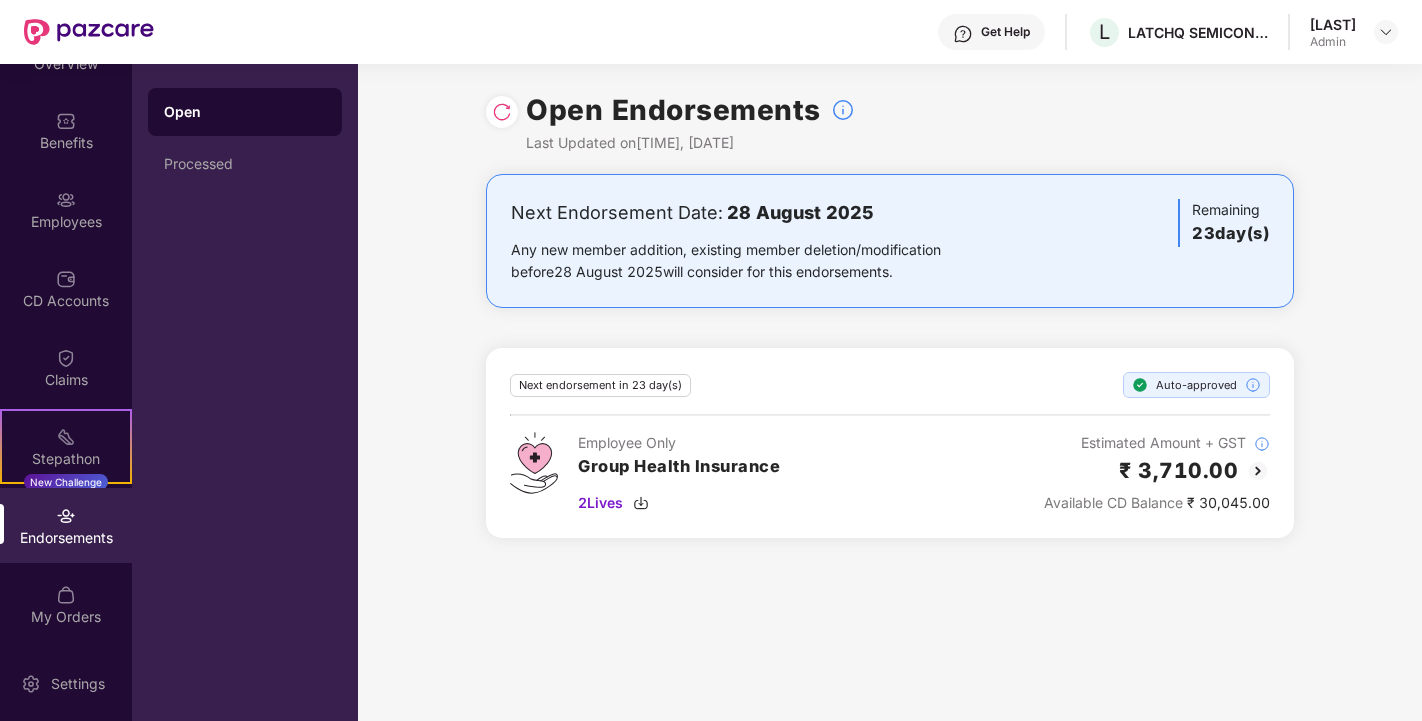click on "Estimated Amount + GST" at bounding box center [1157, 443] 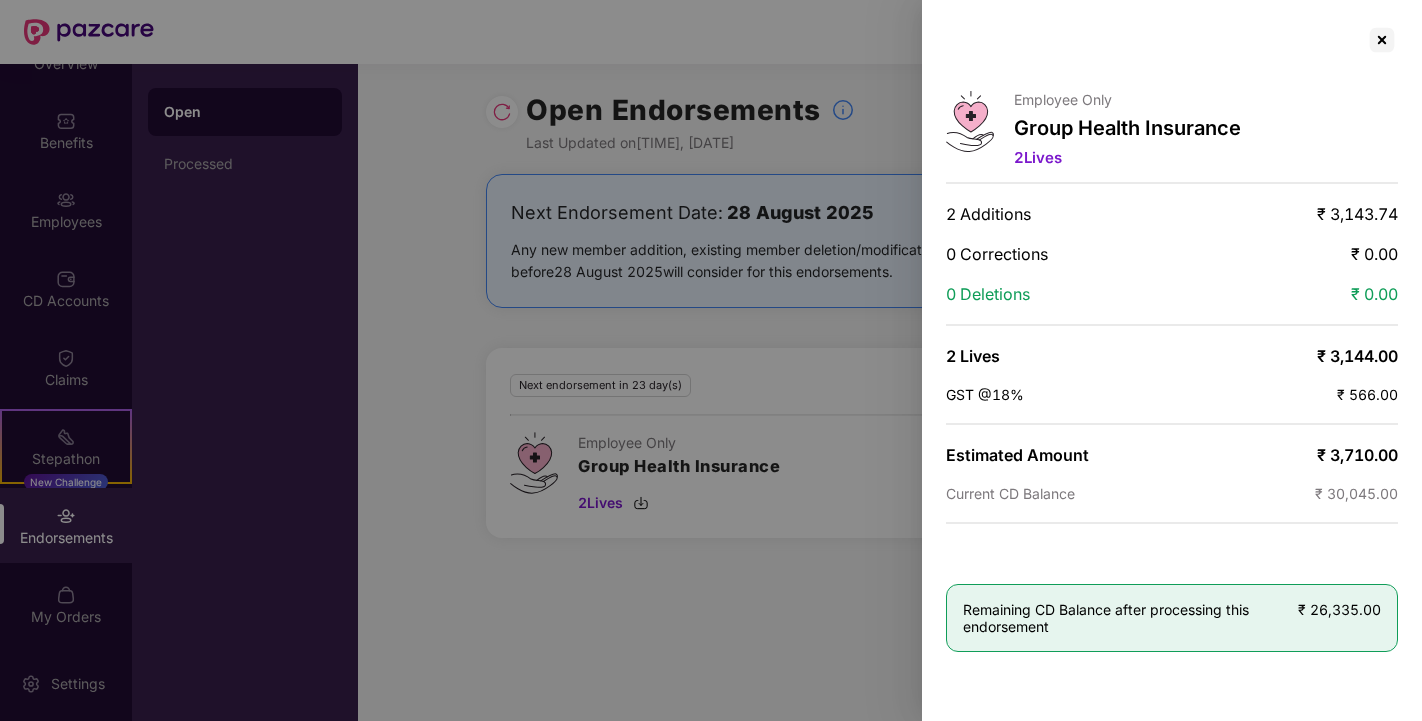 scroll, scrollTop: 0, scrollLeft: 0, axis: both 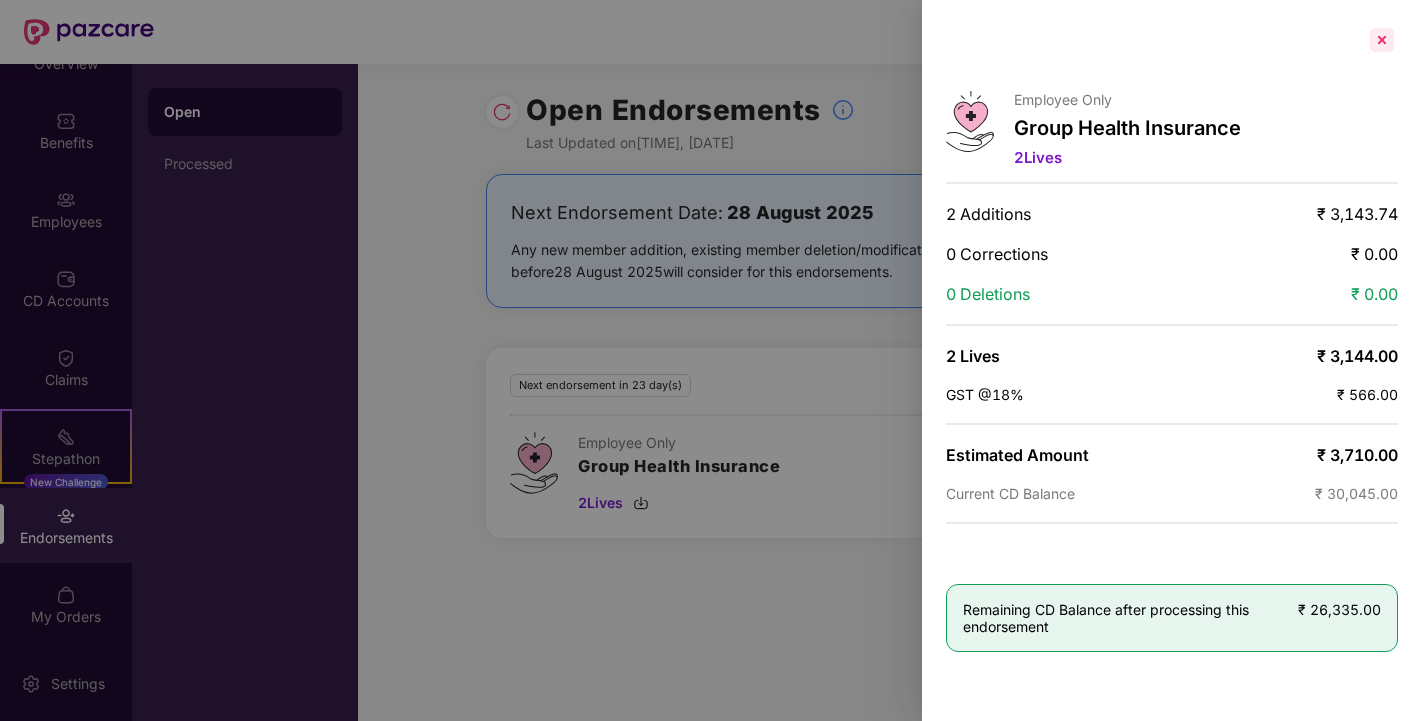 click at bounding box center (1382, 40) 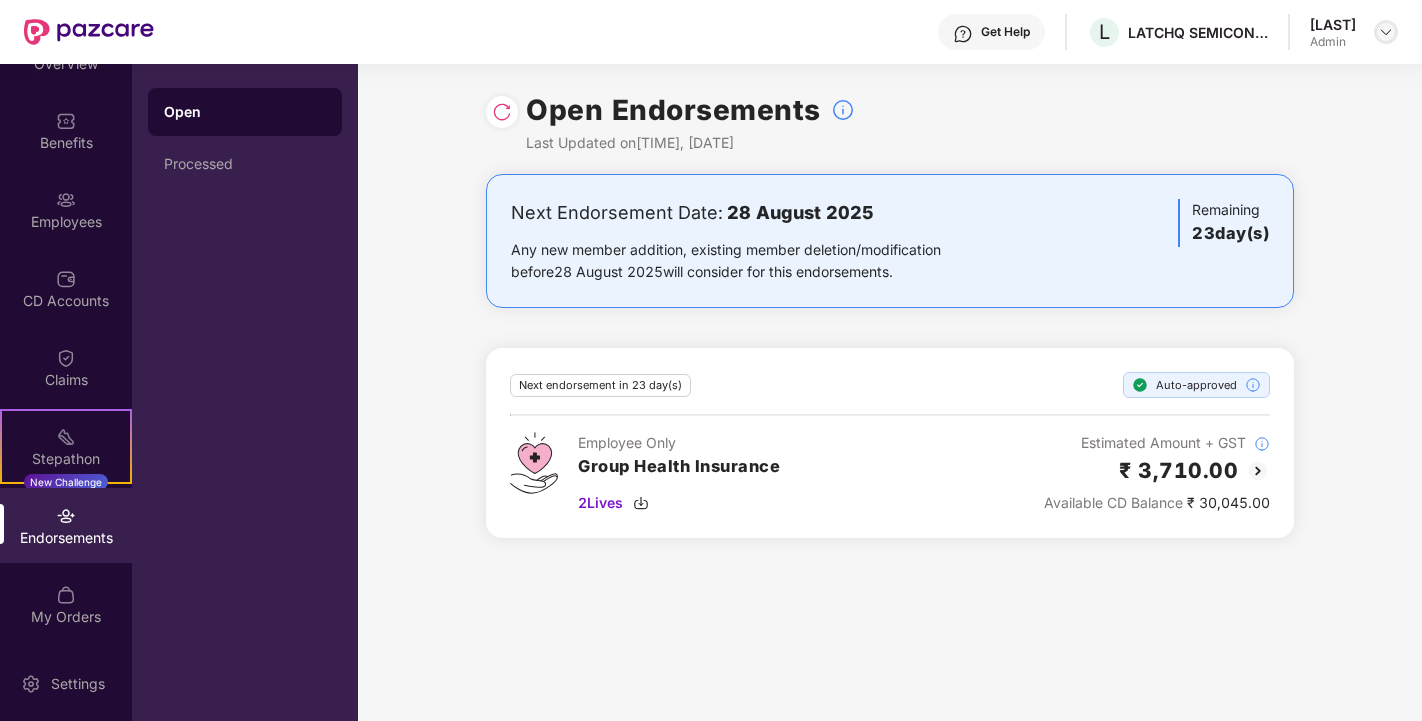 click at bounding box center (1386, 32) 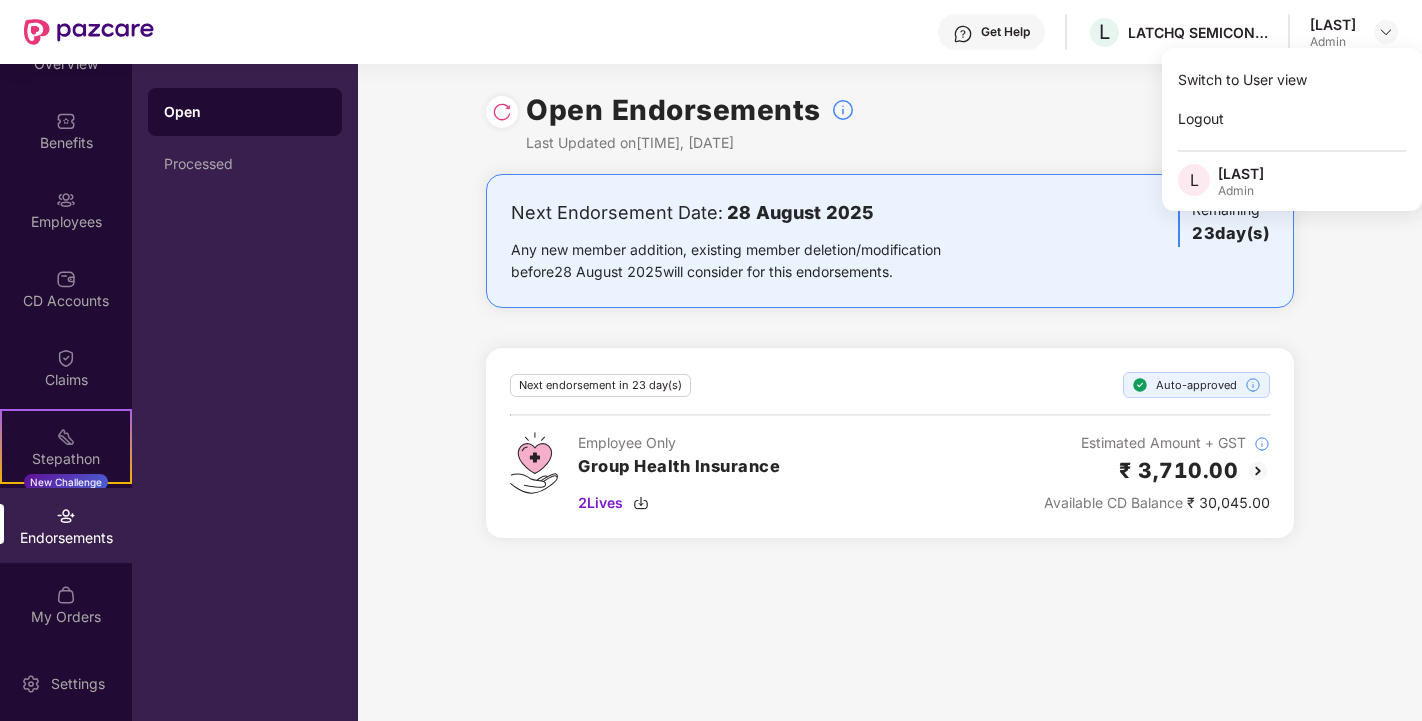 click on "Admin" at bounding box center [1241, 191] 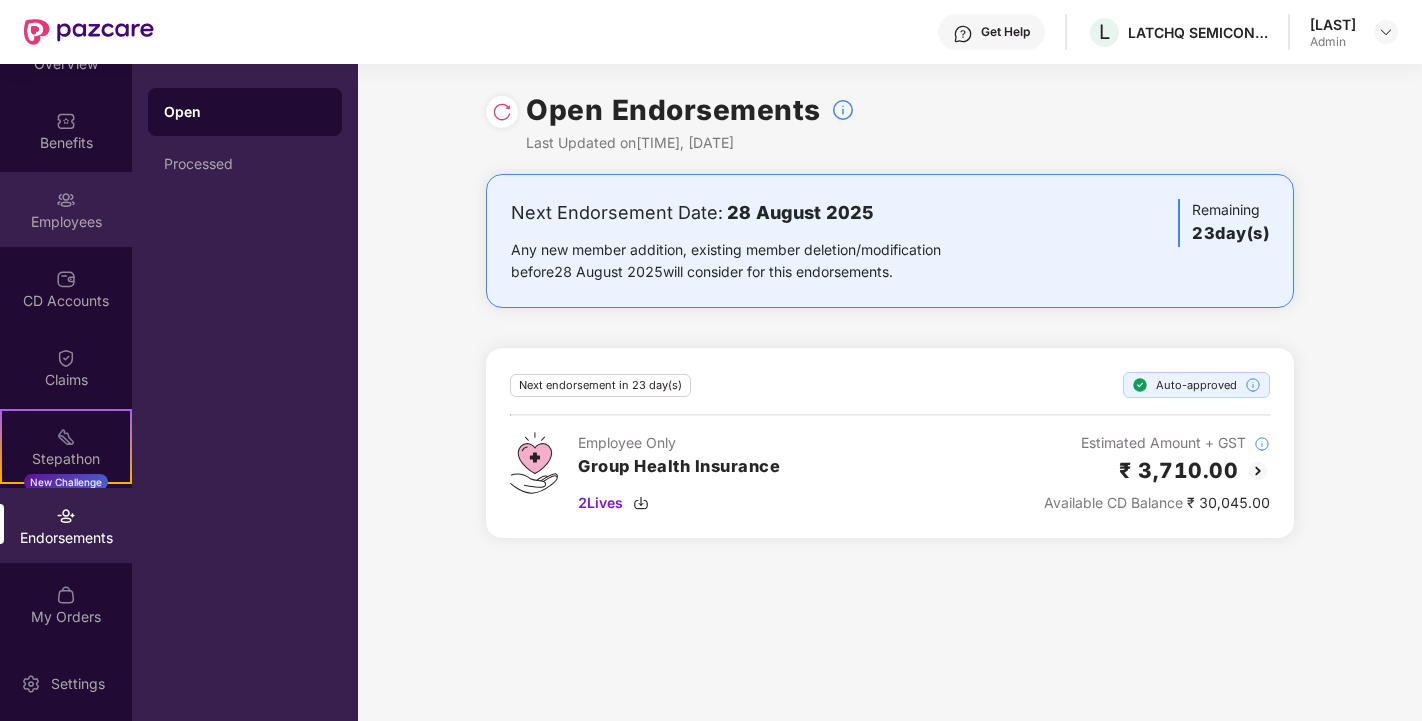 click on "Employees" at bounding box center [66, 222] 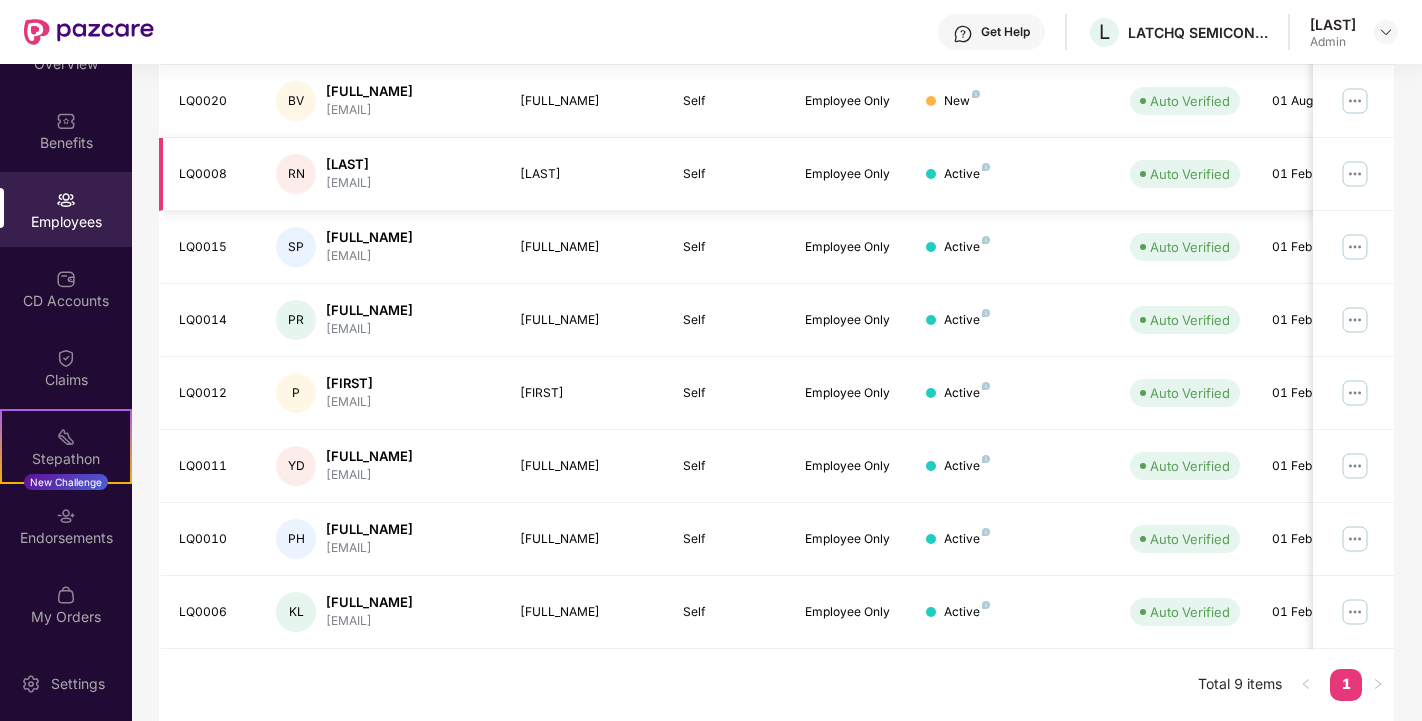 scroll, scrollTop: 434, scrollLeft: 0, axis: vertical 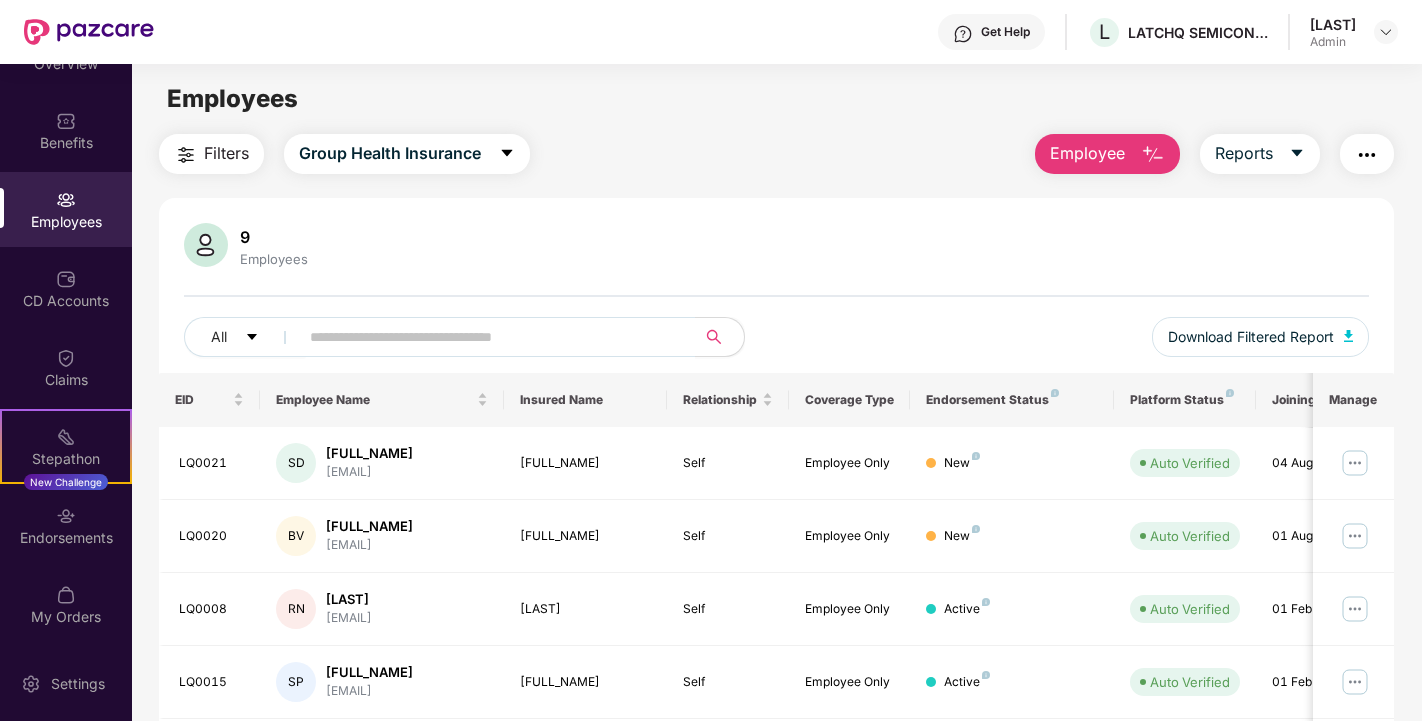click on "Employee" at bounding box center [1107, 154] 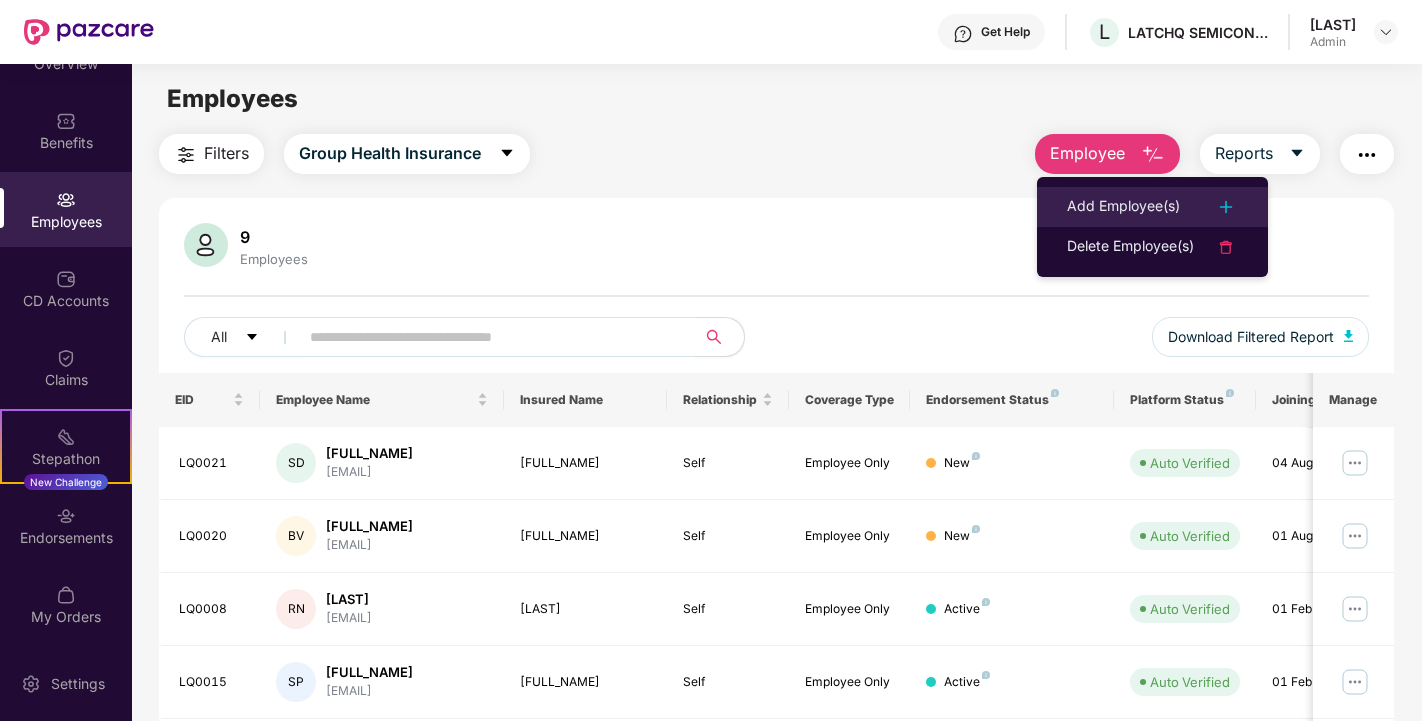 click on "Add Employee(s)" at bounding box center (1123, 207) 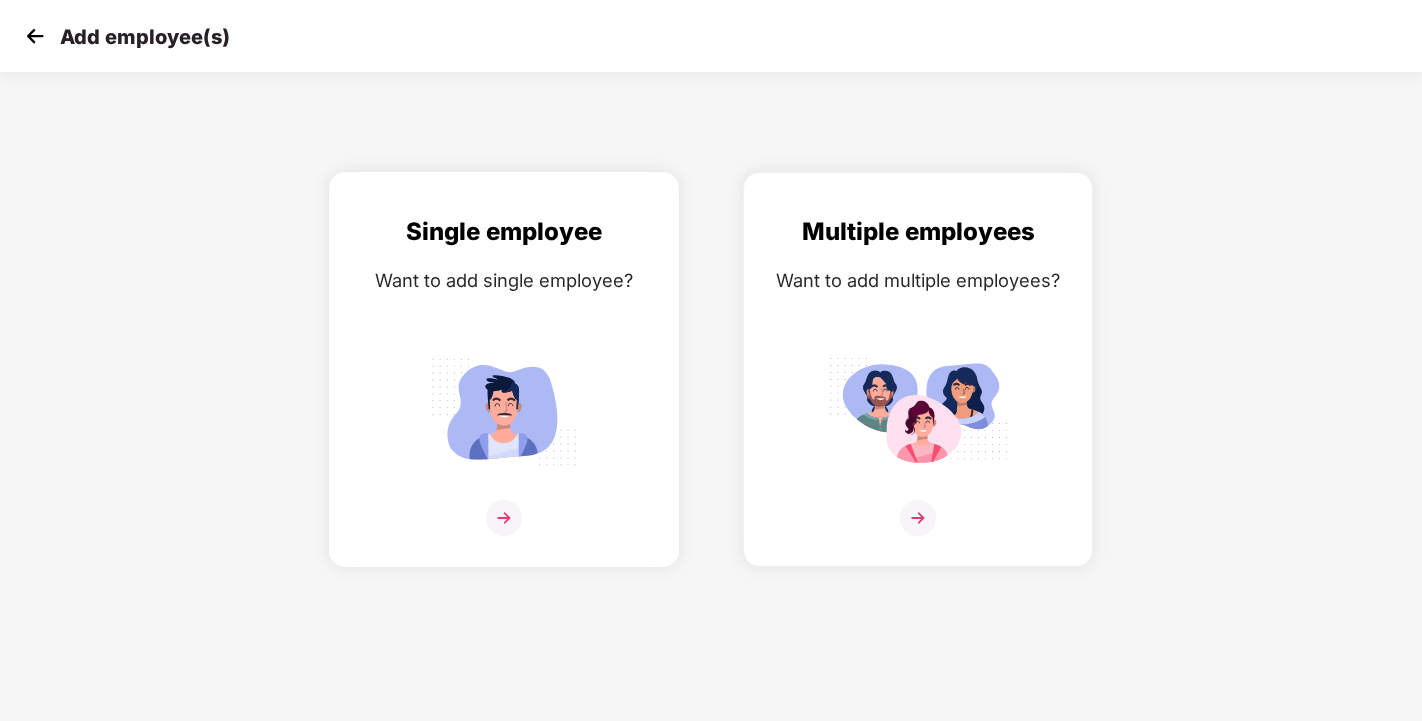click at bounding box center (504, 411) 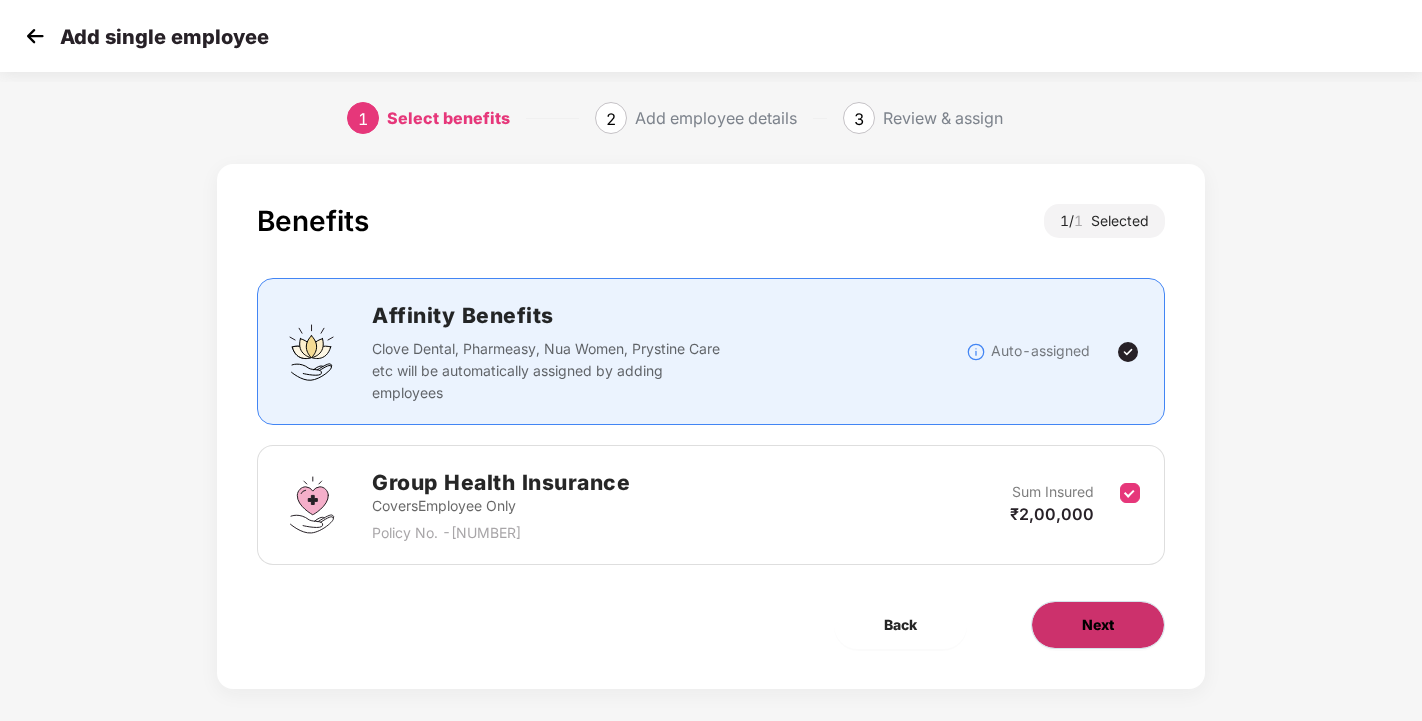 click on "Next" at bounding box center (1098, 625) 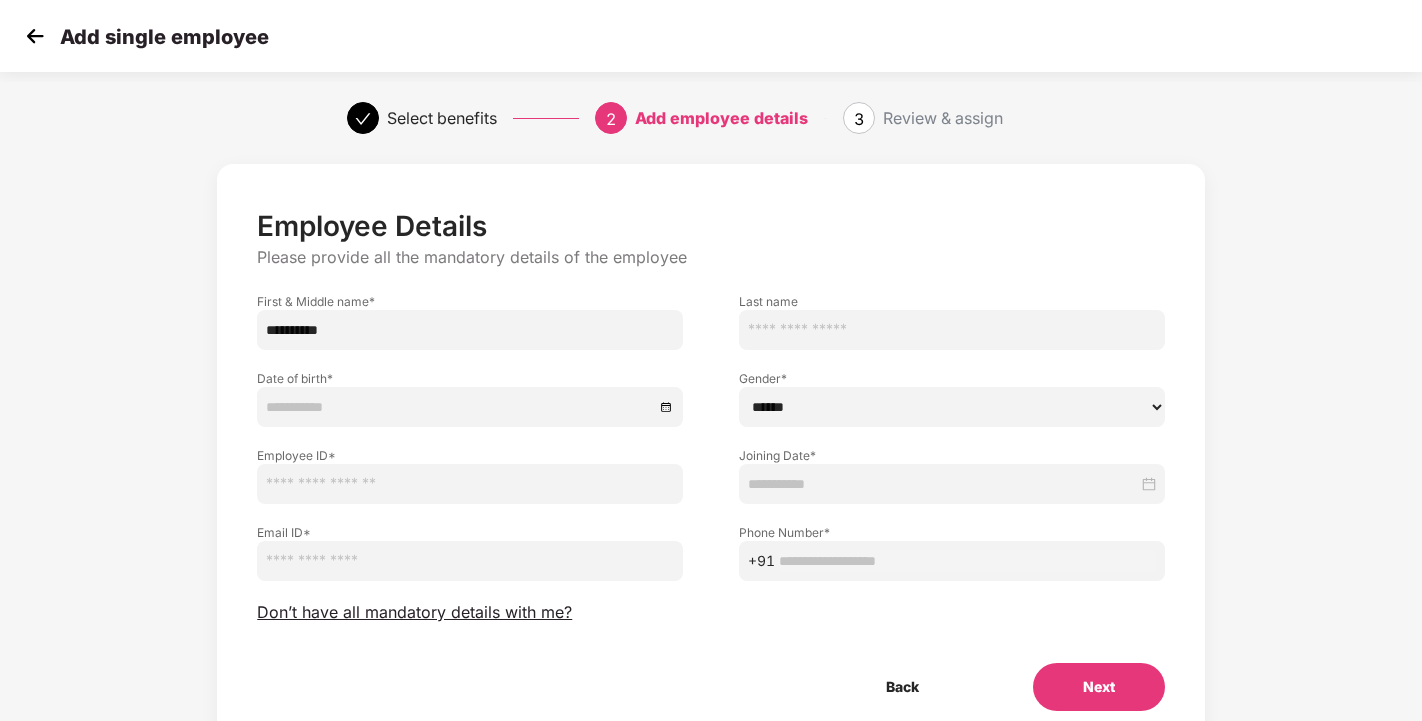 type on "**********" 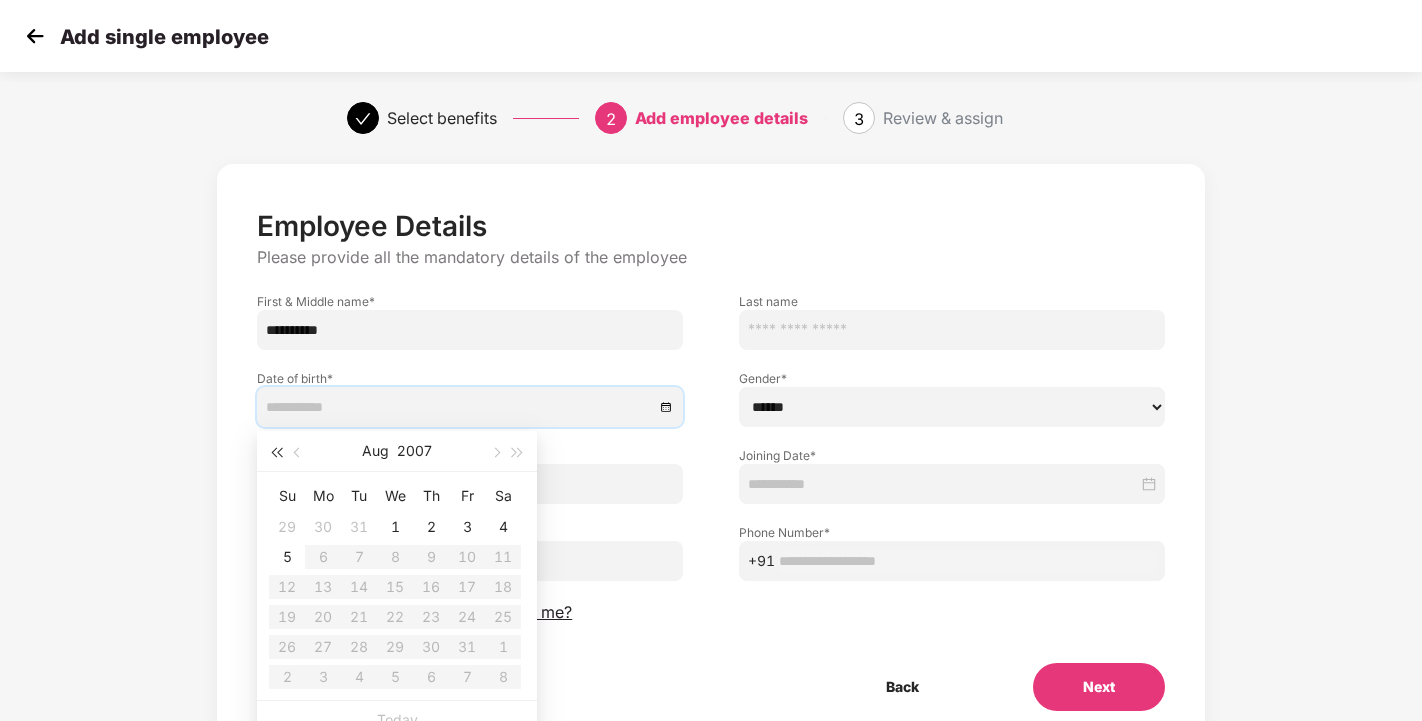 click at bounding box center (276, 453) 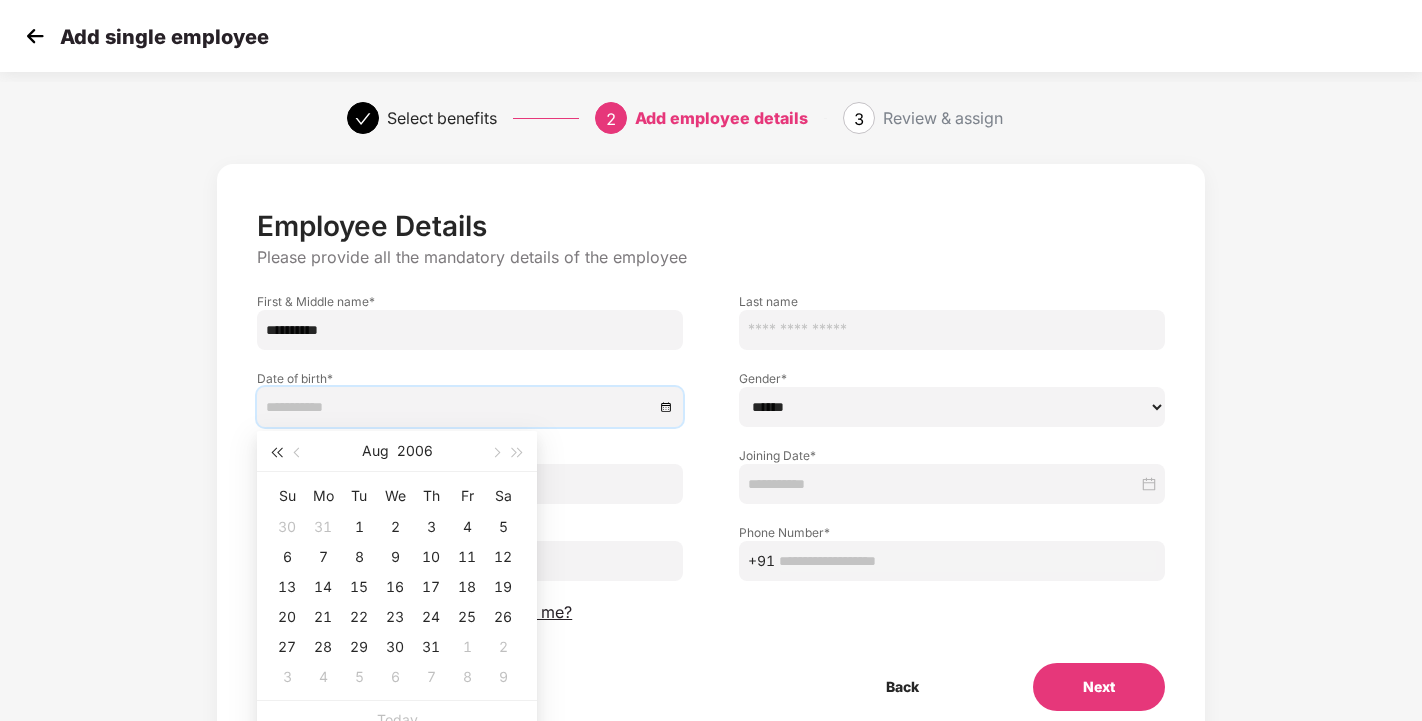click at bounding box center [276, 453] 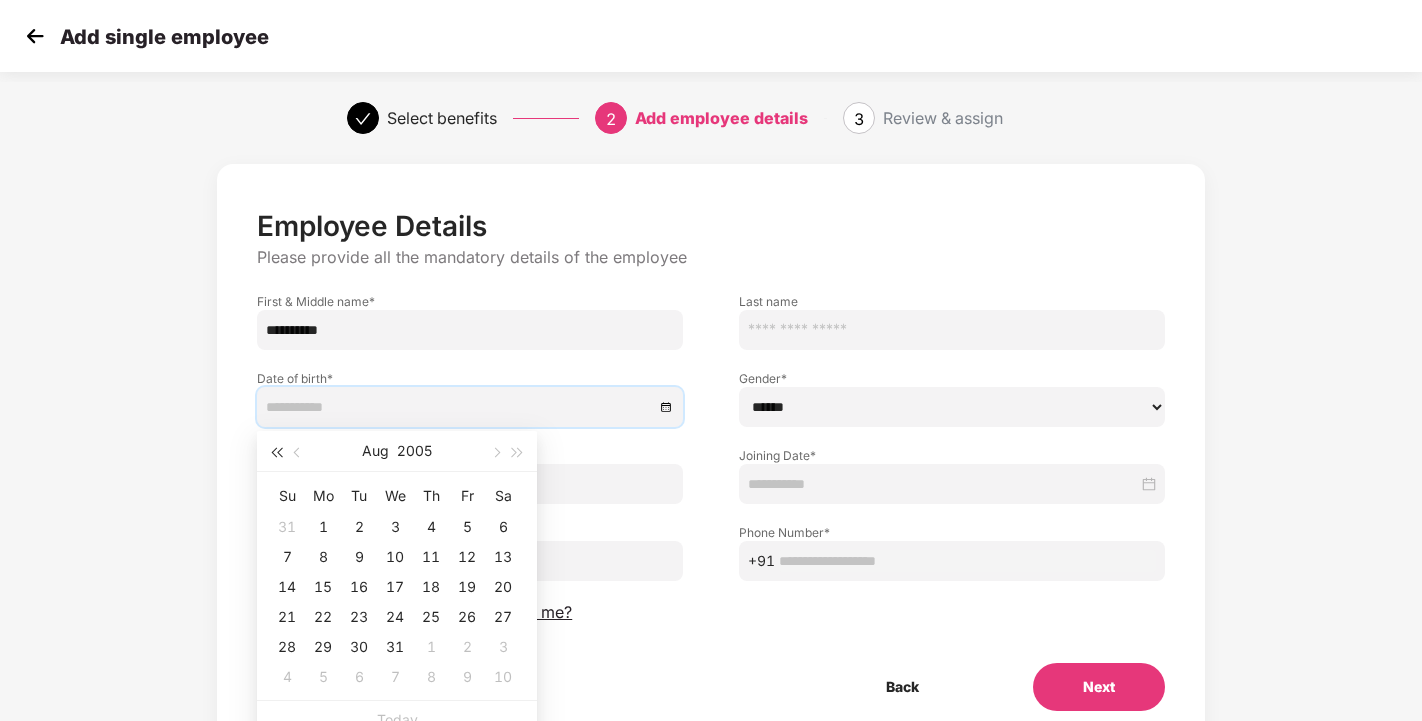 click at bounding box center [276, 453] 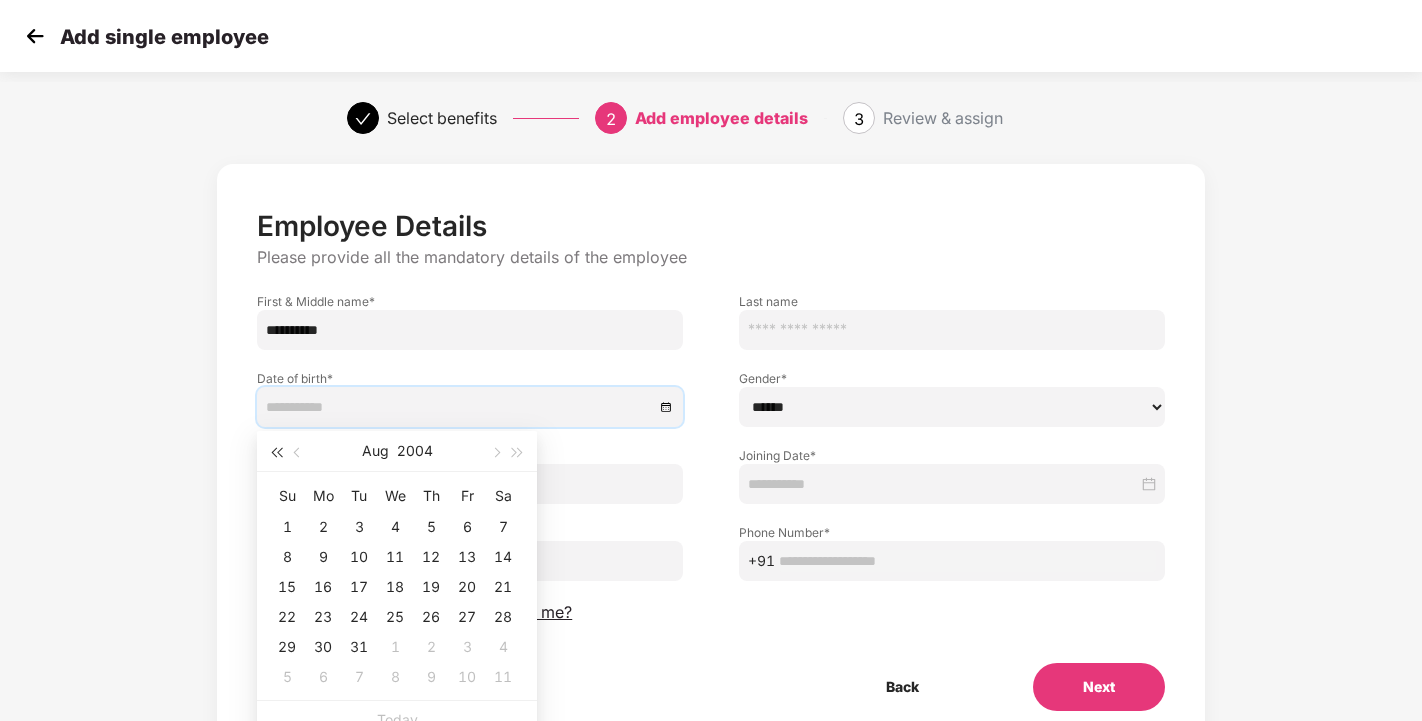 click at bounding box center (276, 453) 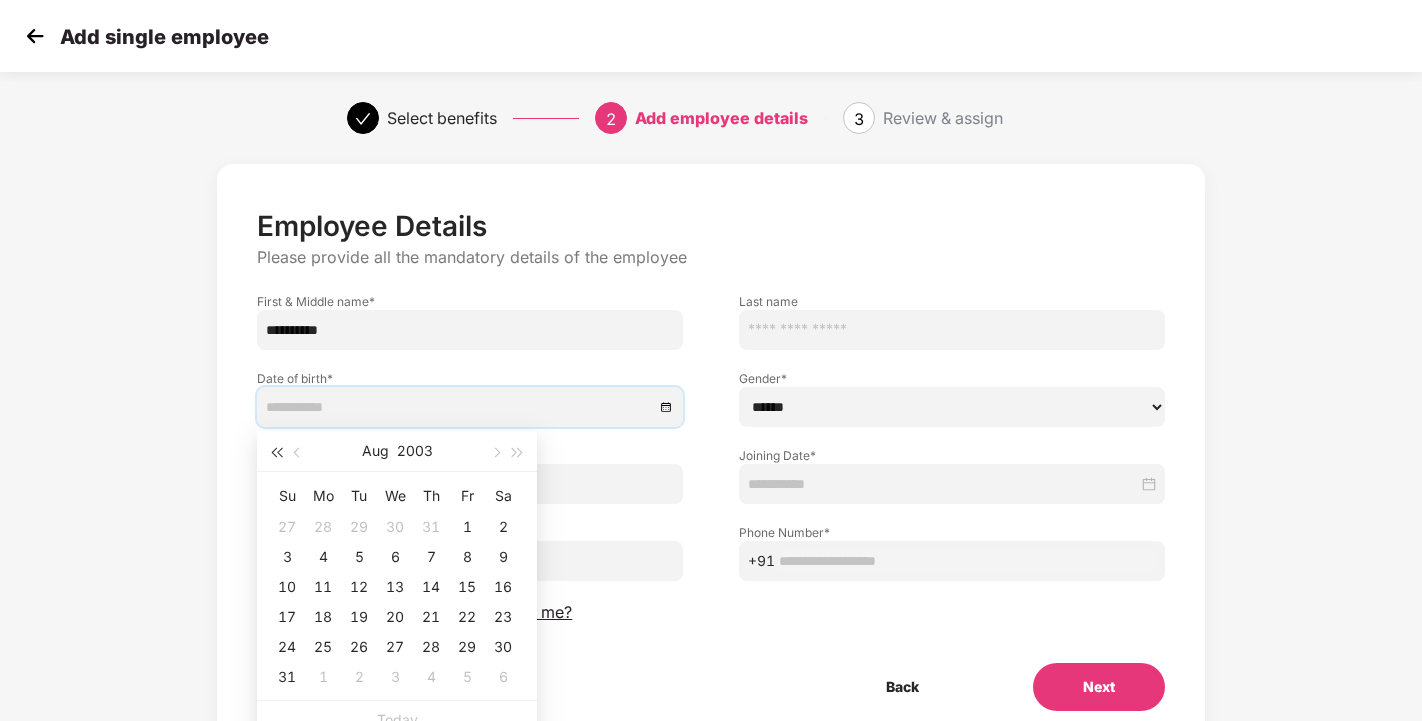 click at bounding box center [276, 453] 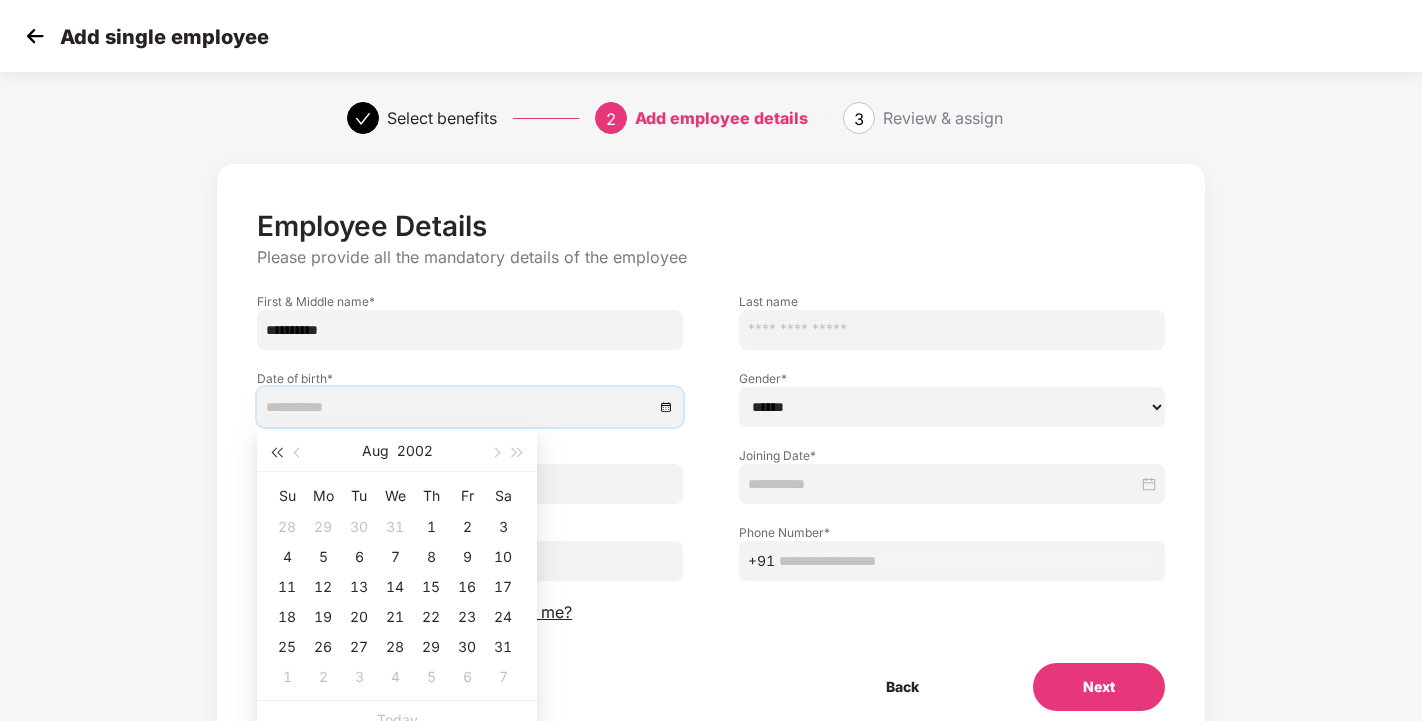 click at bounding box center (276, 453) 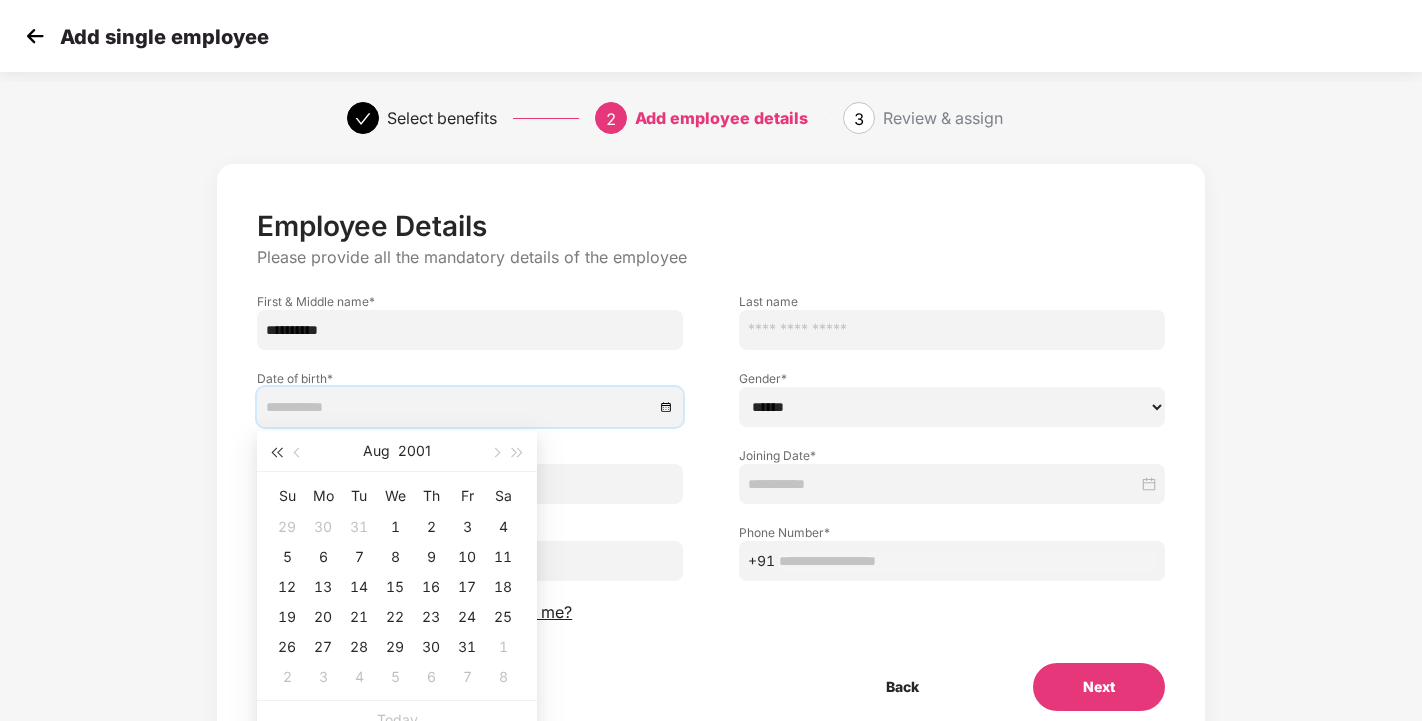click at bounding box center [276, 453] 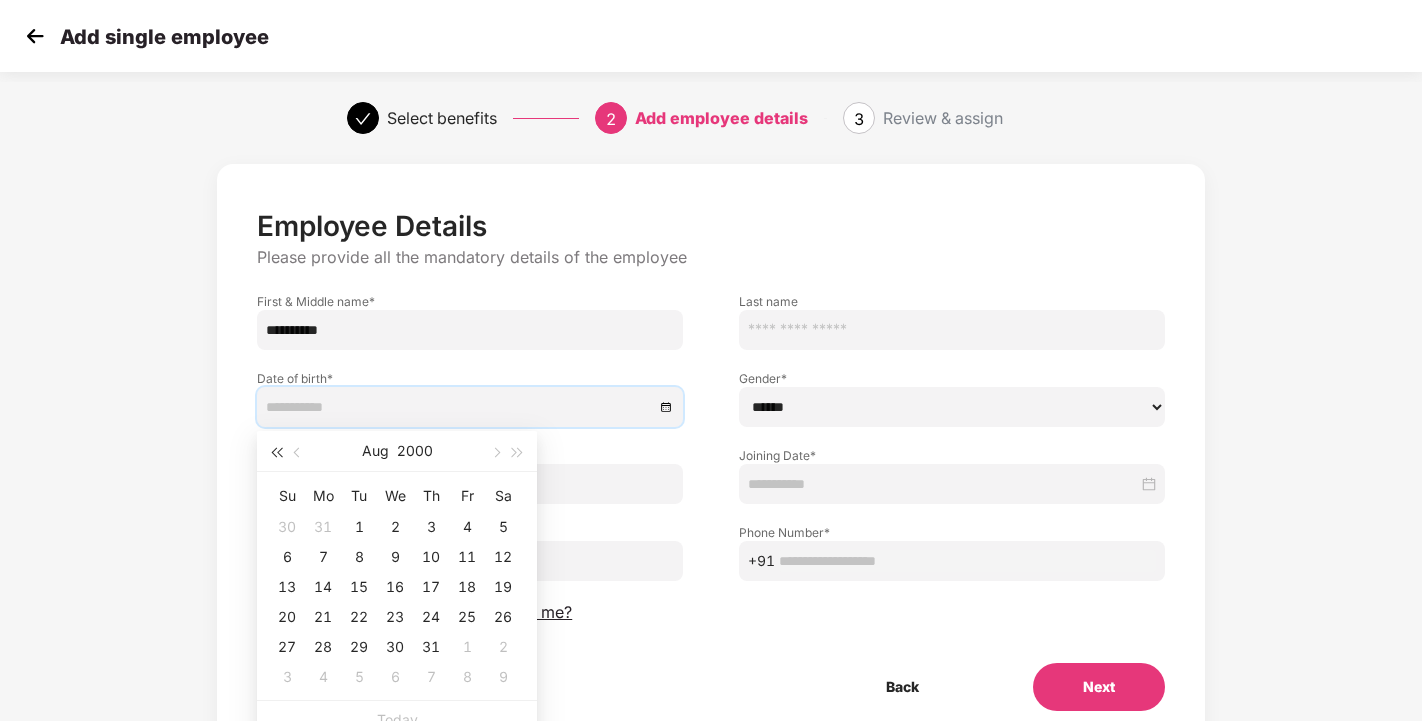 click at bounding box center [276, 453] 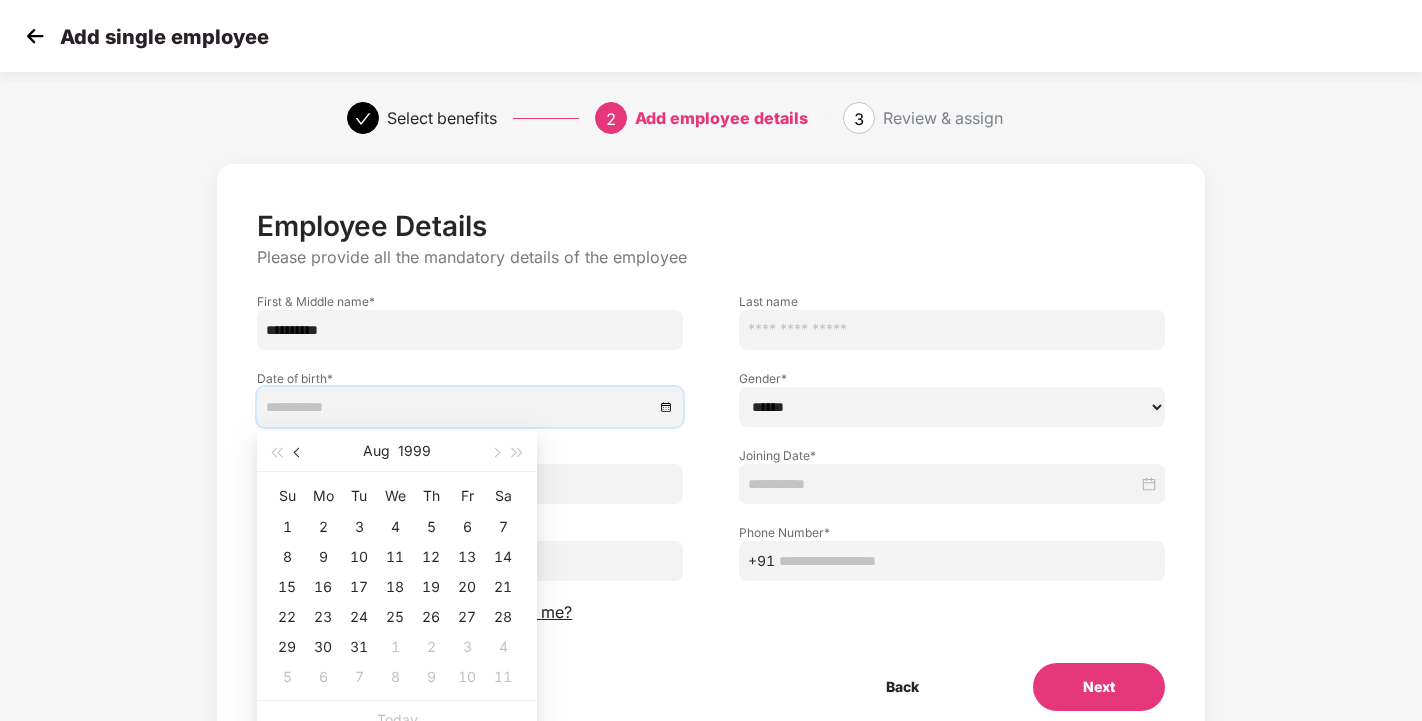 click at bounding box center (298, 451) 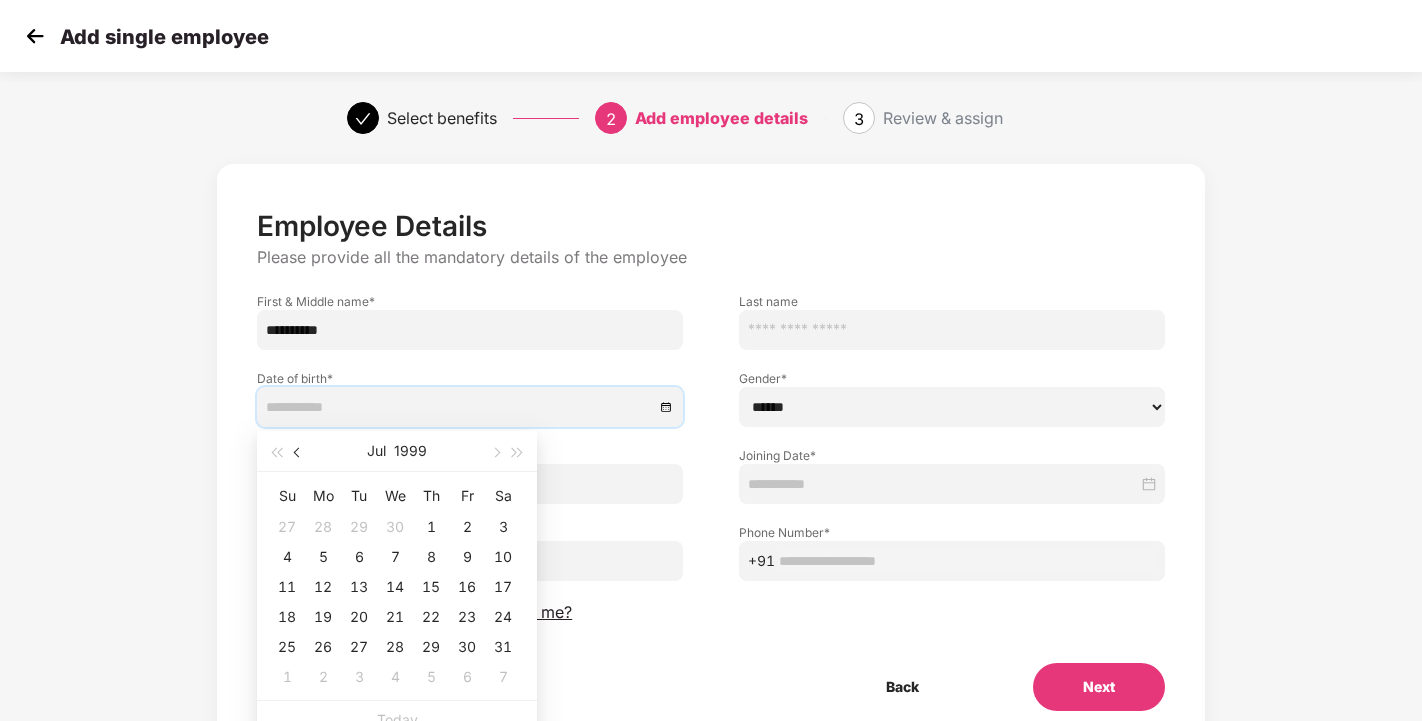 click at bounding box center (298, 451) 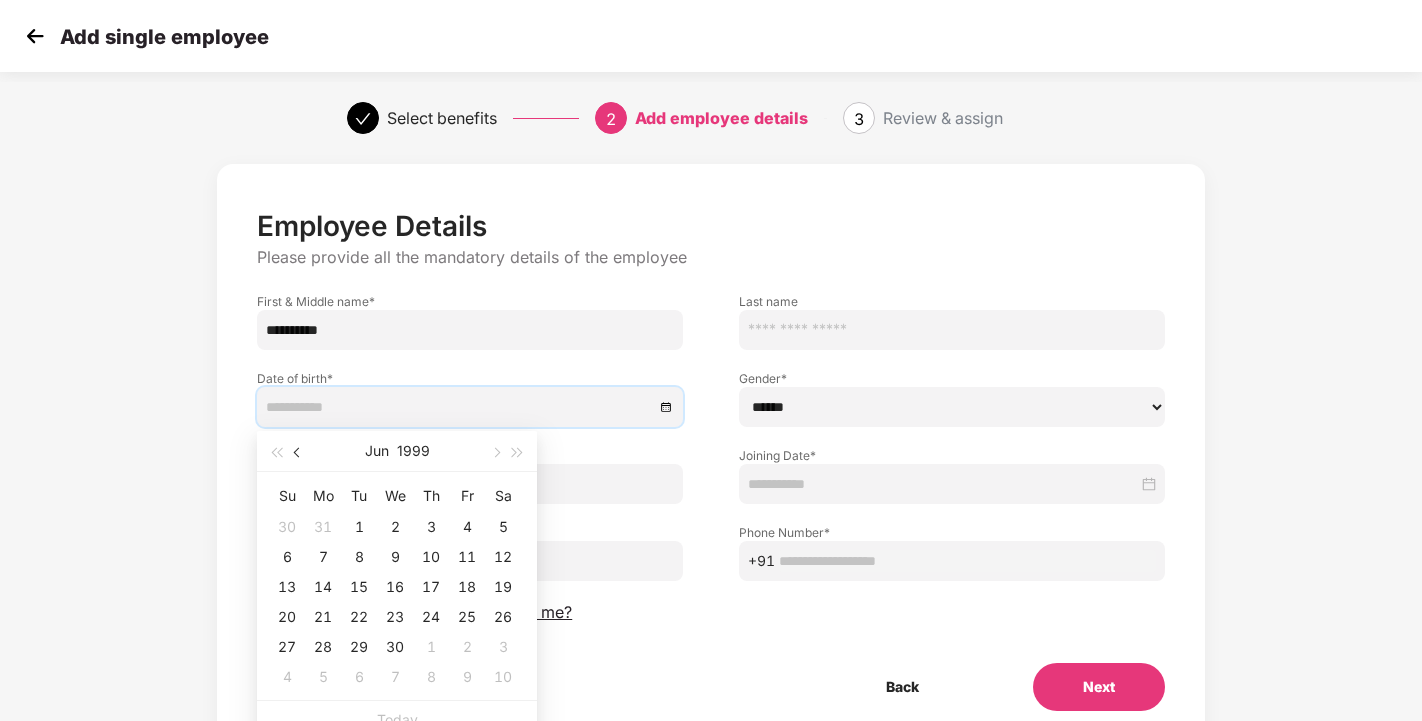 click at bounding box center [298, 451] 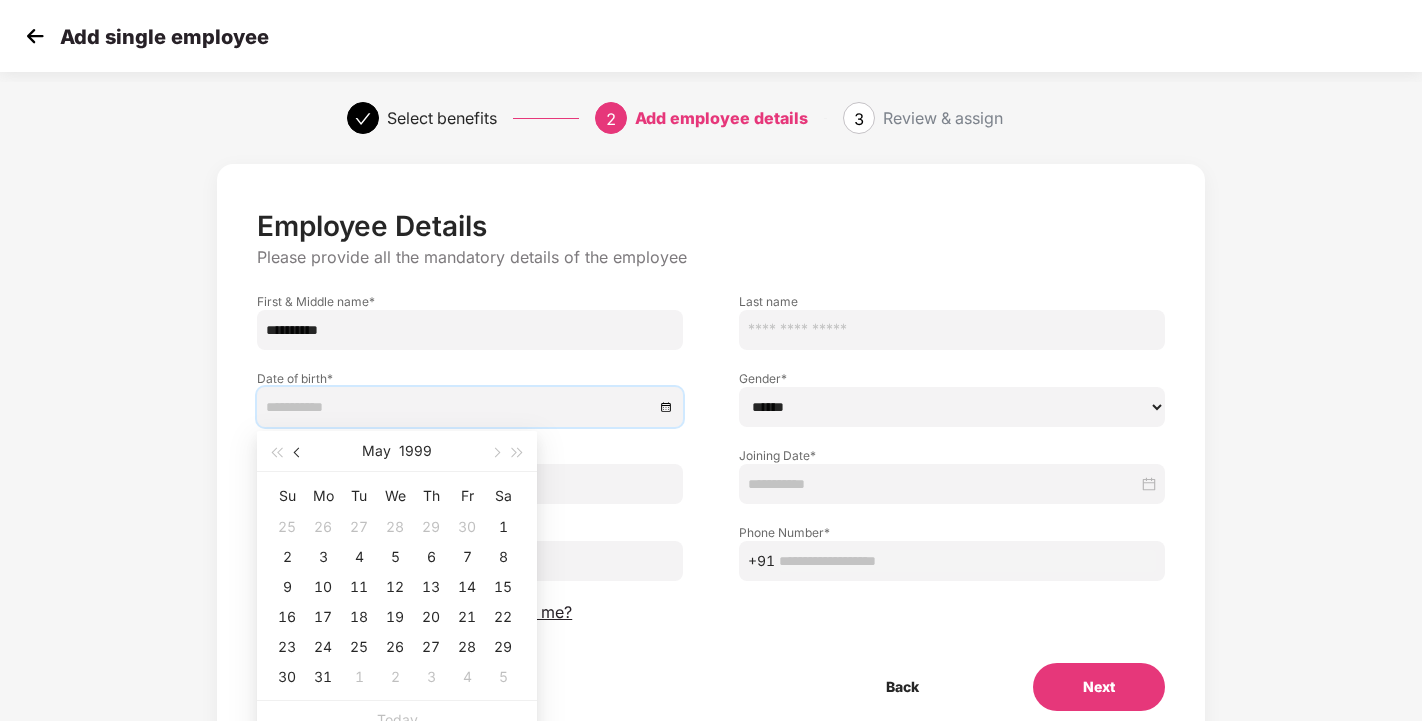 click at bounding box center [298, 451] 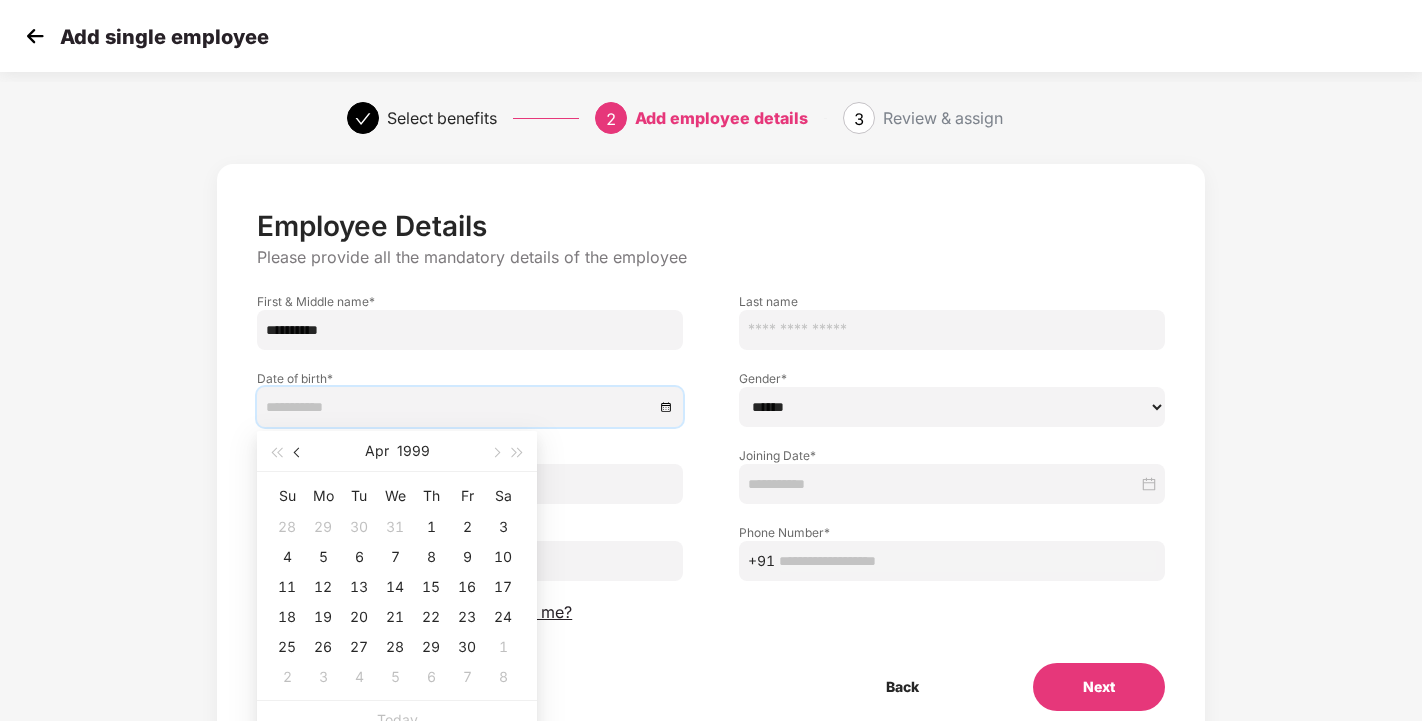 click at bounding box center [298, 451] 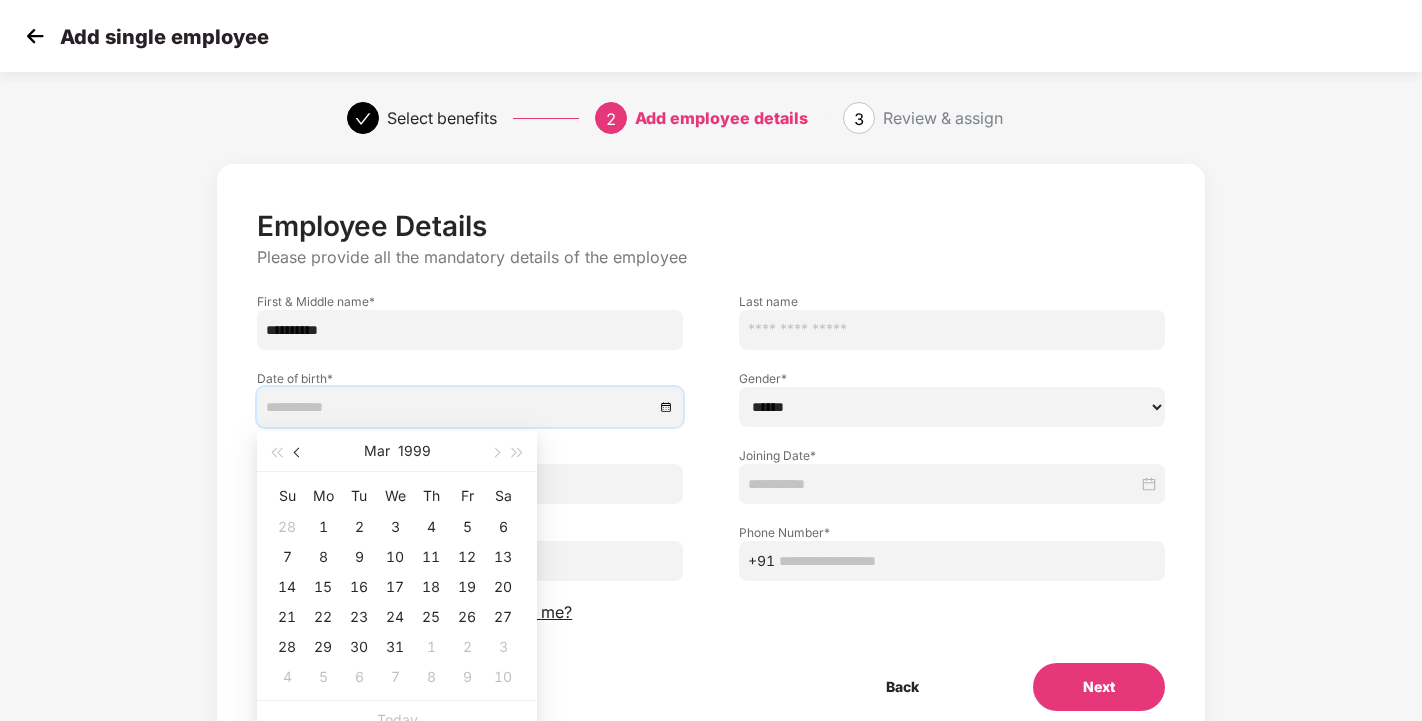 click at bounding box center [298, 451] 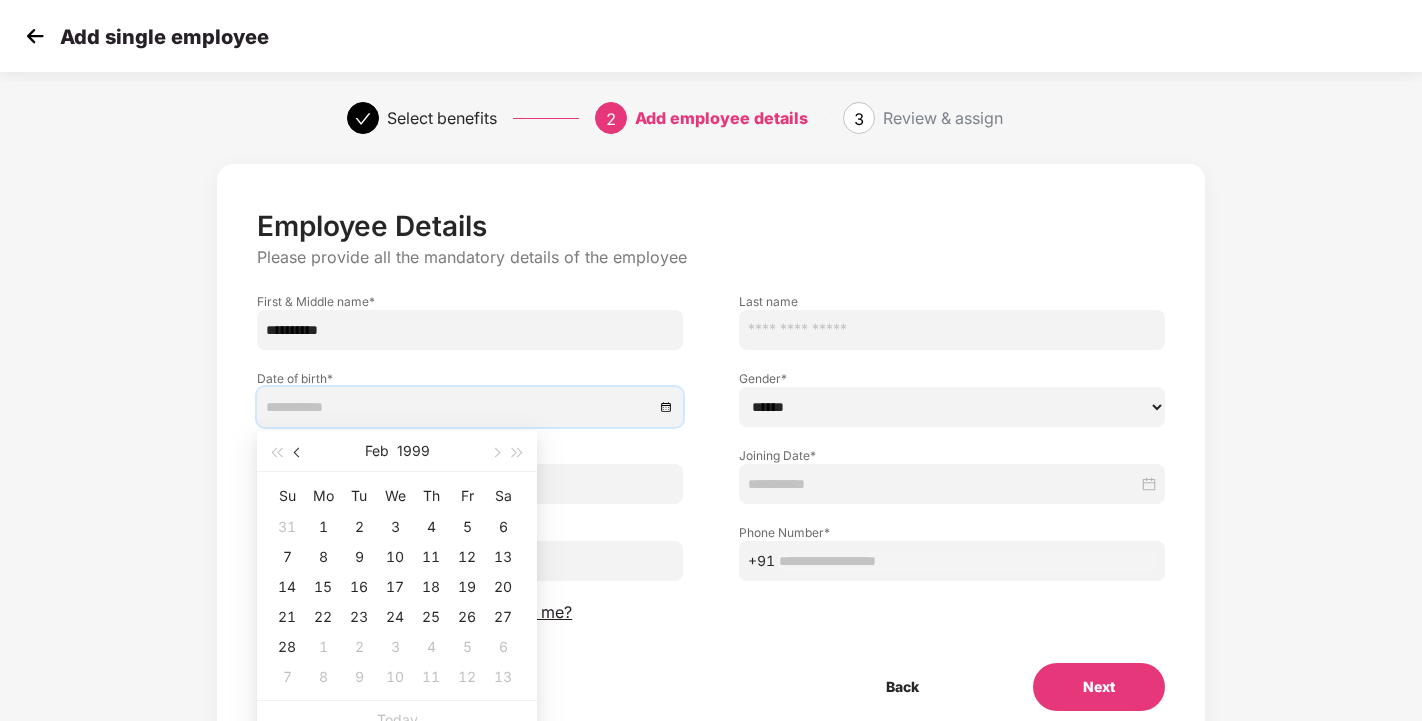 click at bounding box center (298, 451) 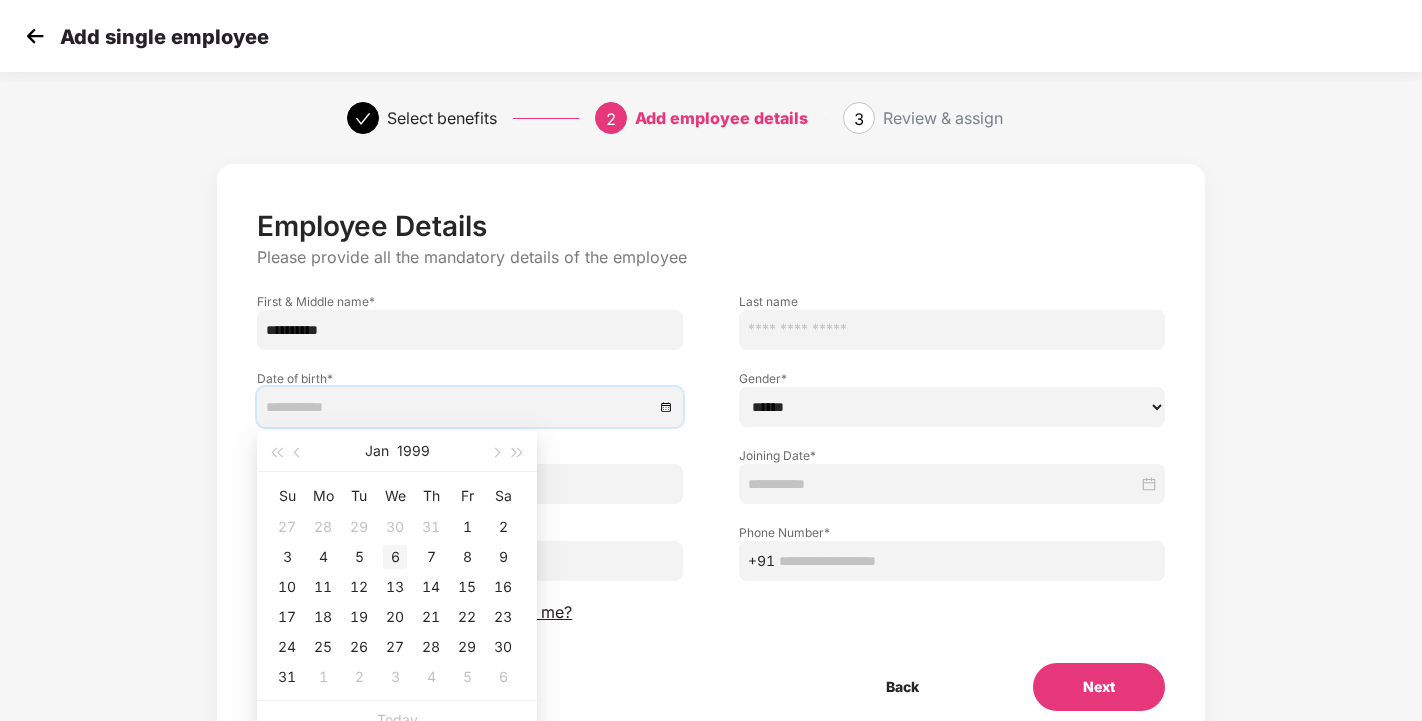 type on "**********" 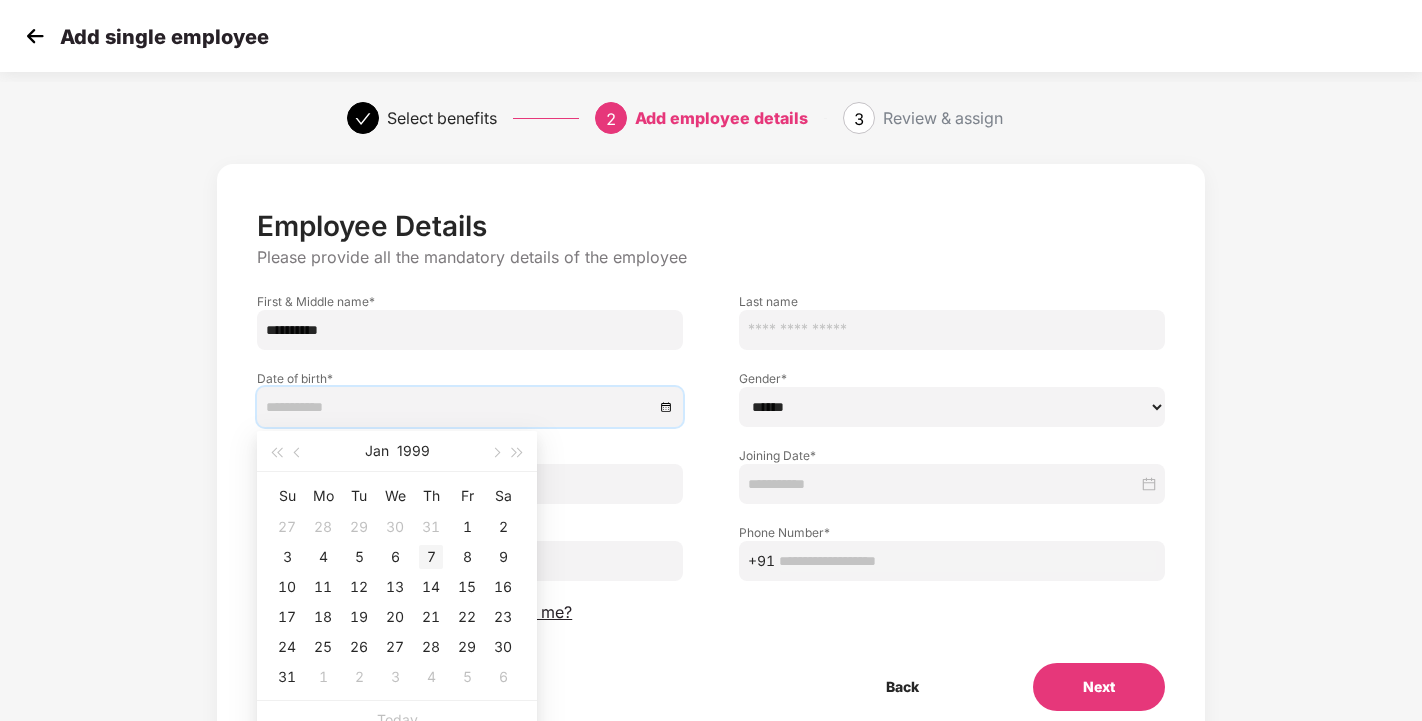 type on "**********" 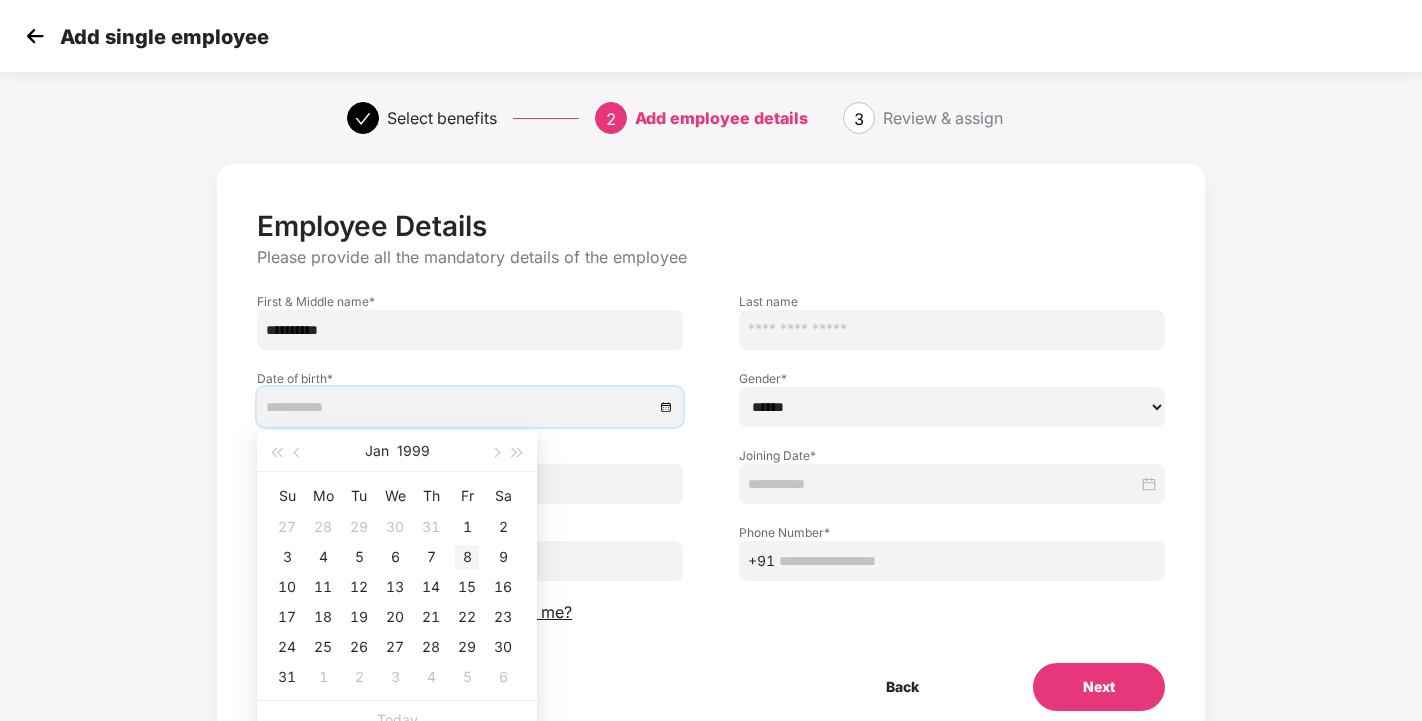 type on "**********" 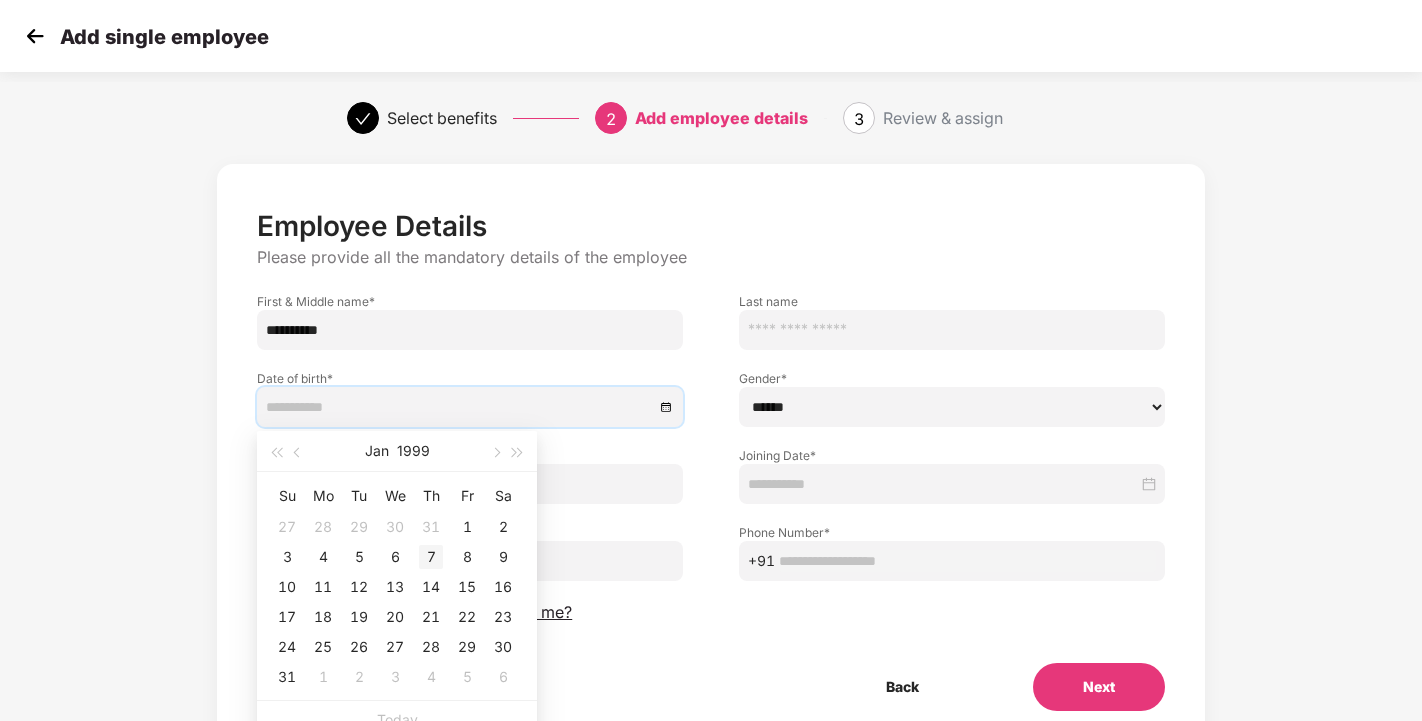 type on "**********" 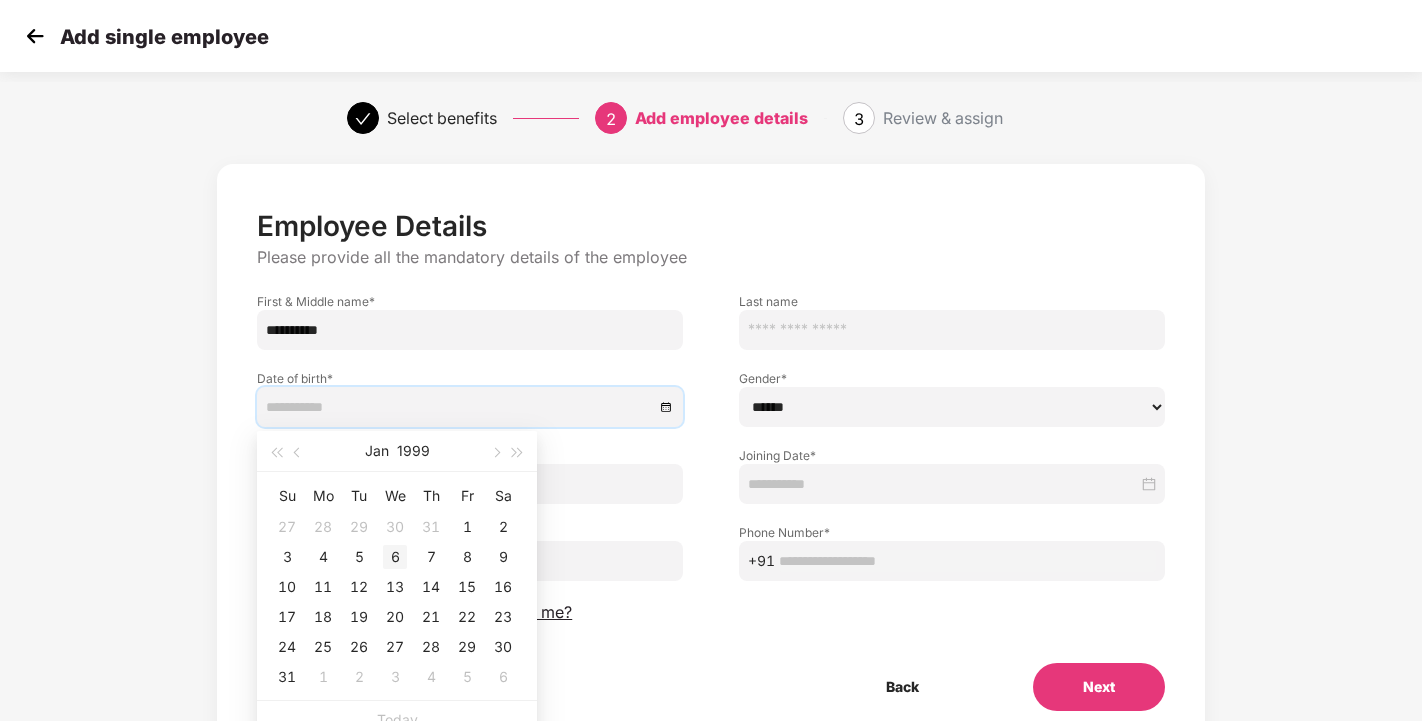 type on "**********" 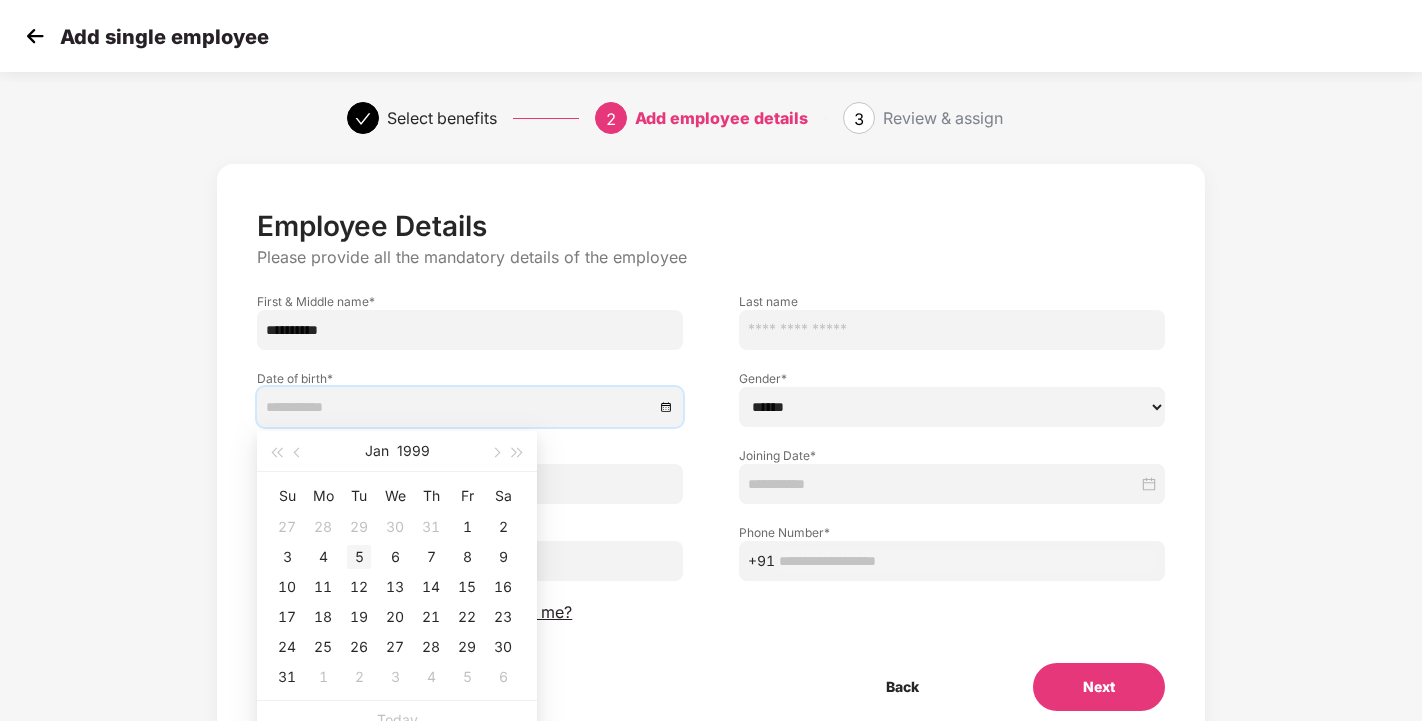 type on "**********" 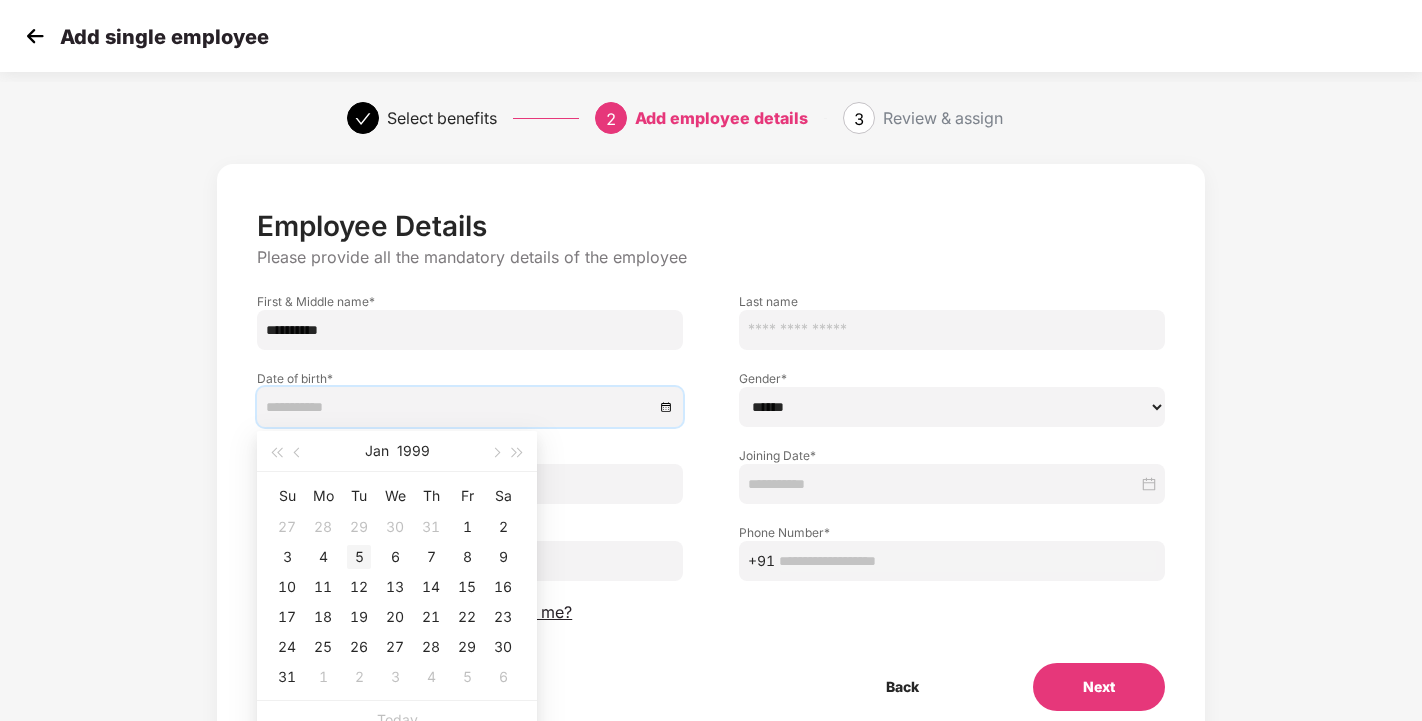 click on "5" at bounding box center [359, 557] 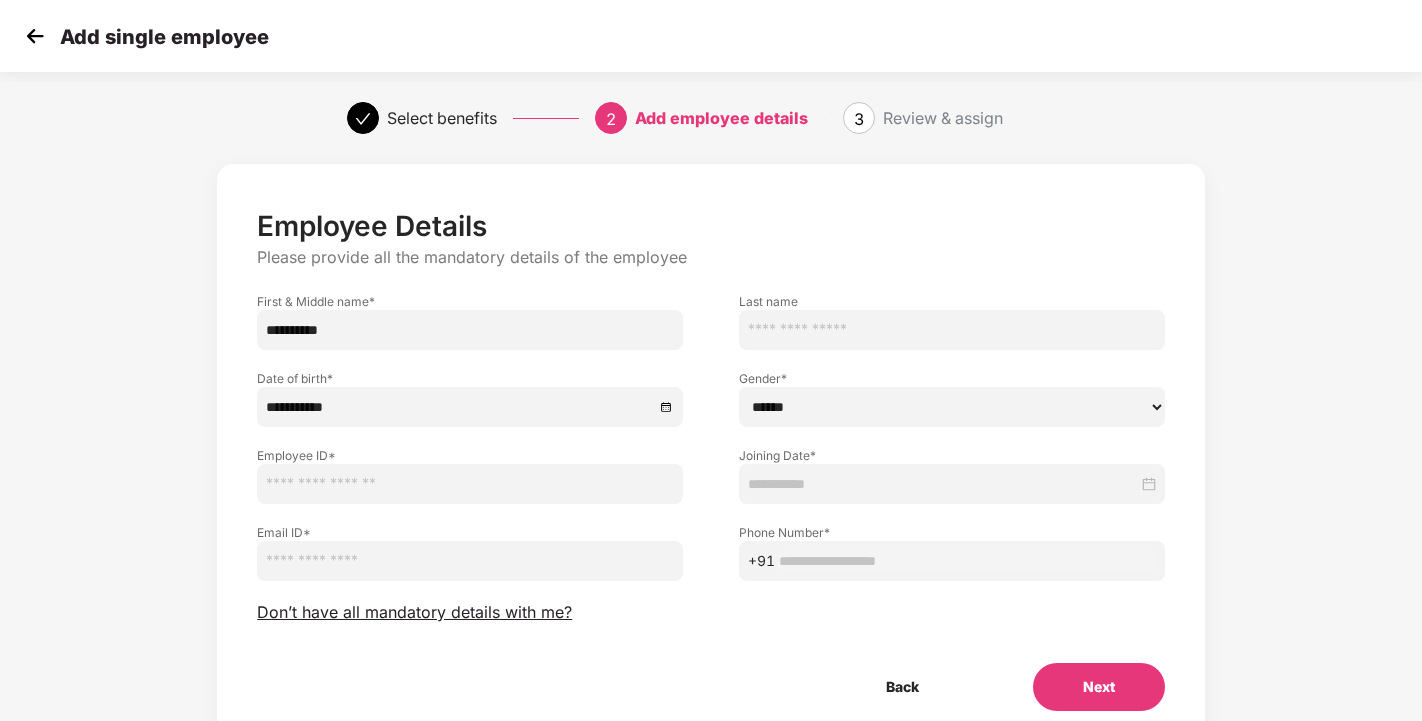 select on "******" 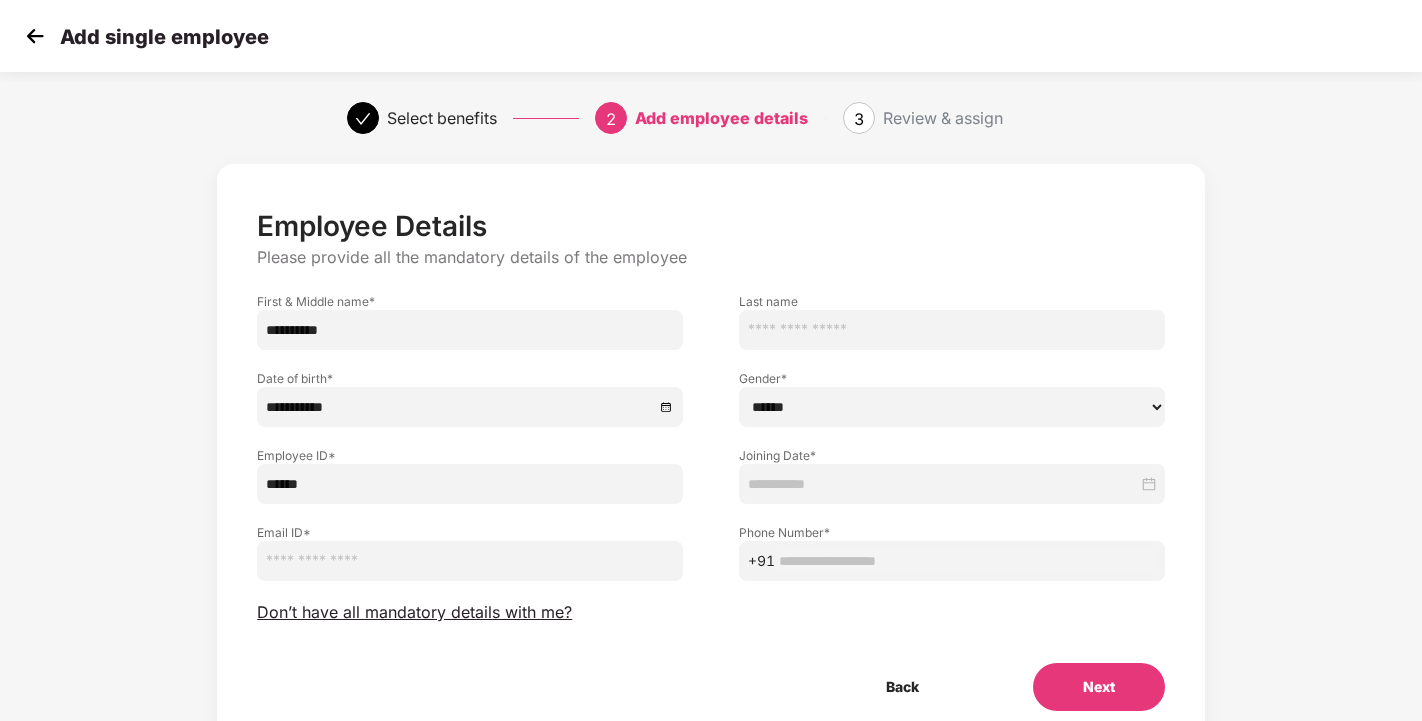 type on "******" 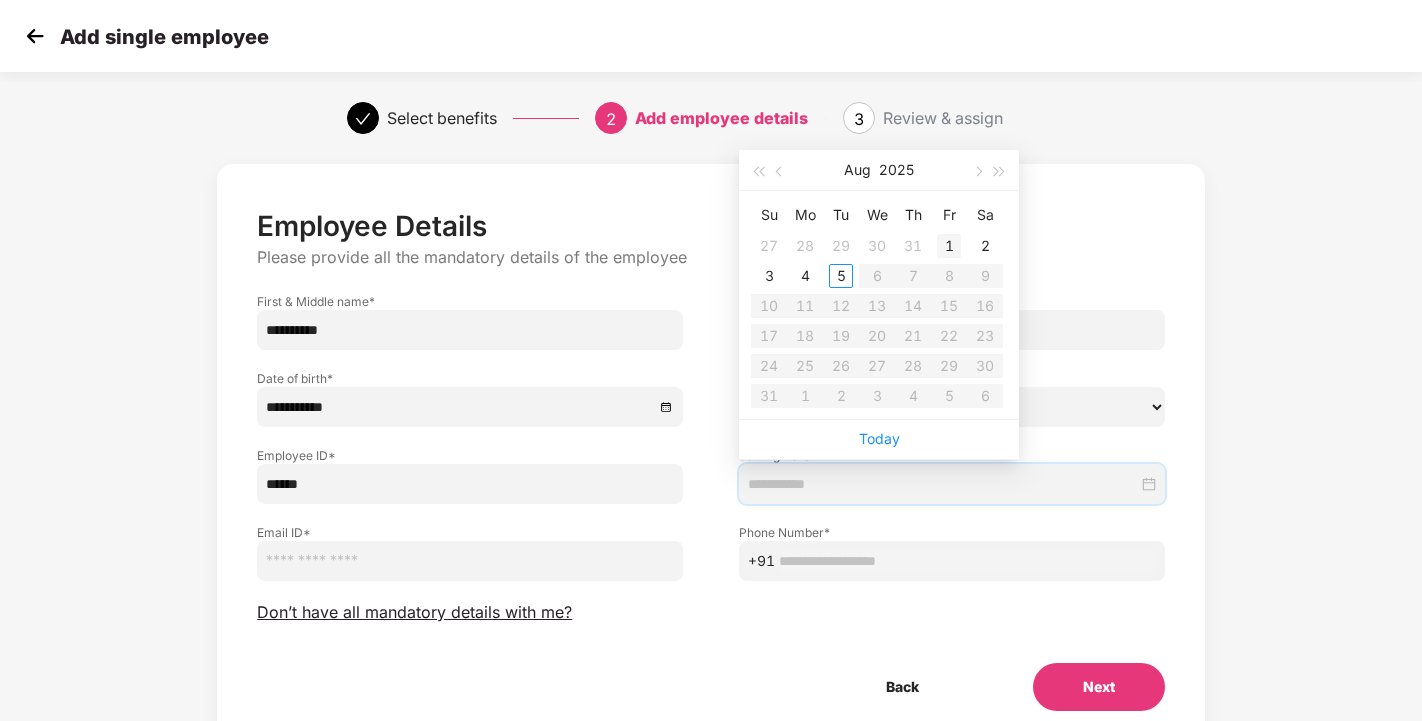 type on "**********" 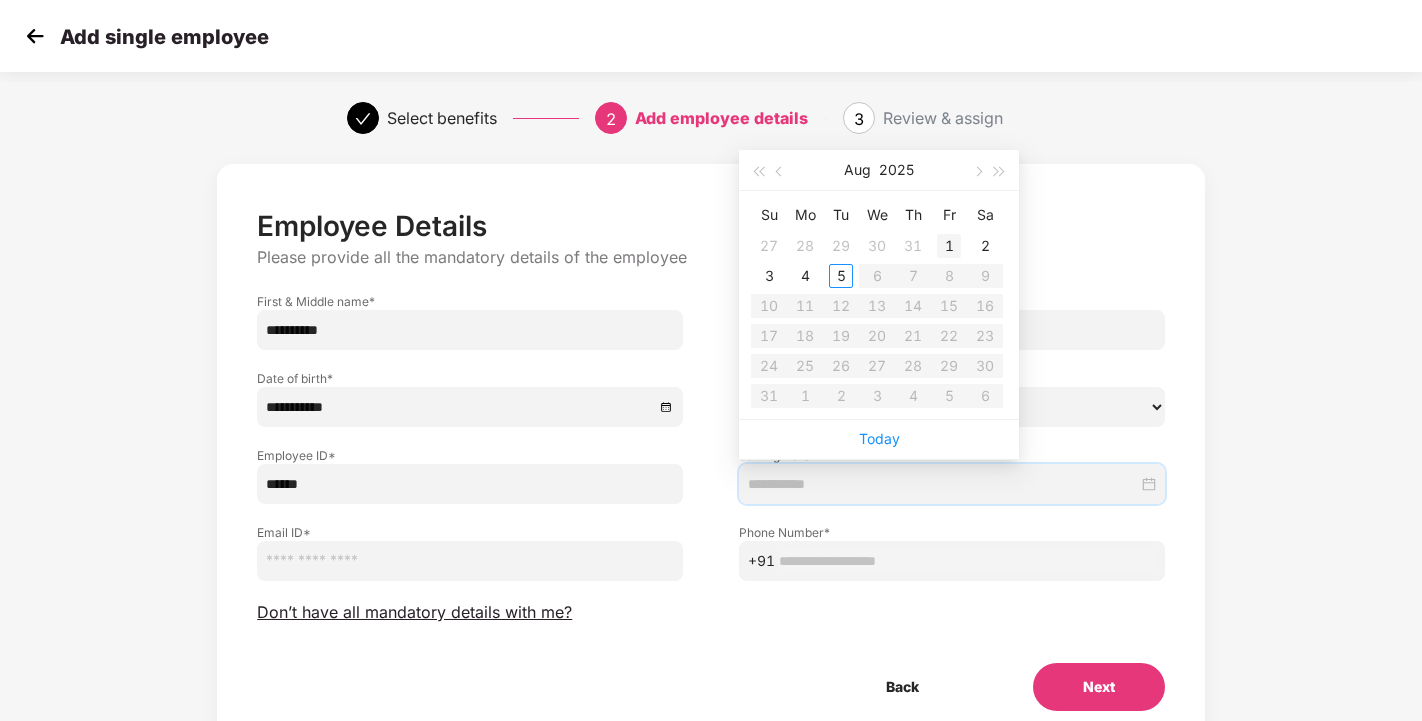 click on "1" at bounding box center [949, 246] 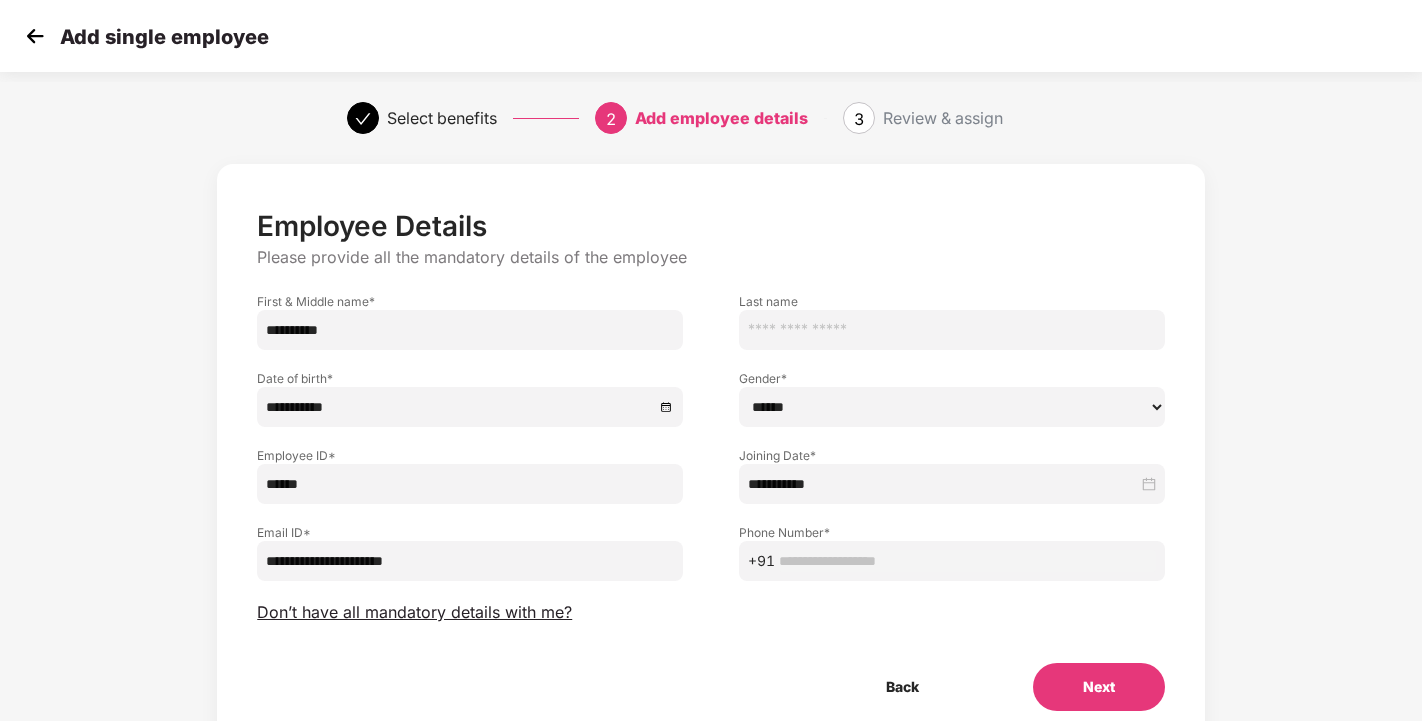 type on "**********" 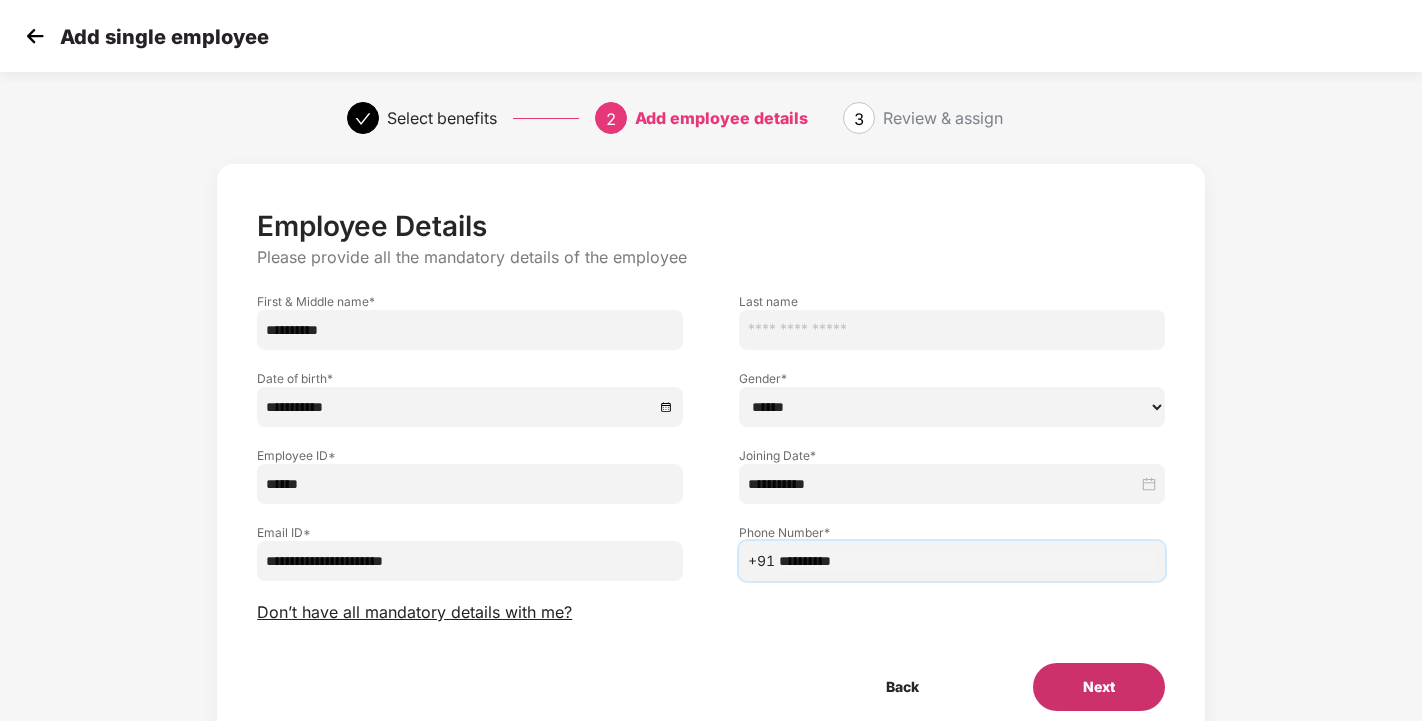type on "**********" 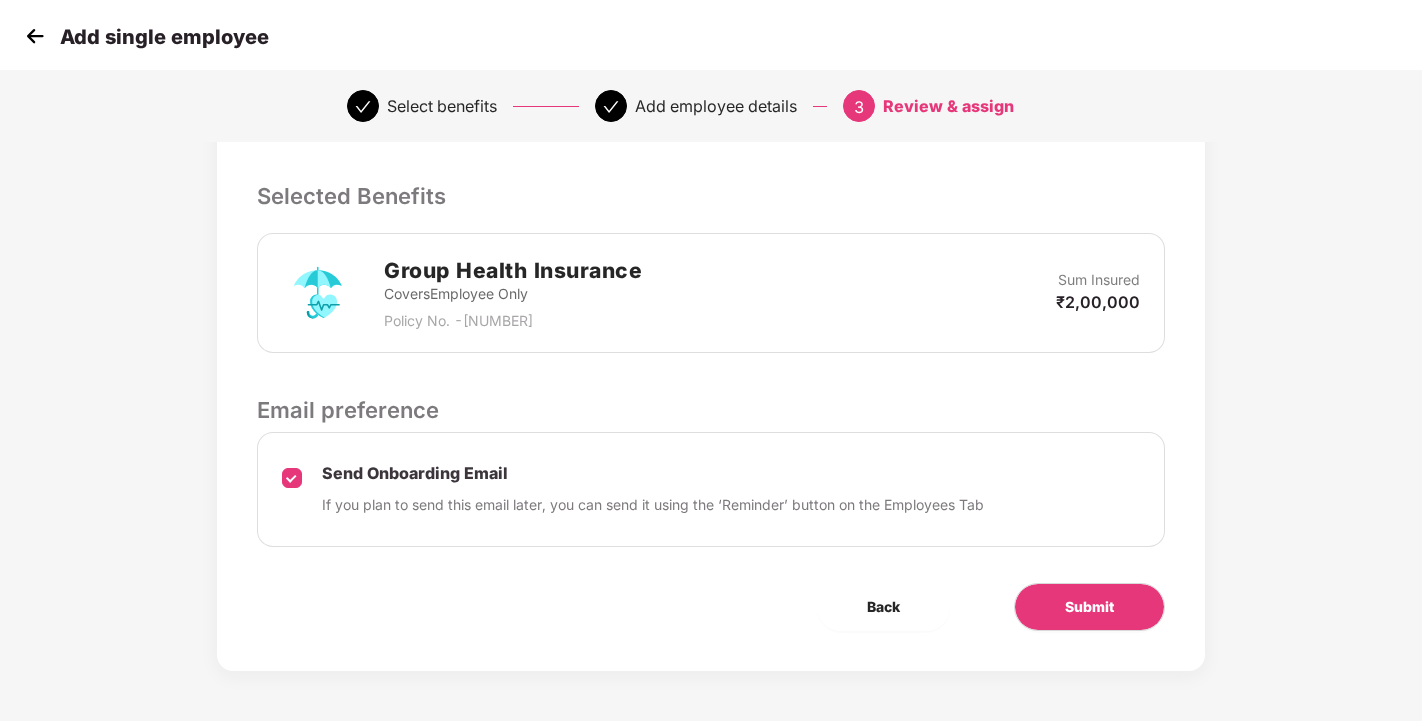 scroll, scrollTop: 453, scrollLeft: 0, axis: vertical 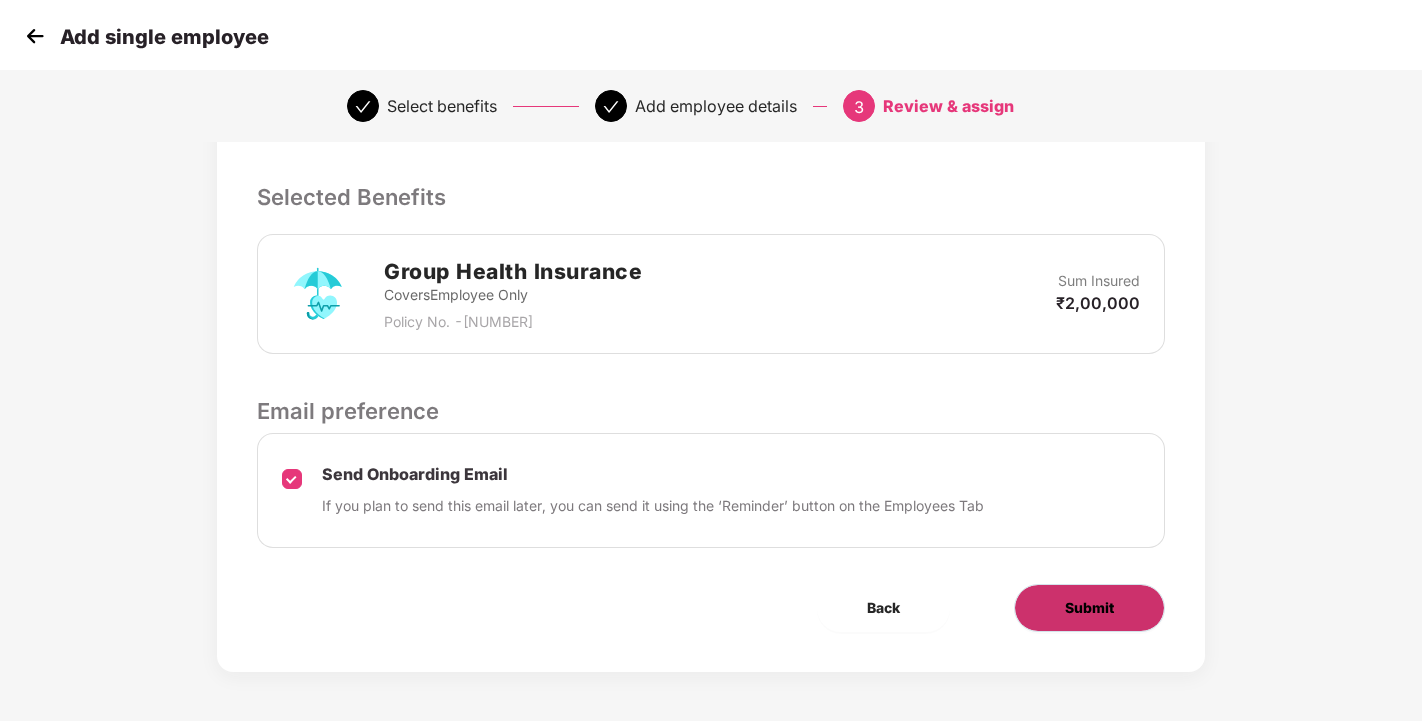 click on "Submit" at bounding box center (1089, 608) 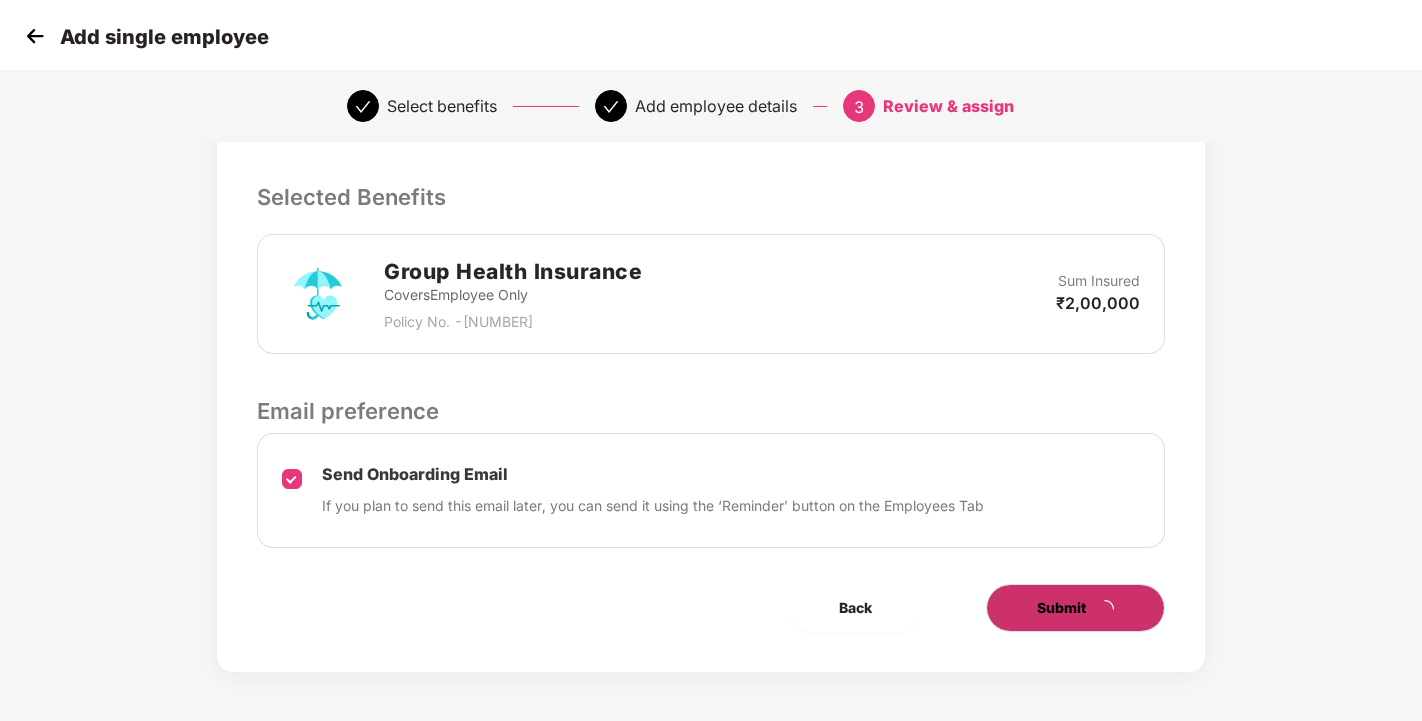 scroll, scrollTop: 0, scrollLeft: 0, axis: both 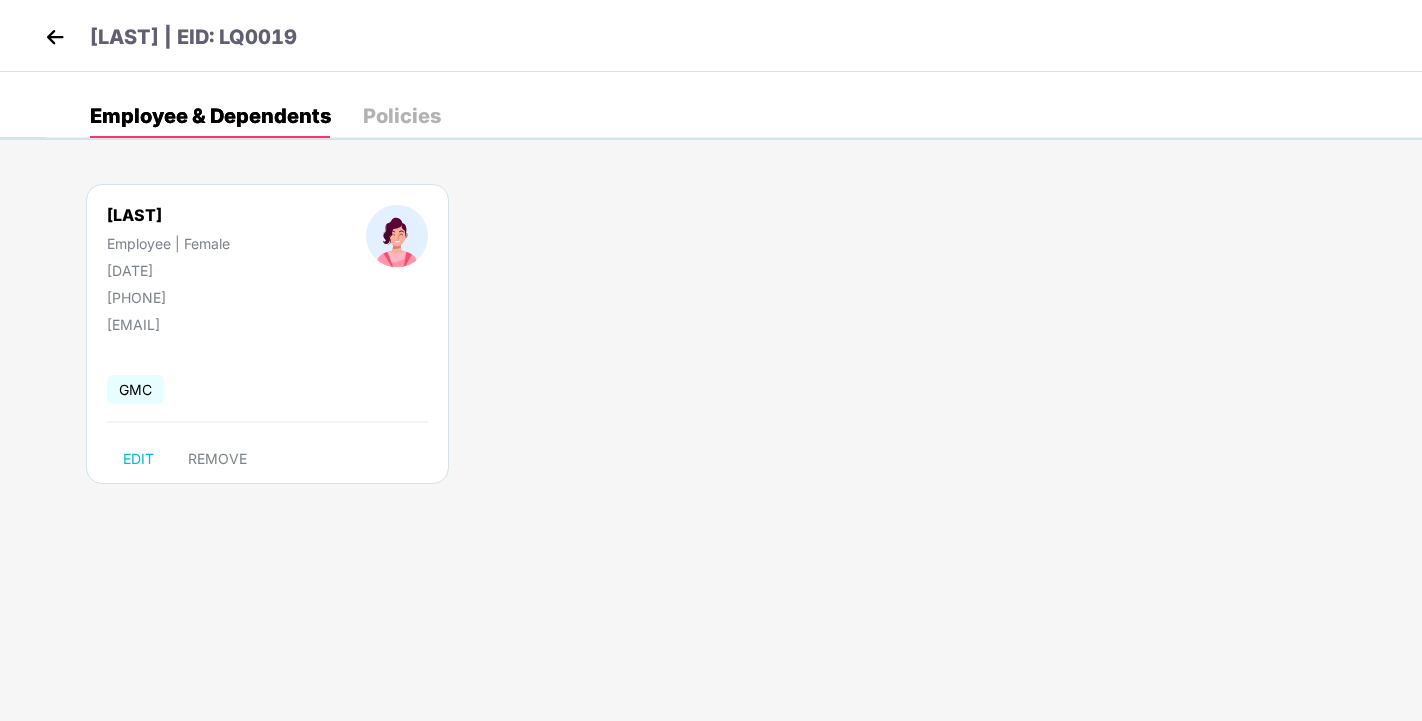 click at bounding box center [55, 37] 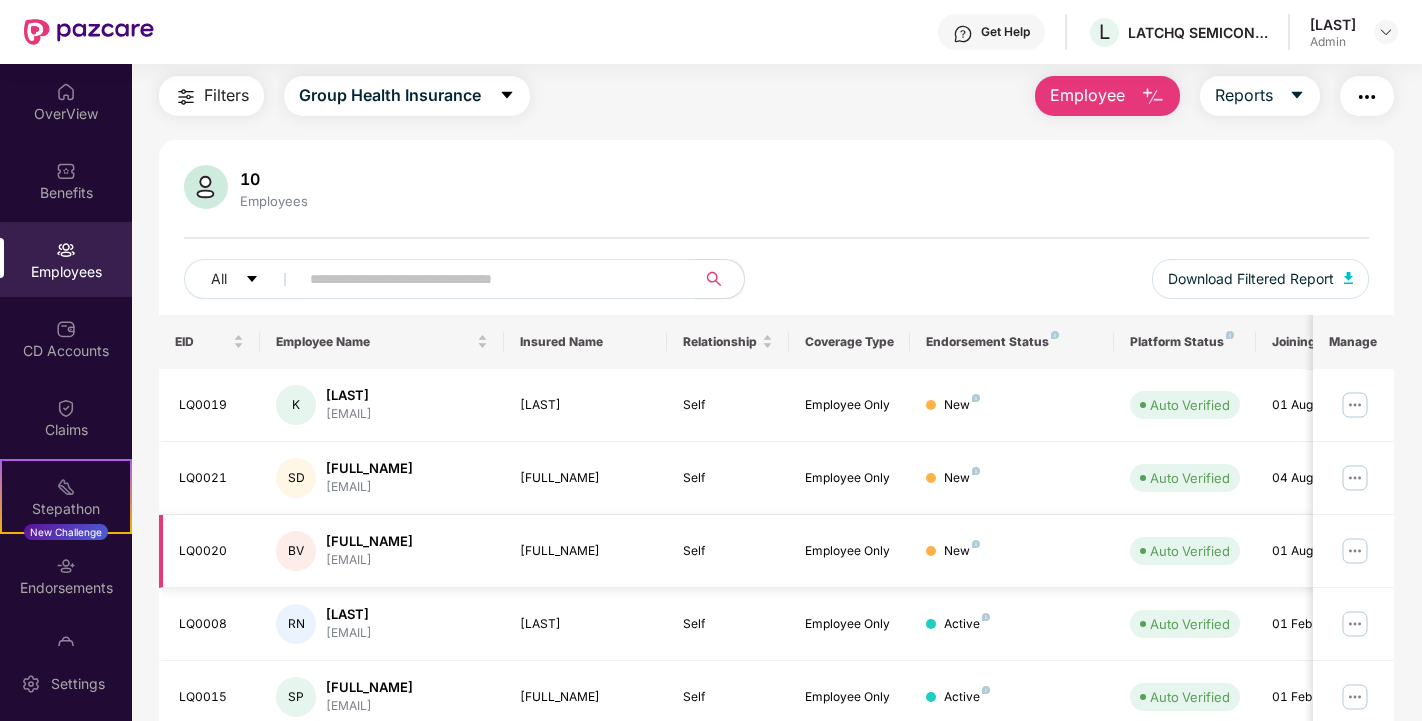 scroll, scrollTop: 0, scrollLeft: 0, axis: both 